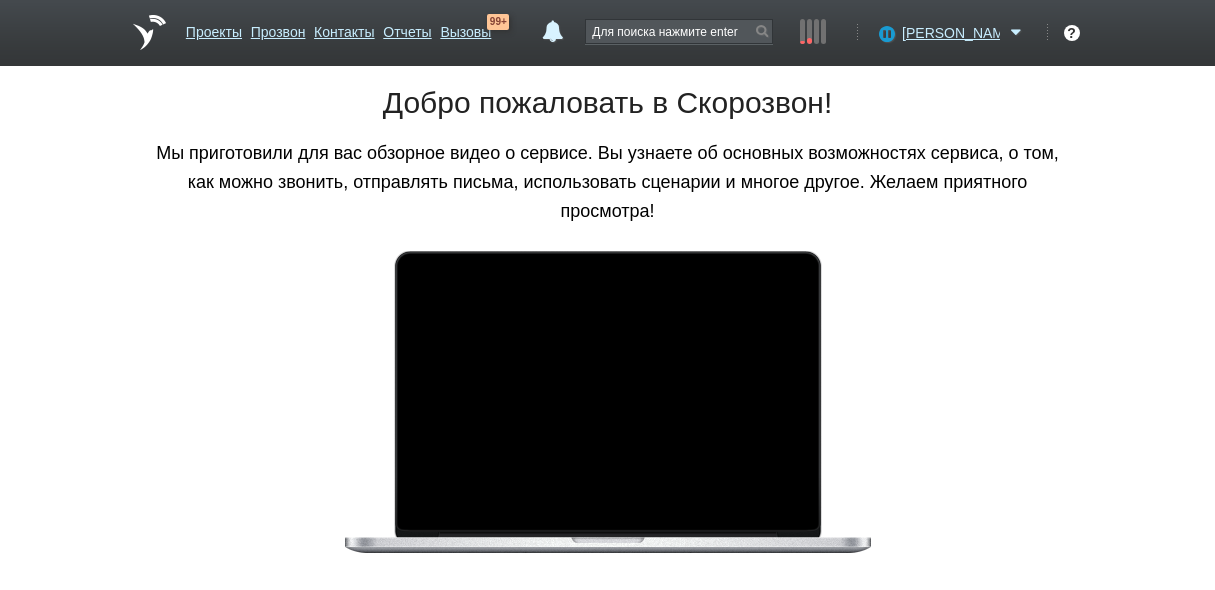 scroll, scrollTop: 0, scrollLeft: 0, axis: both 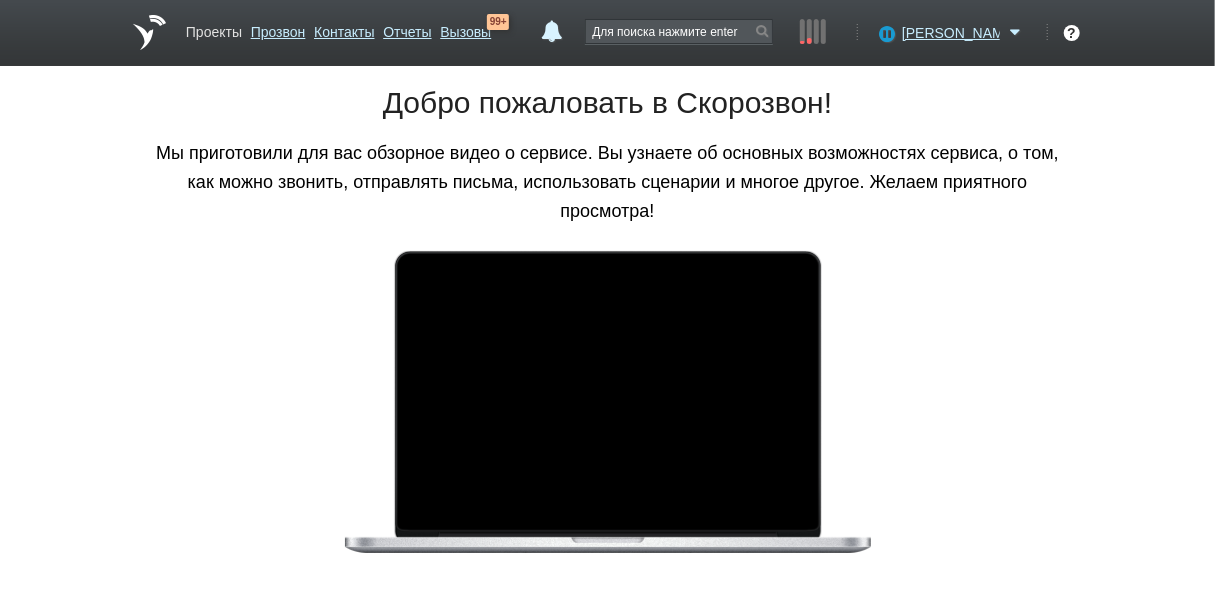 click on "Проекты" at bounding box center (214, 28) 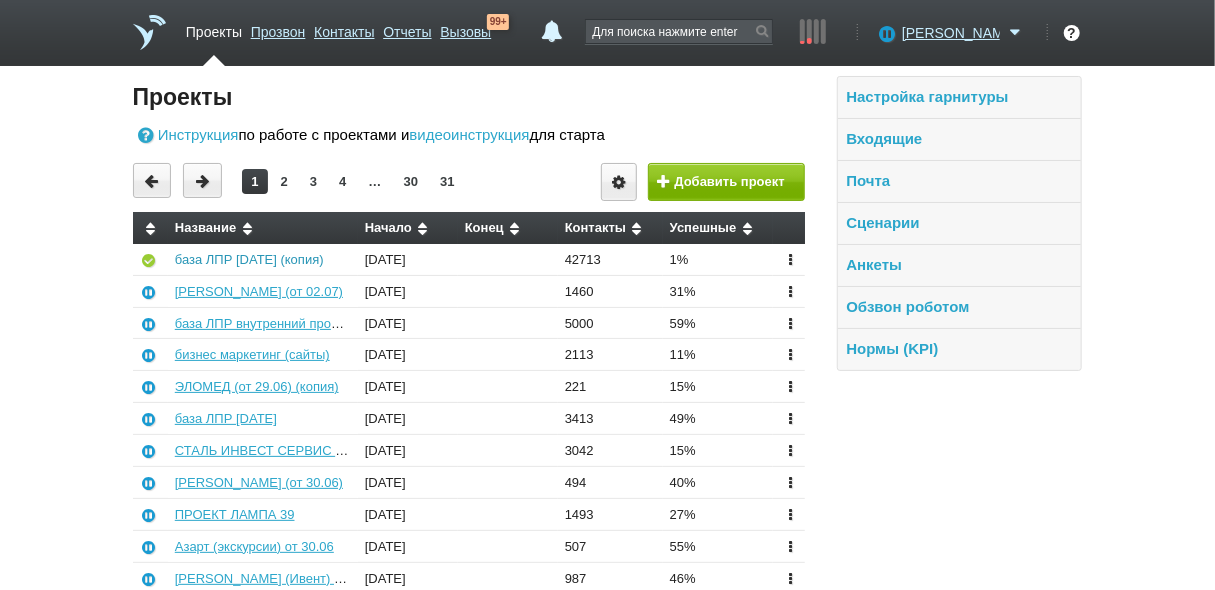 click on "база ЛПР  [DATE] (копия)" at bounding box center (249, 259) 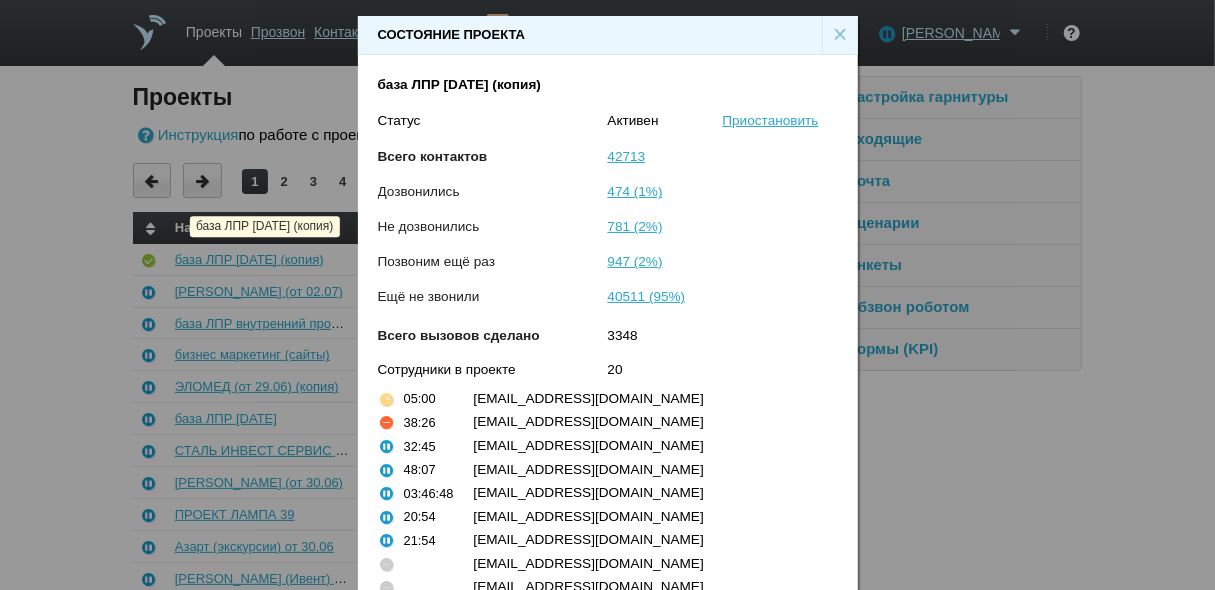 click on "Состояние проекта × база ЛПР  01.07.25 (копия) Статус Активен Приостановить Всего контактов 42713 Дозвонились 474 (1%) Не дозвонились 781 (2%) Позвоним ещё раз 947 (2%) Ещё не звонили 40511 (95%) Всего вызовов сделано 3348 Сотрудники в проекте 20 05:00 о6@salesmonster.ru 38:26 o3@salesmonster.ru 32:45 o2@salesmonster.ru 48:07 о4@salesmonster.ru 03:46:48 o5@salesmonster.ru 20:54 o9@salesmonster.ru 21:54 o10@salesmonster.ru о1@salesmonster.ru о7@salesmonster.ru o8@salesmonster.ru о11@salesmonster.ru o12@salesmonster.ru o13@salesmonster.ru o14@salesmonster.ru 15@salesmonster.ru 16@salesmonster.ru 17@salesmonster.ru 18@salesmonster.ru 19@salesmonster.ru 20@salesmonster.ru Настройки" at bounding box center [607, 303] 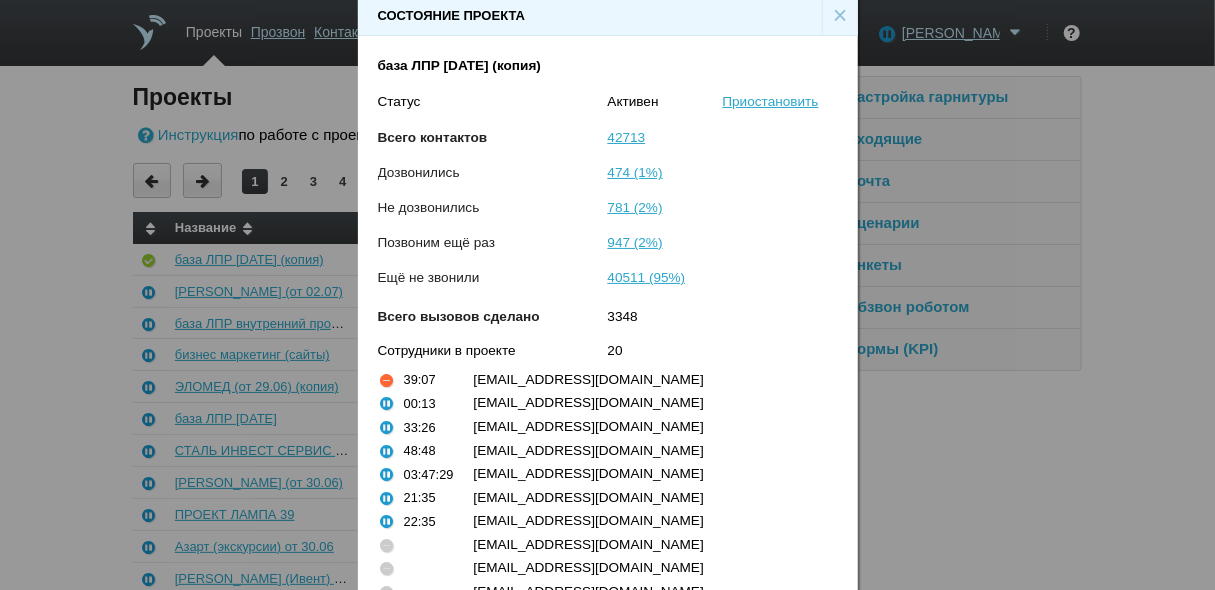 scroll, scrollTop: 12, scrollLeft: 0, axis: vertical 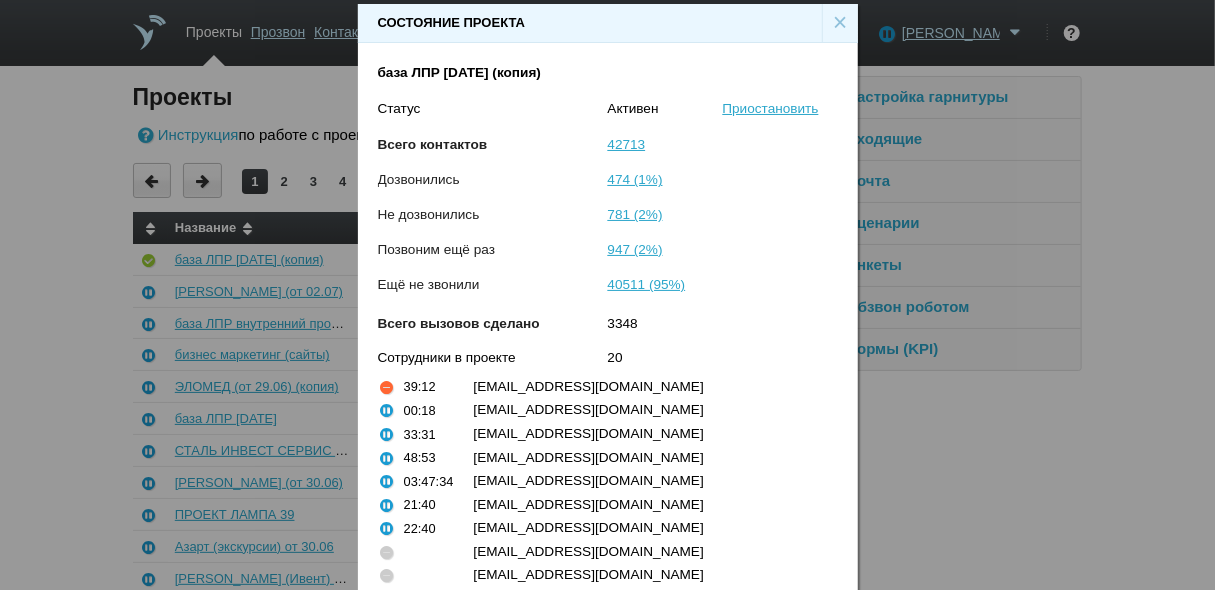 click on "×" at bounding box center [840, 23] 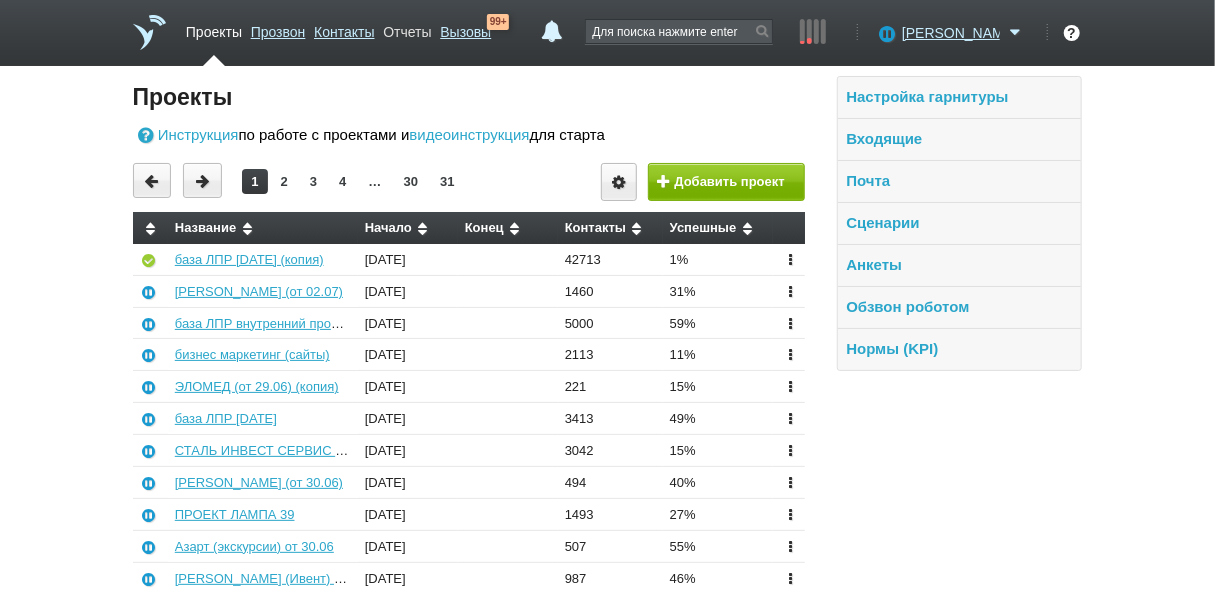 click on "Отчеты" at bounding box center (407, 28) 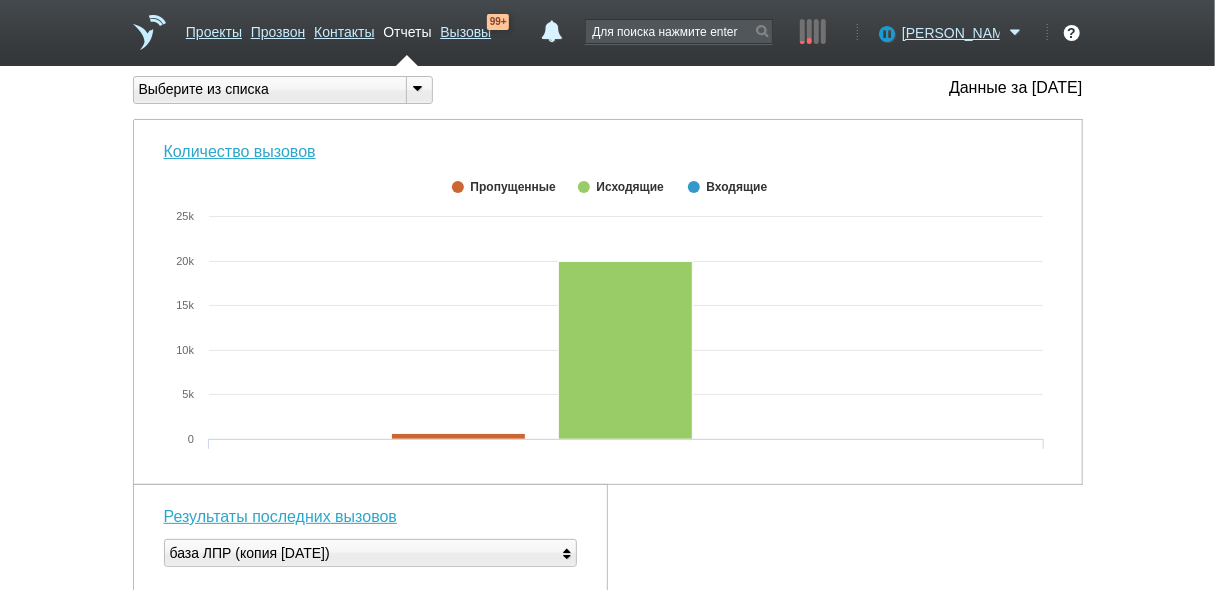 click at bounding box center (418, 88) 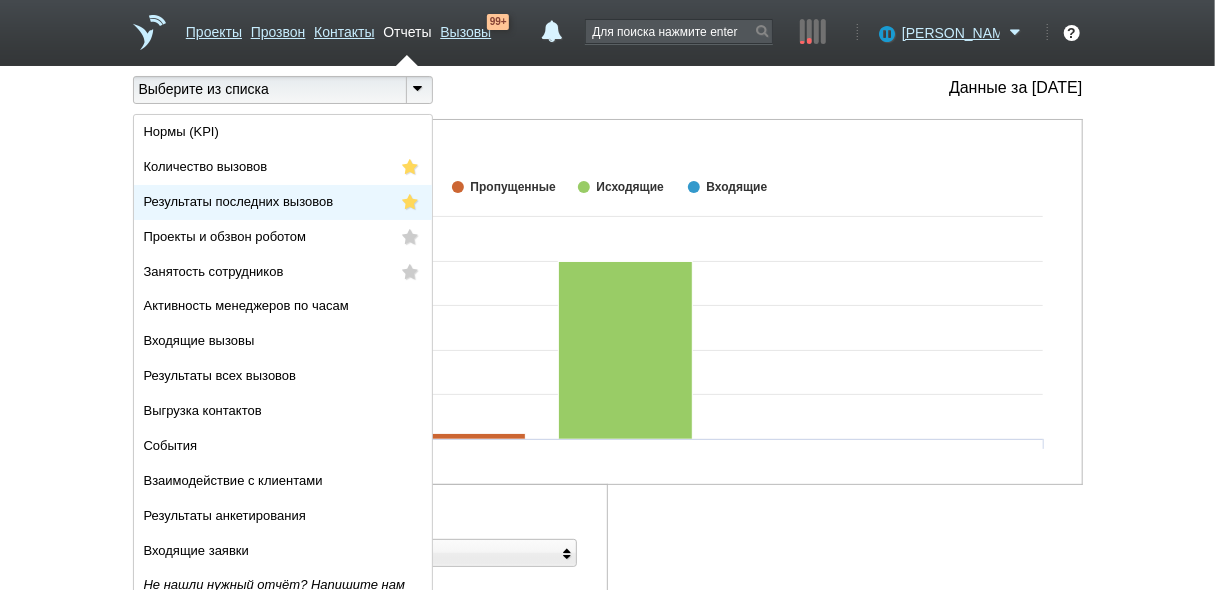 click on "Результаты последних вызовов" at bounding box center [239, 201] 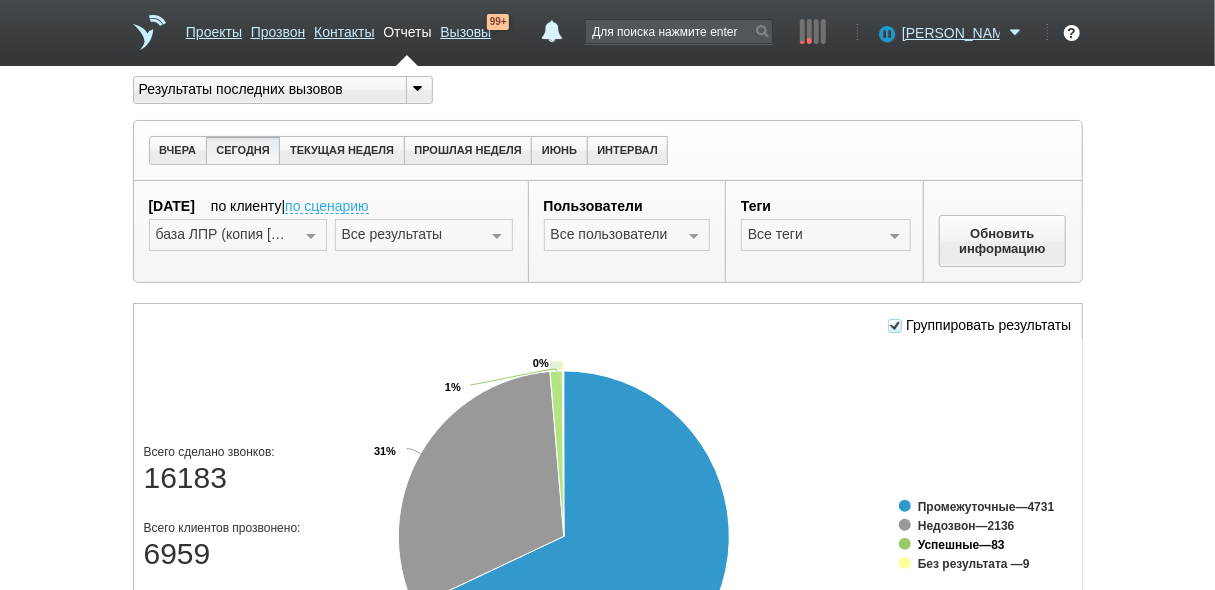 click on "Успешные" 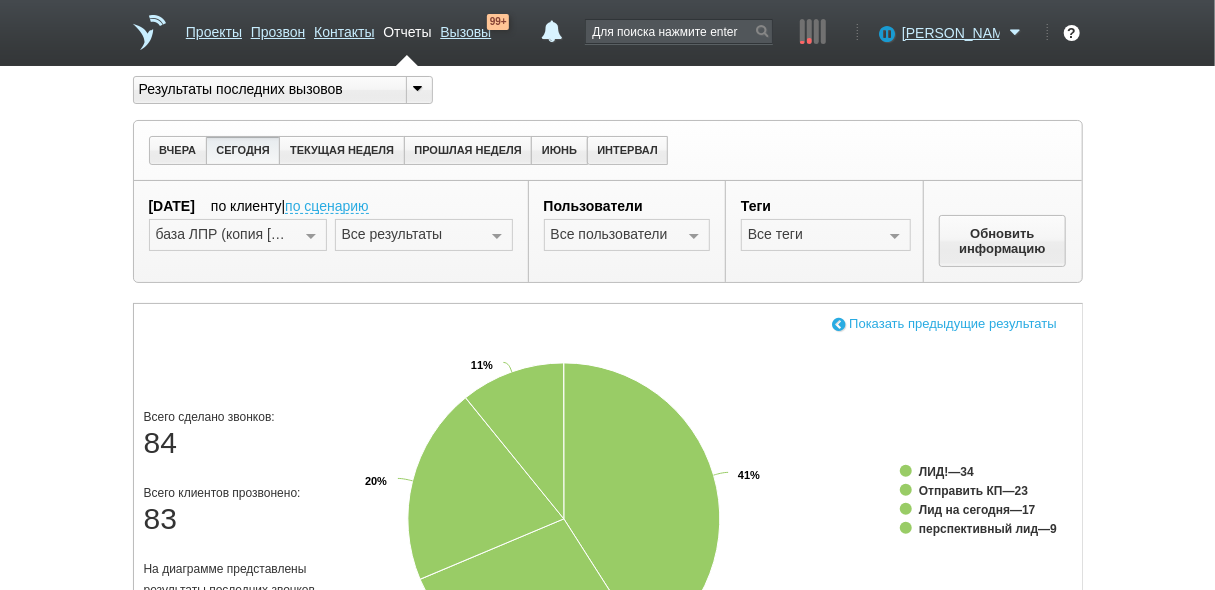 click at bounding box center [839, 323] 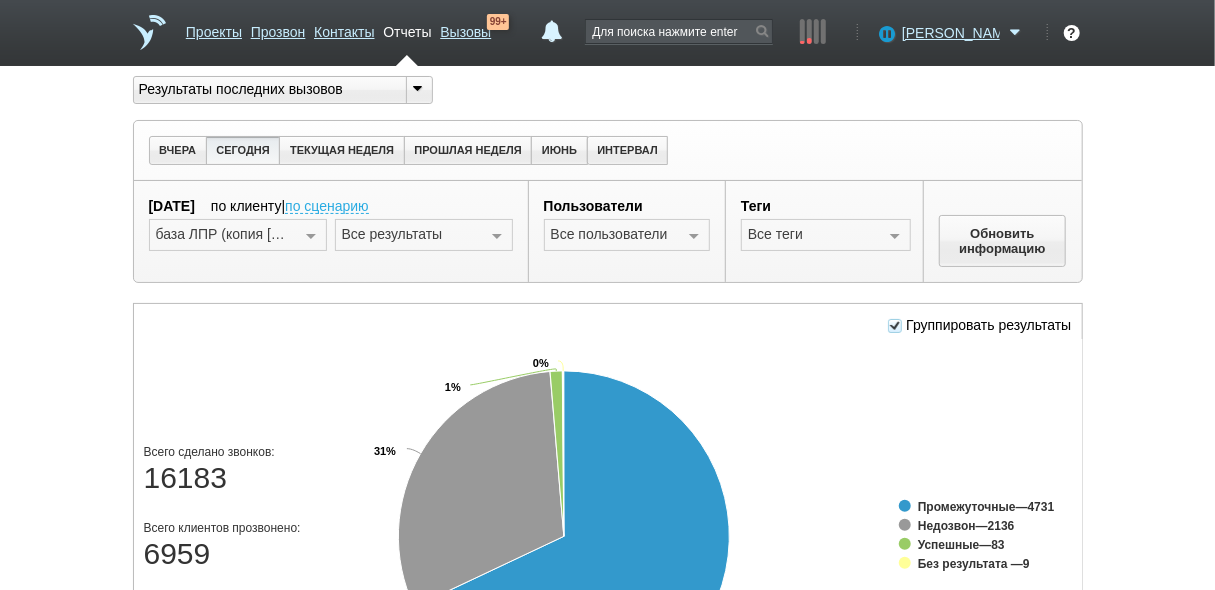 click at bounding box center (895, 326) 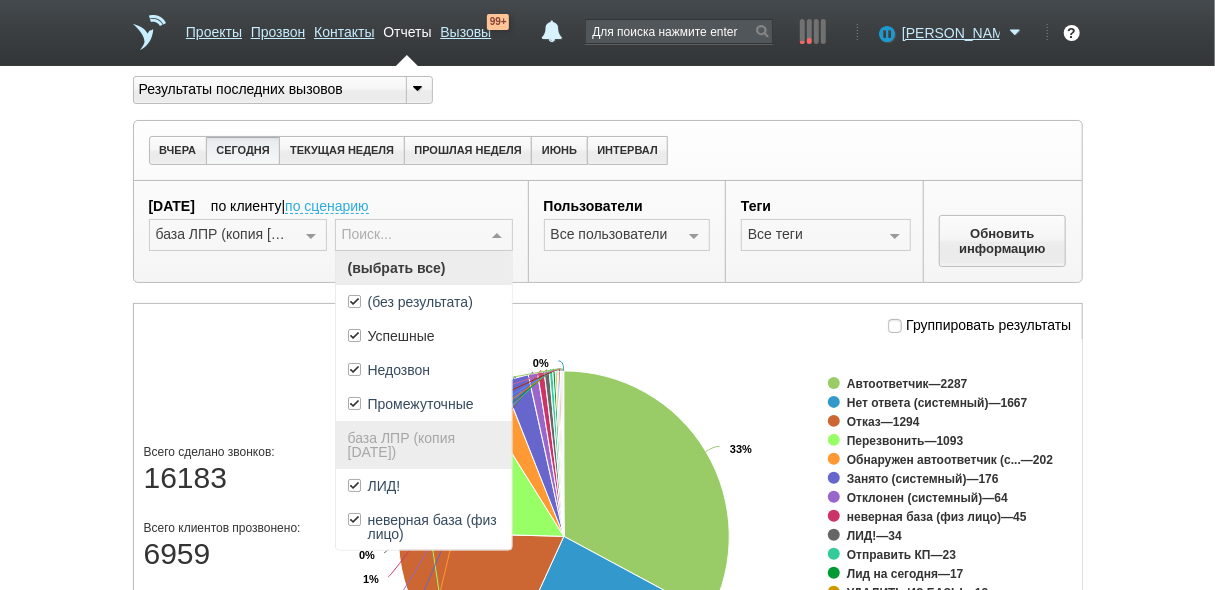 click at bounding box center (497, 236) 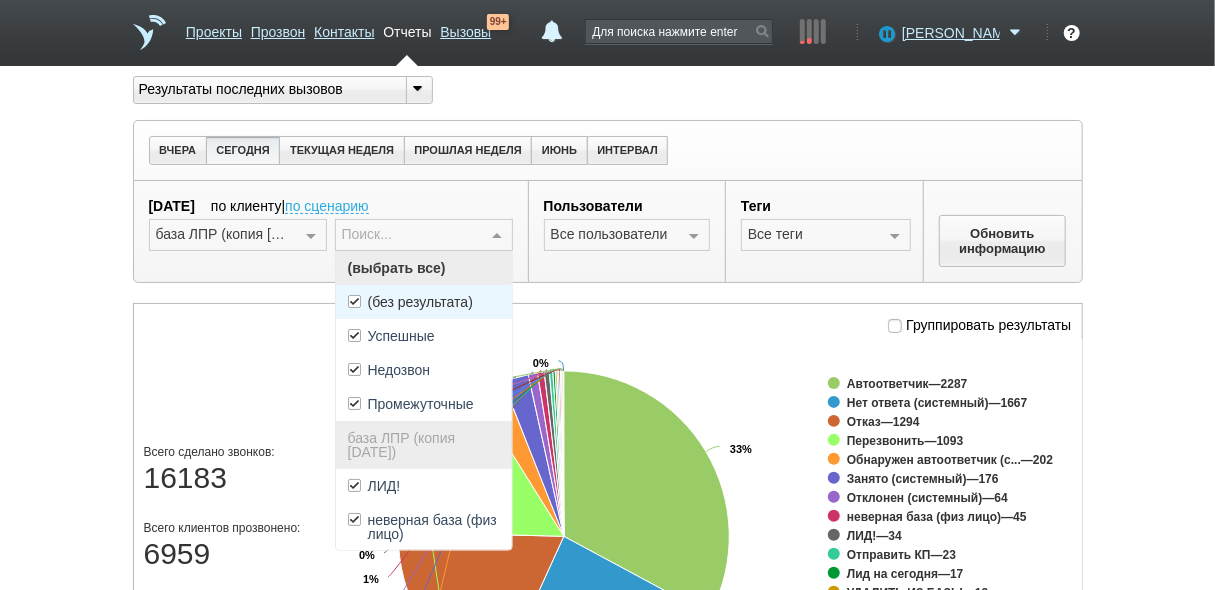 click on "(без результата)" at bounding box center (420, 302) 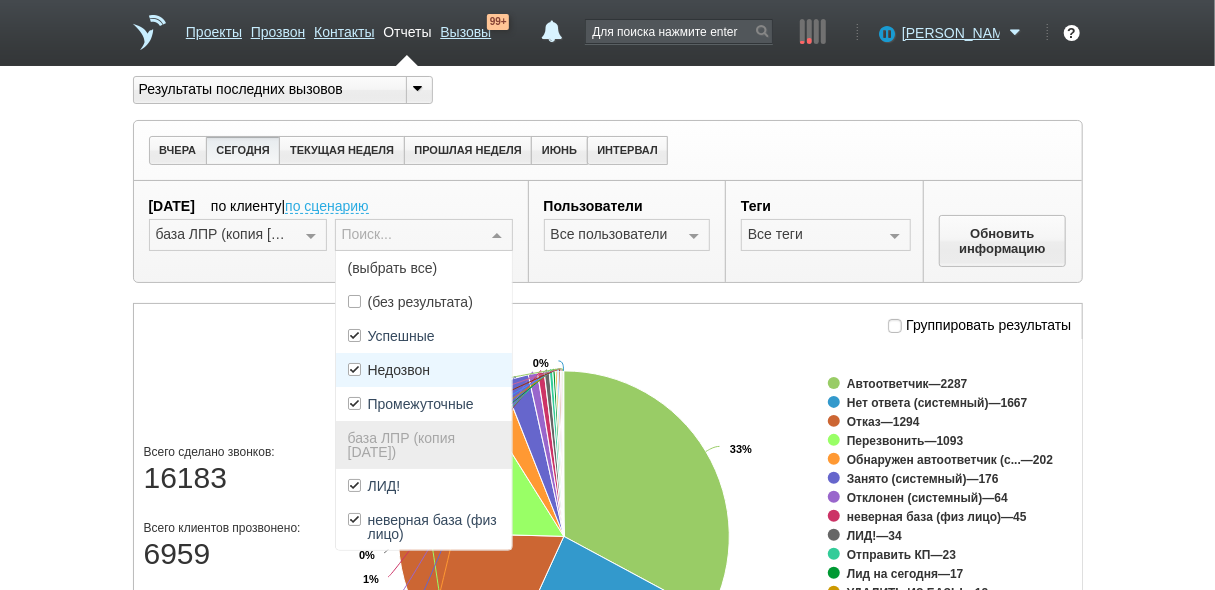 click on "Недозвон" at bounding box center (424, 370) 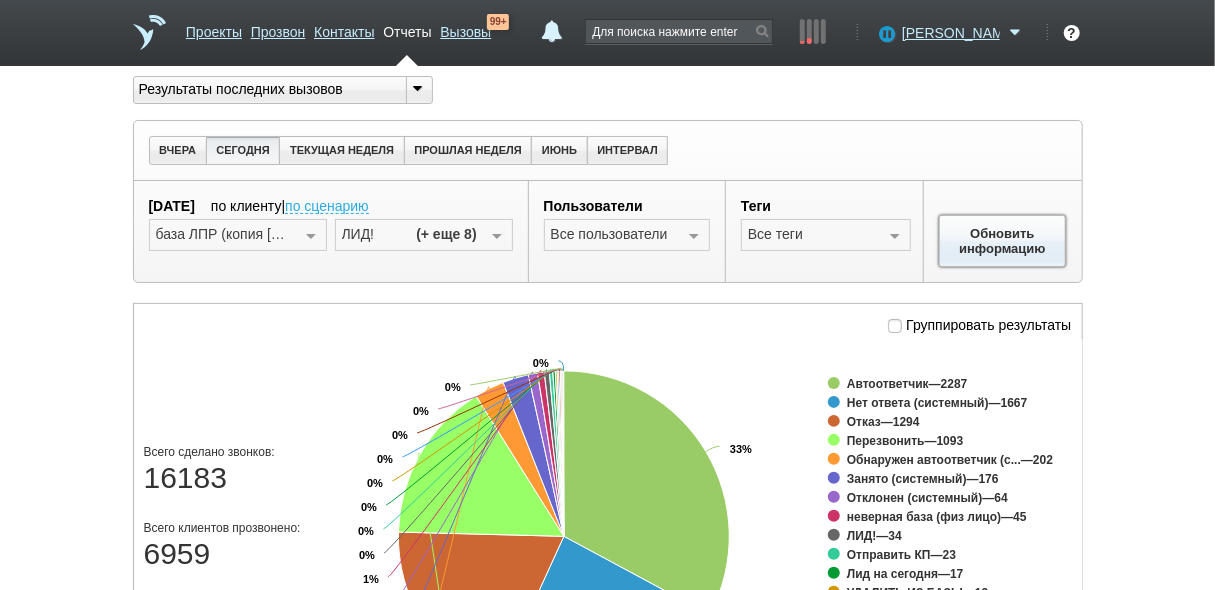 click on "Обновить информацию" at bounding box center (1003, 241) 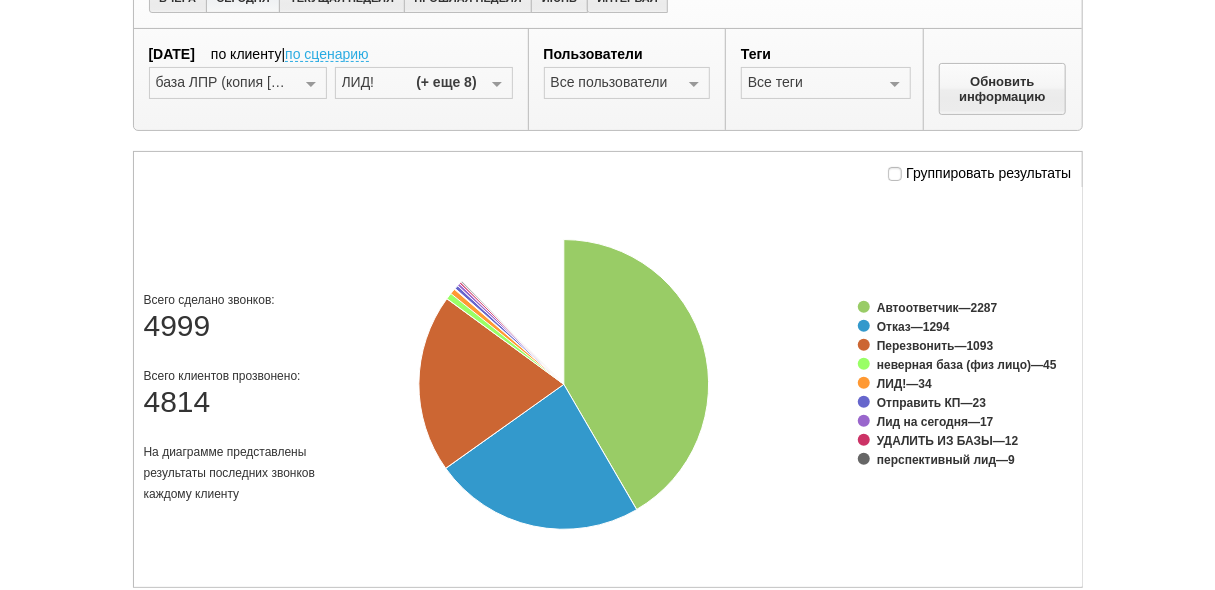 scroll, scrollTop: 160, scrollLeft: 0, axis: vertical 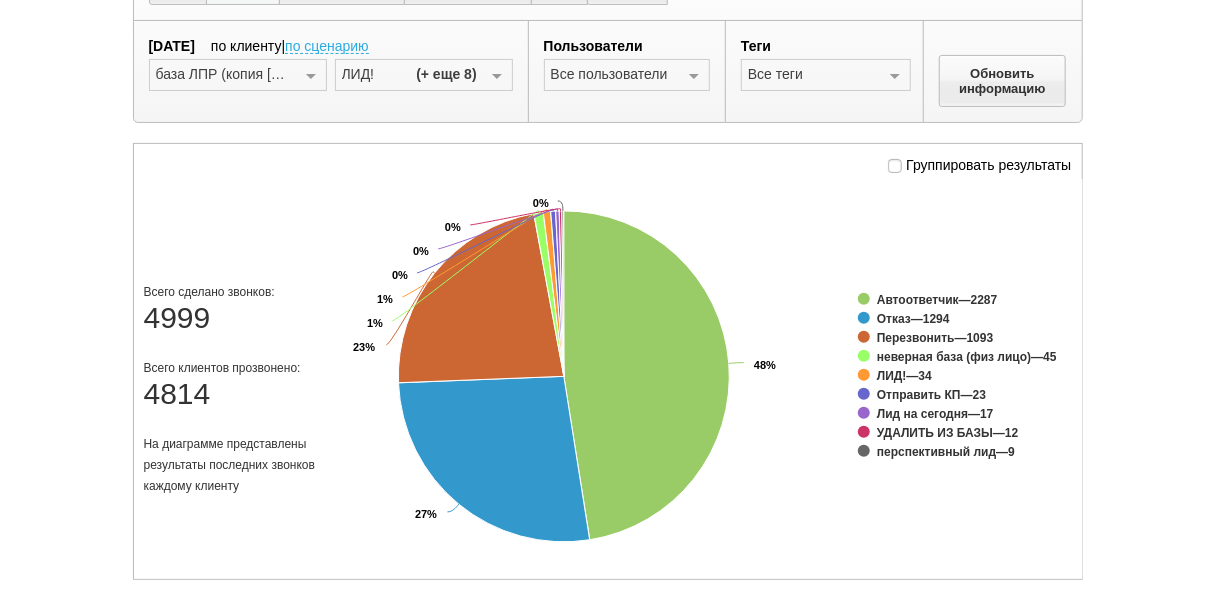 click at bounding box center [497, 76] 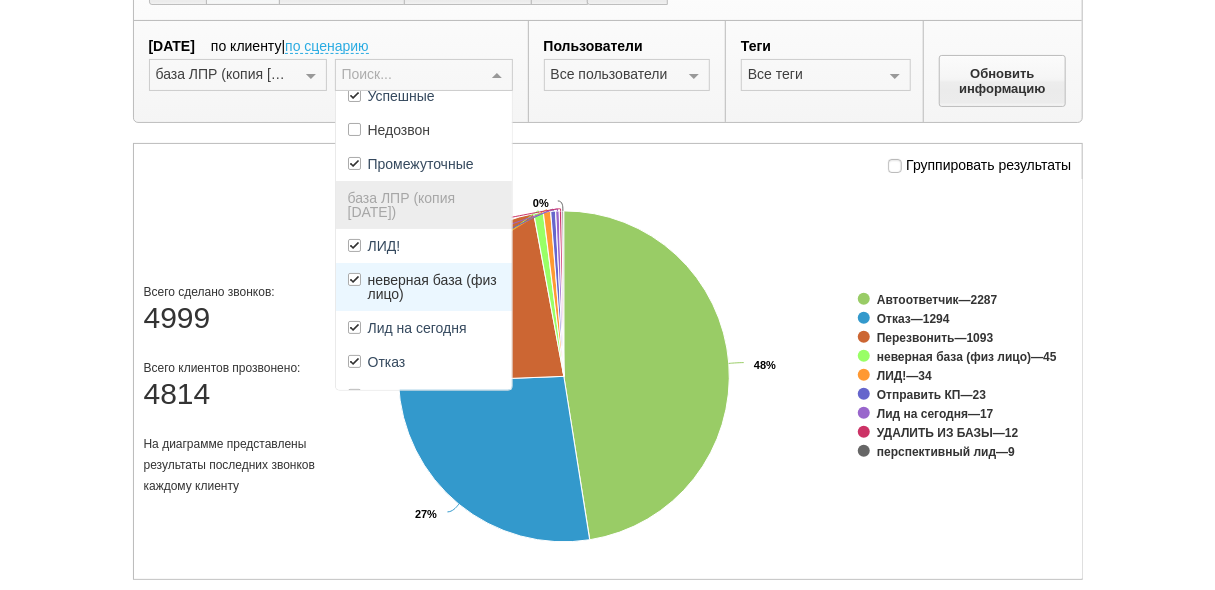 scroll, scrollTop: 160, scrollLeft: 0, axis: vertical 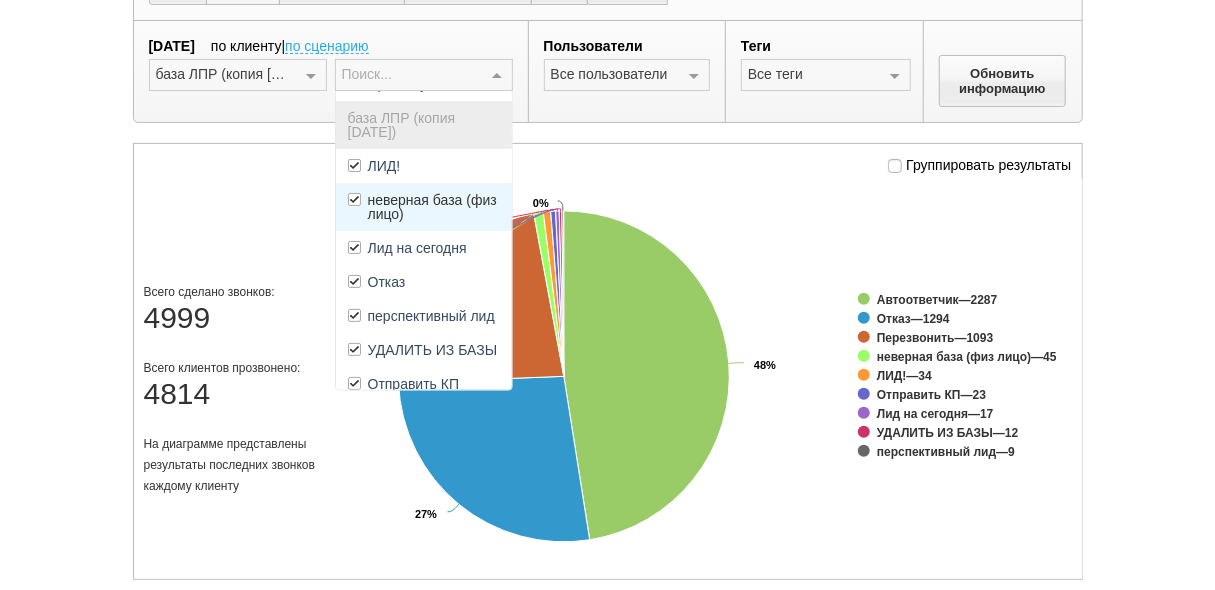 click on "неверная база (физ лицо)" at bounding box center [424, 207] 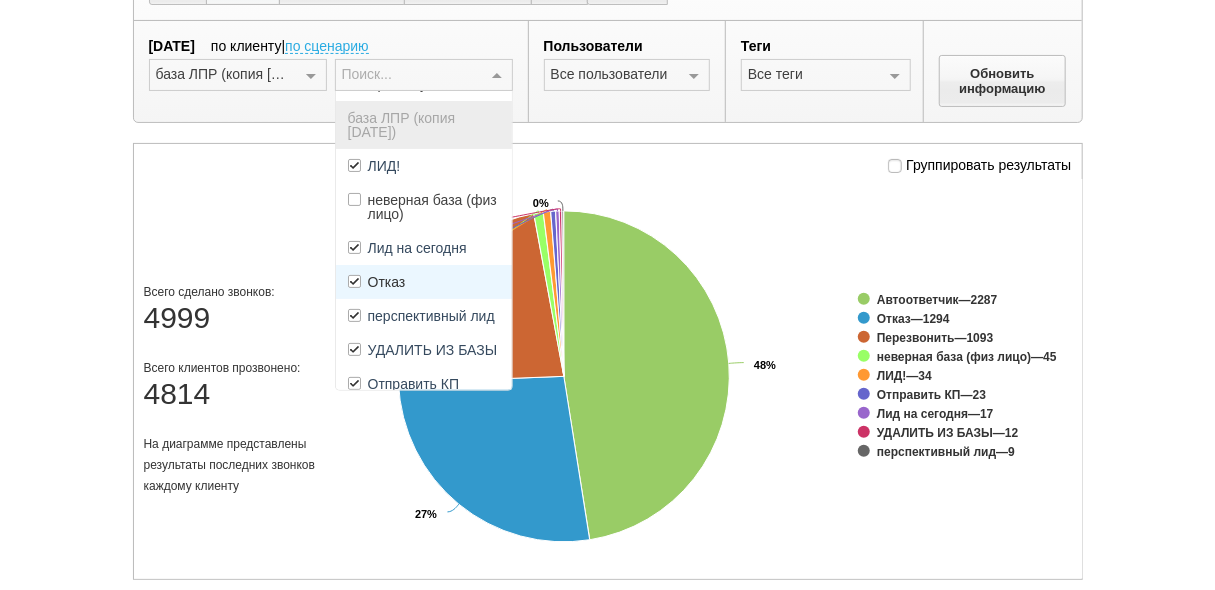 click on "Отказ" at bounding box center [424, 282] 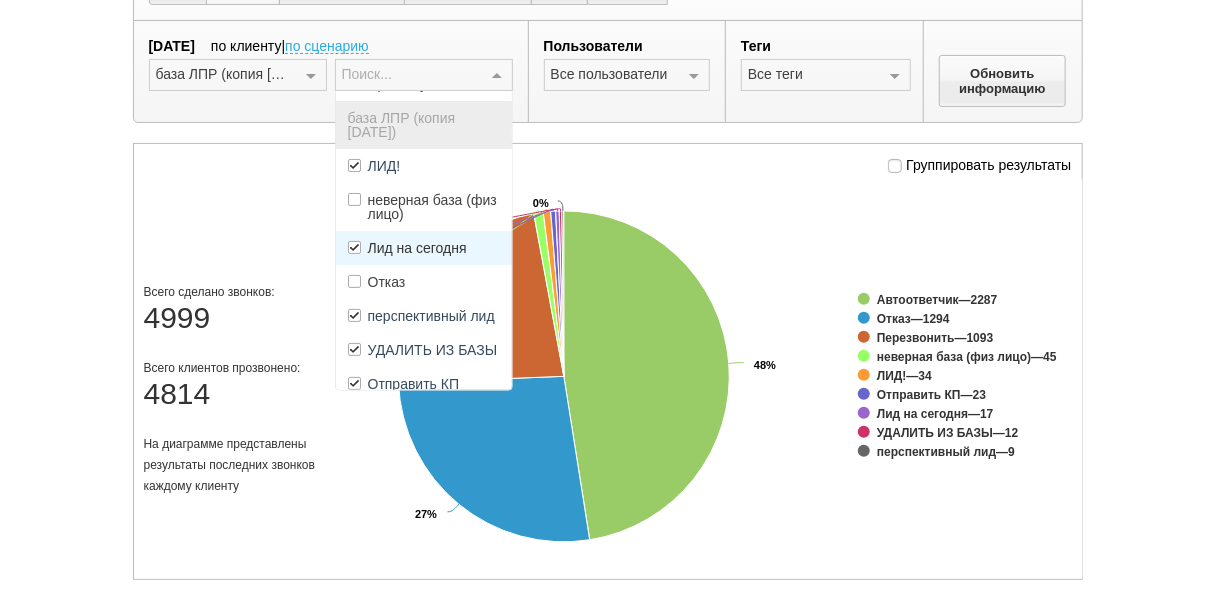 click on "Лид на сегодня" at bounding box center (417, 248) 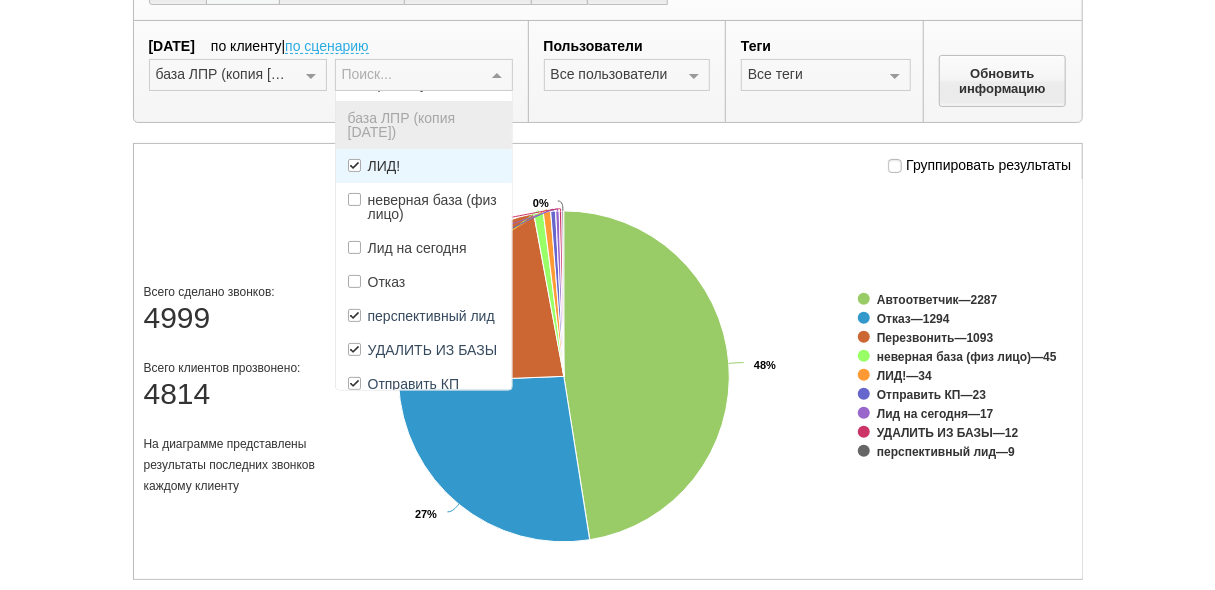 click on "ЛИД!" at bounding box center [424, 166] 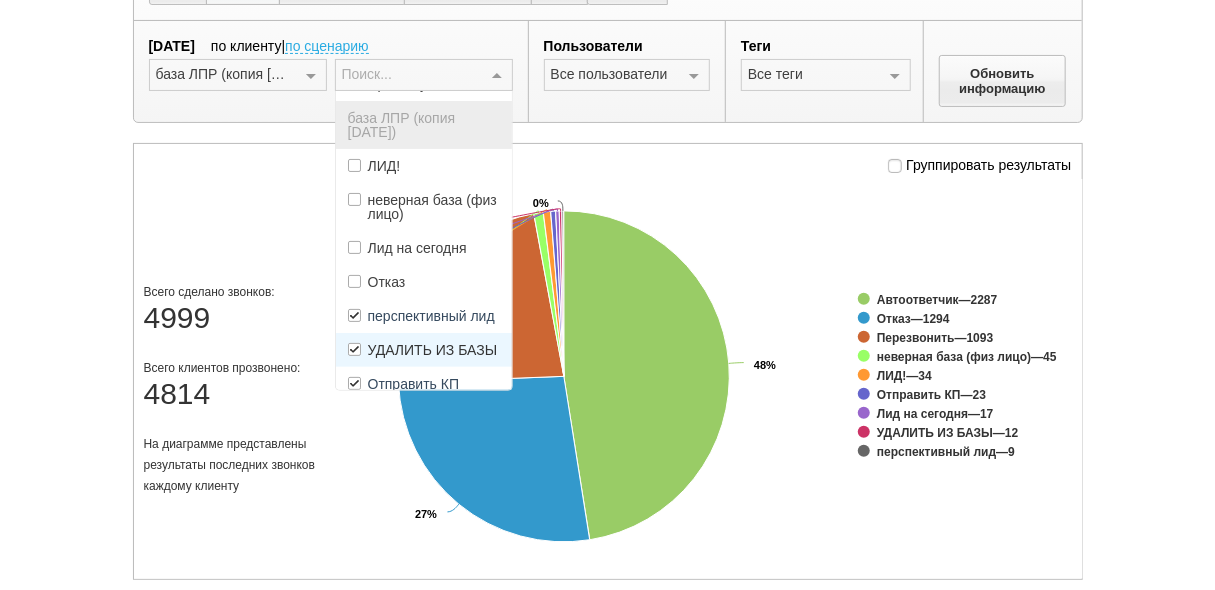 click on "УДАЛИТЬ ИЗ БАЗЫ" at bounding box center (433, 350) 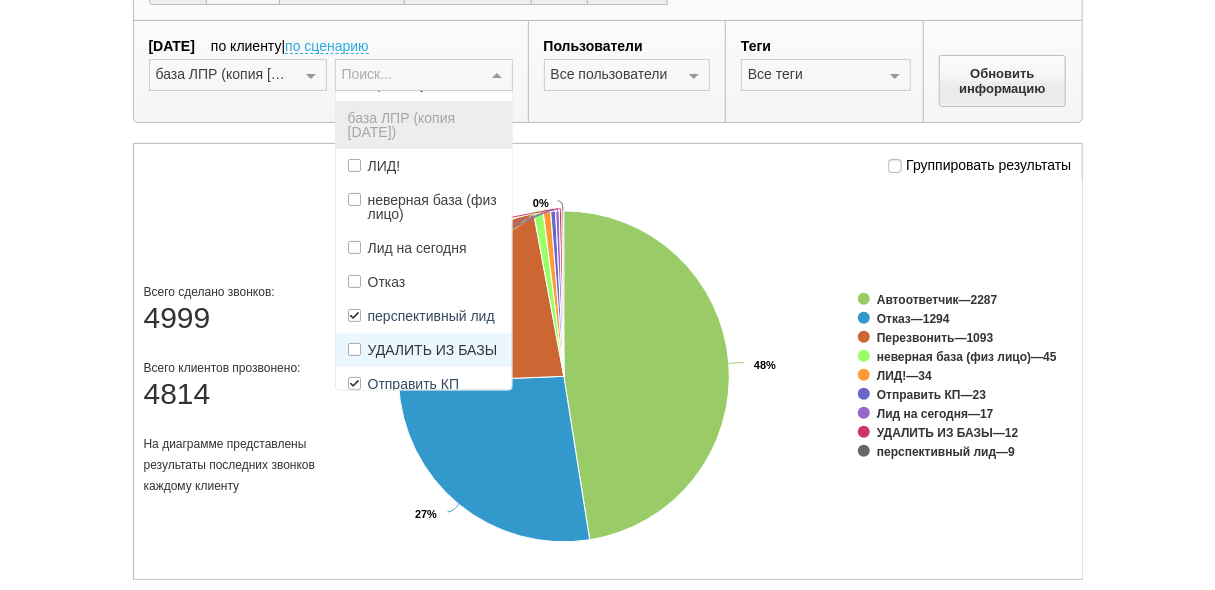scroll, scrollTop: 240, scrollLeft: 0, axis: vertical 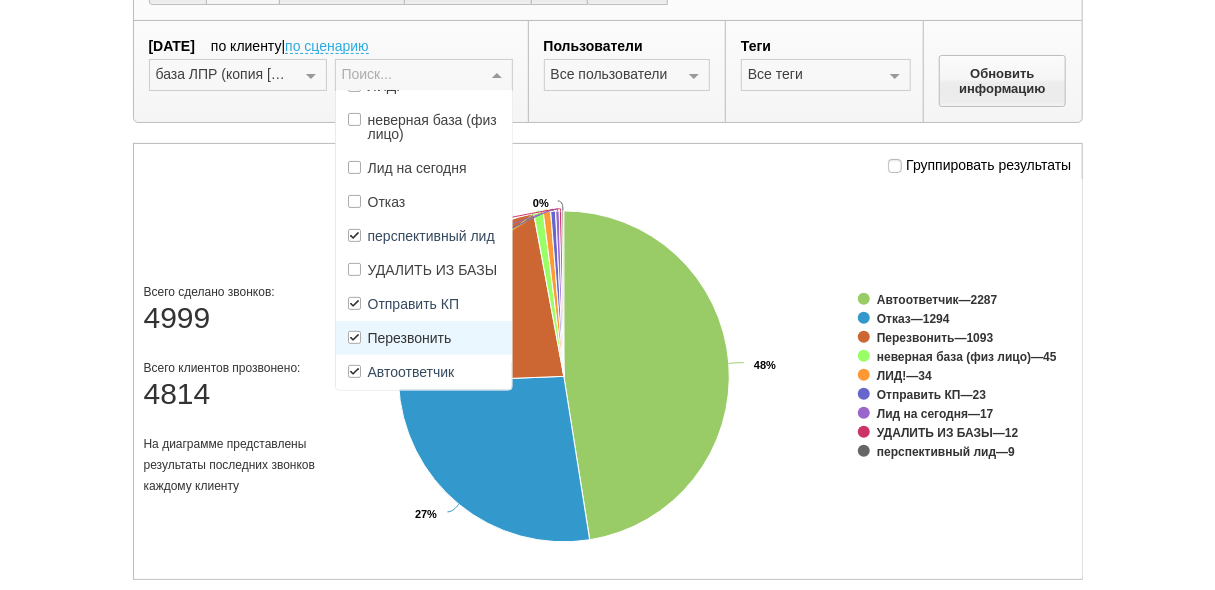 click on "Перезвонить" at bounding box center (424, 338) 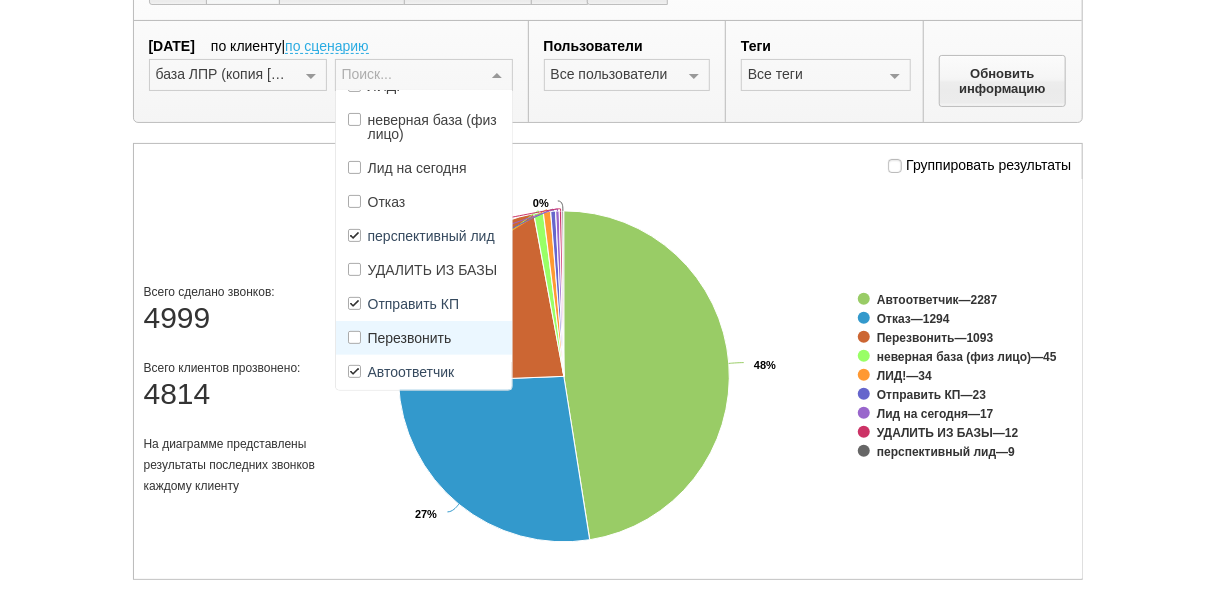 scroll, scrollTop: 320, scrollLeft: 0, axis: vertical 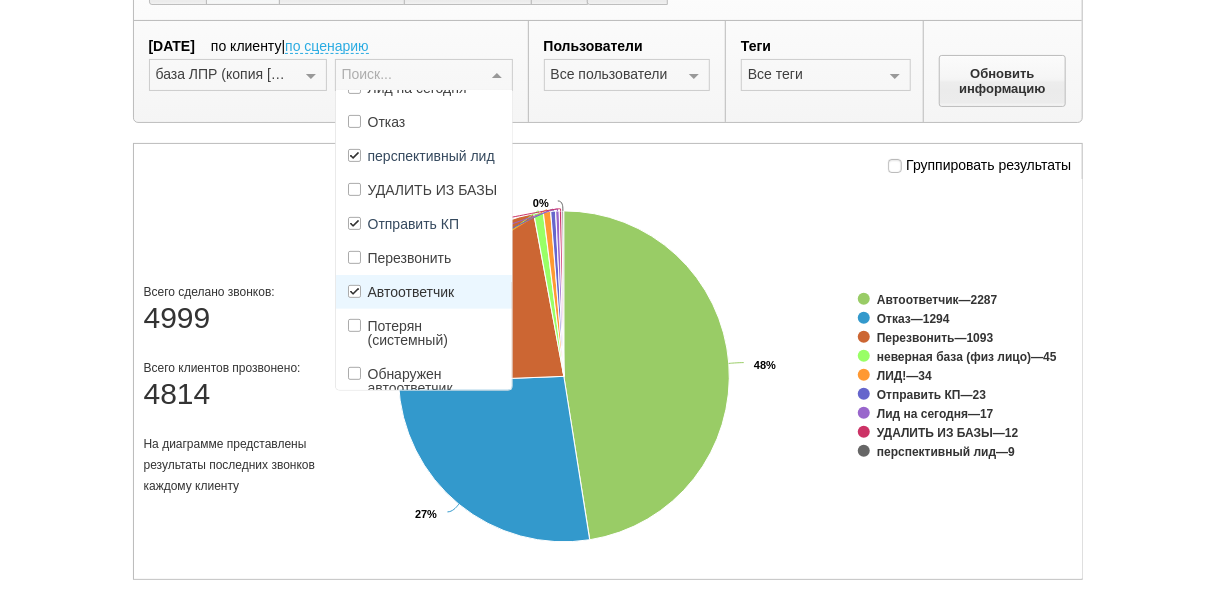 click on "Автоответчик" at bounding box center [424, 292] 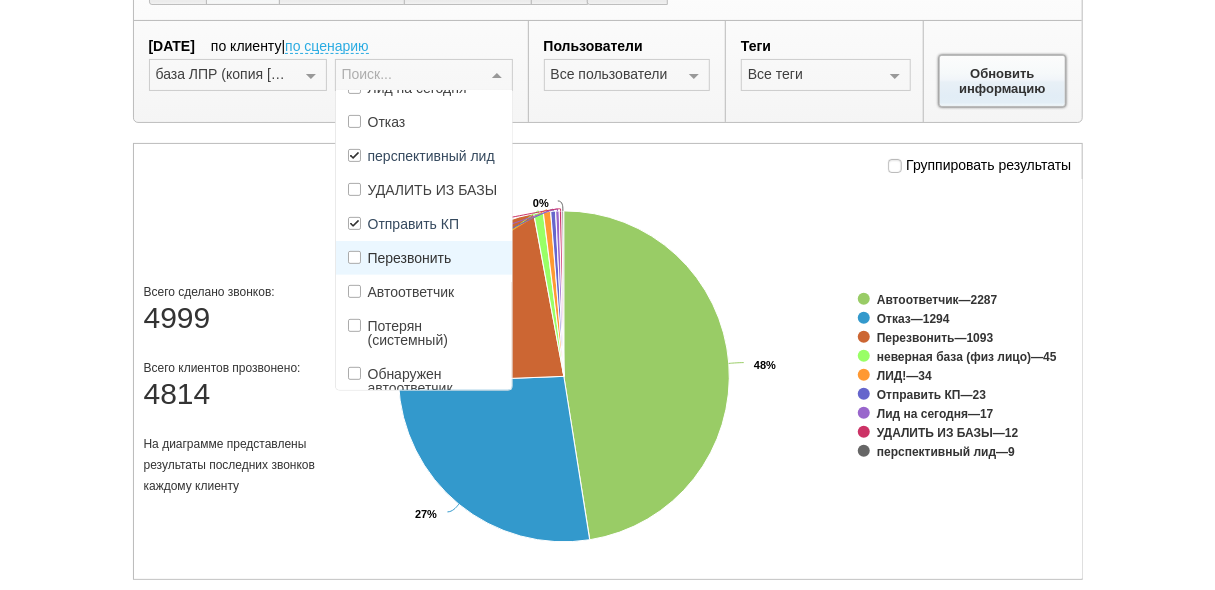 click on "Обновить информацию" at bounding box center (1003, 81) 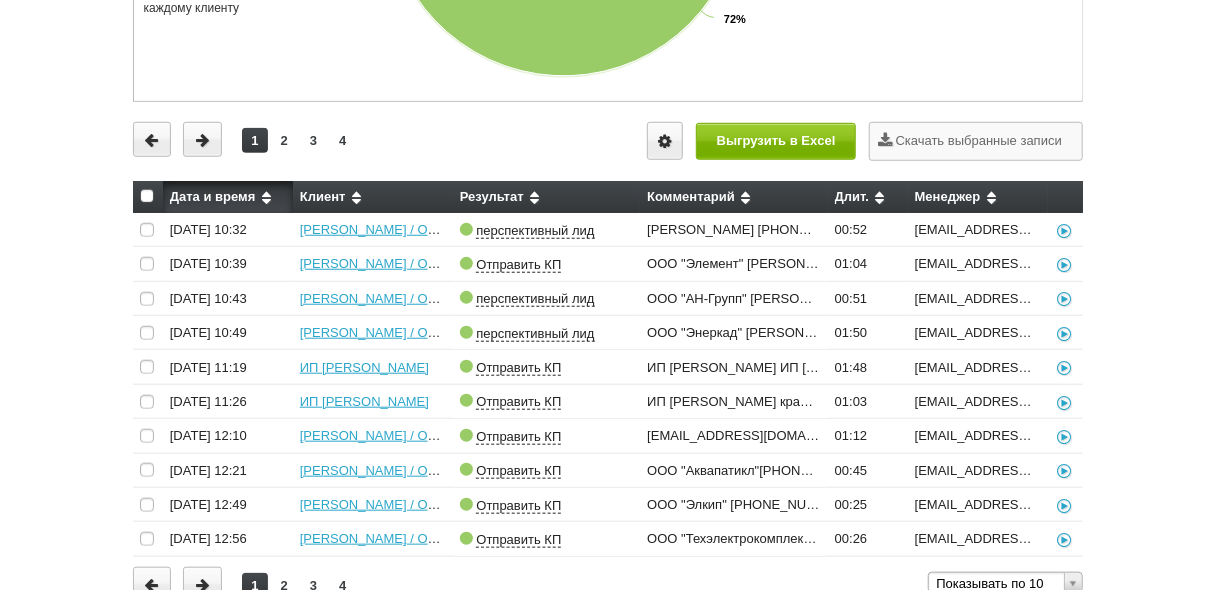scroll, scrollTop: 678, scrollLeft: 0, axis: vertical 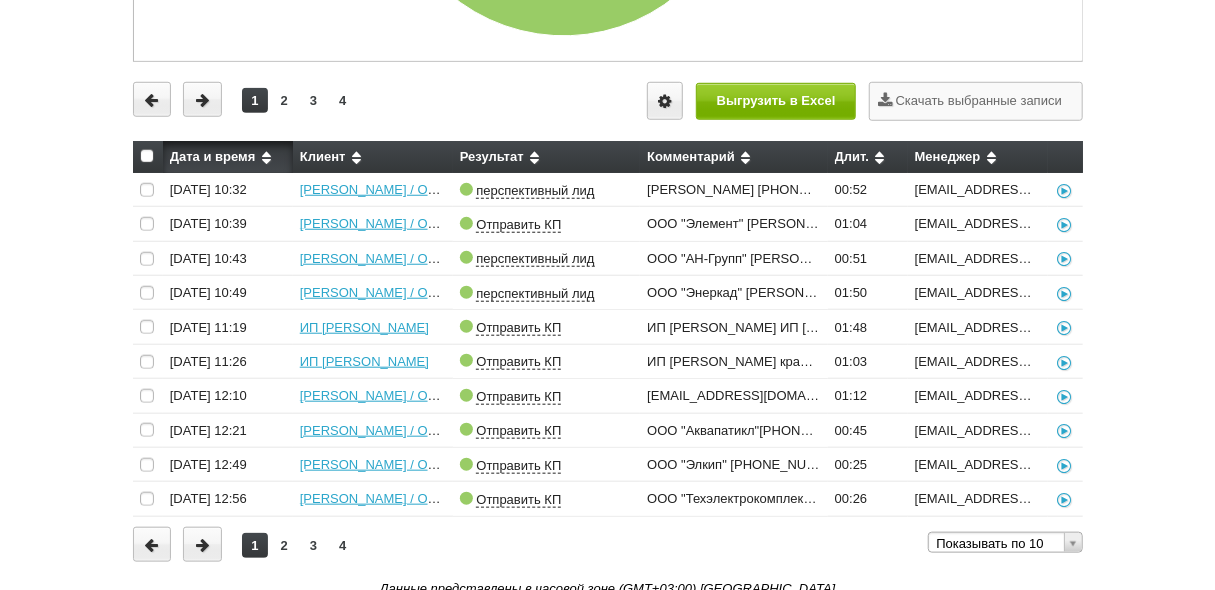 click at bounding box center [147, 156] 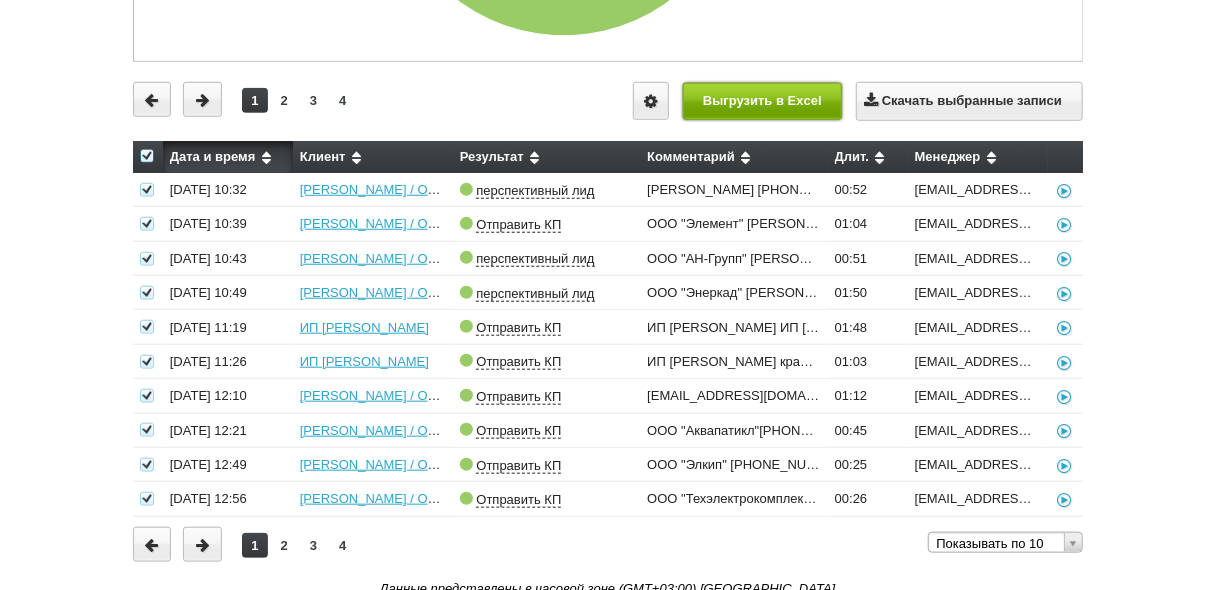 click on "Выгрузить в Excel" at bounding box center (763, 101) 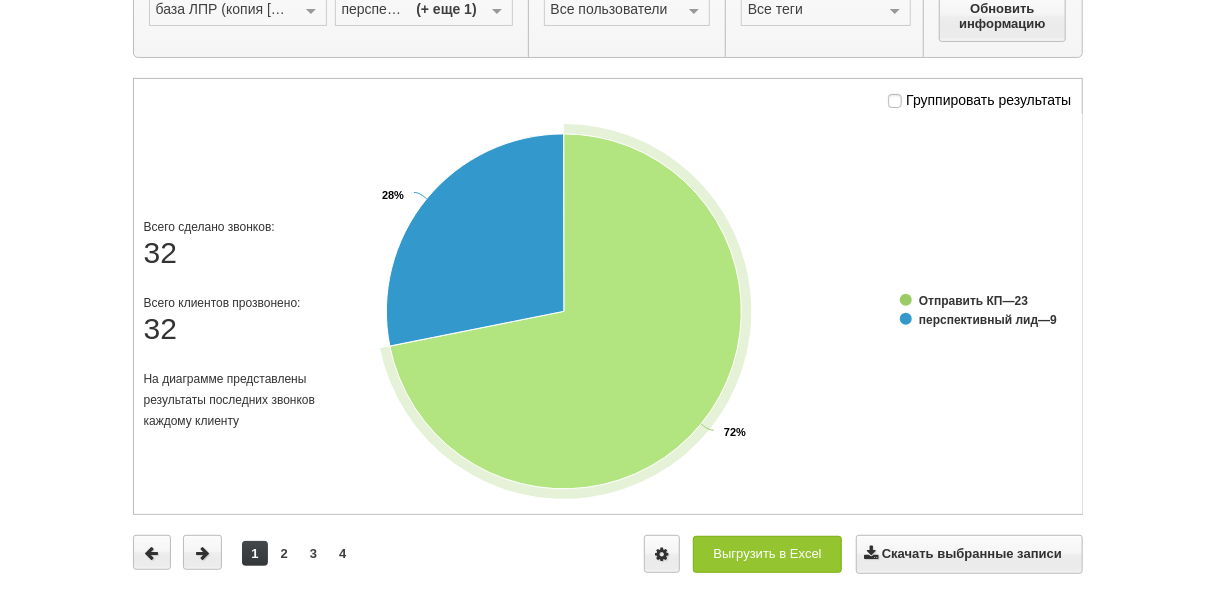scroll, scrollTop: 38, scrollLeft: 0, axis: vertical 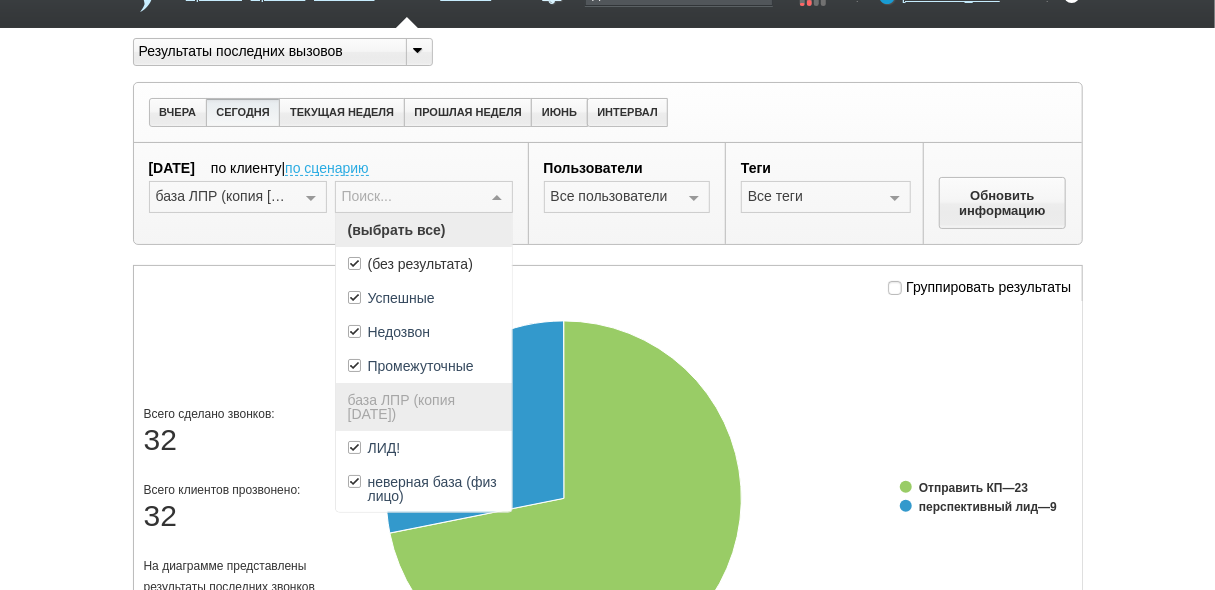 click on "(выбрать все)" at bounding box center [424, 230] 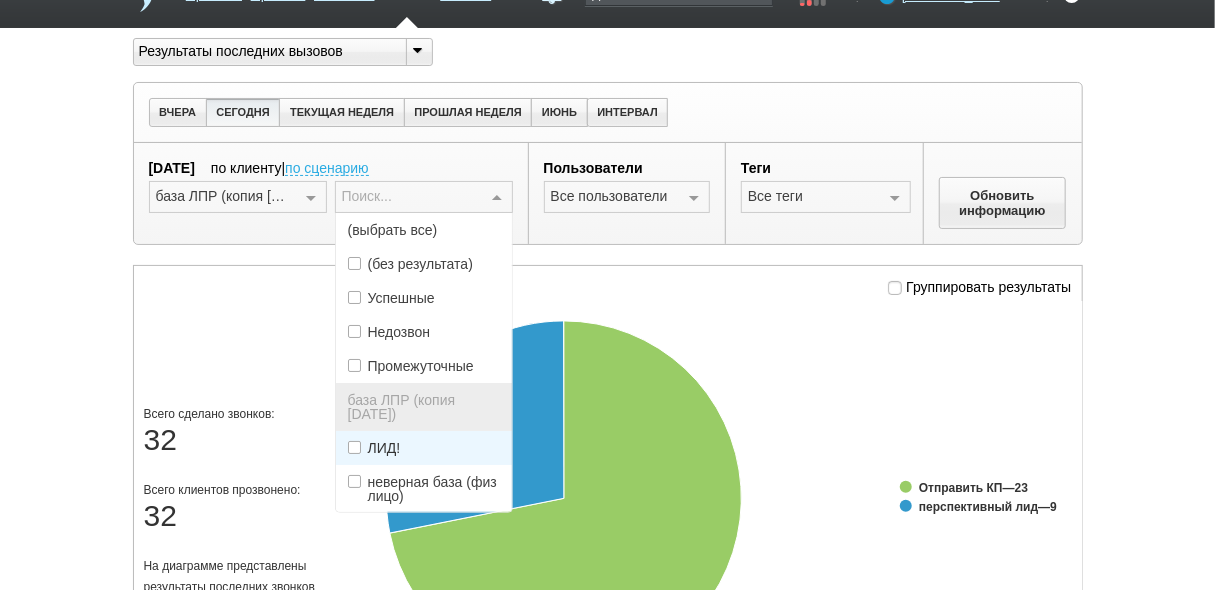 click on "ЛИД!" at bounding box center [424, 448] 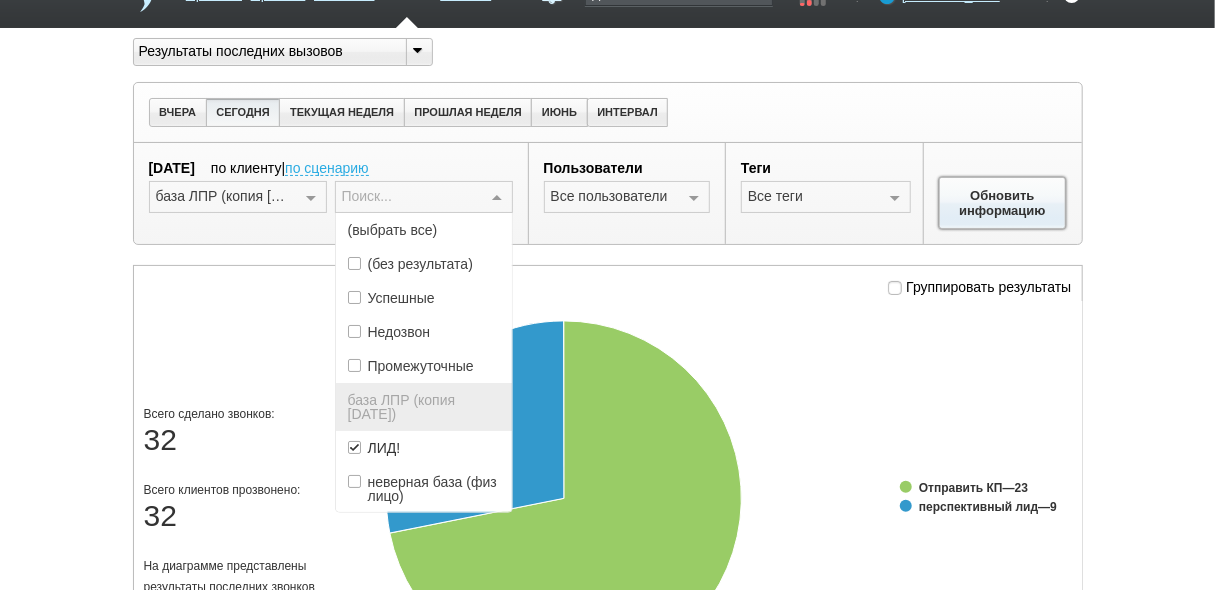 click on "Обновить информацию" at bounding box center [1003, 203] 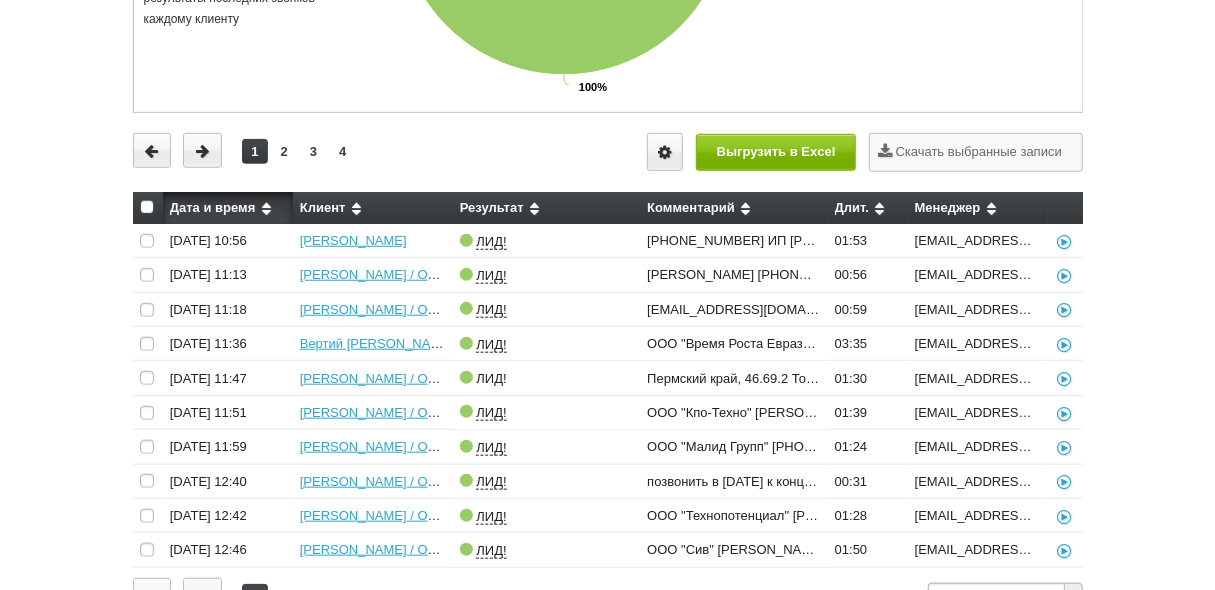 scroll, scrollTop: 678, scrollLeft: 0, axis: vertical 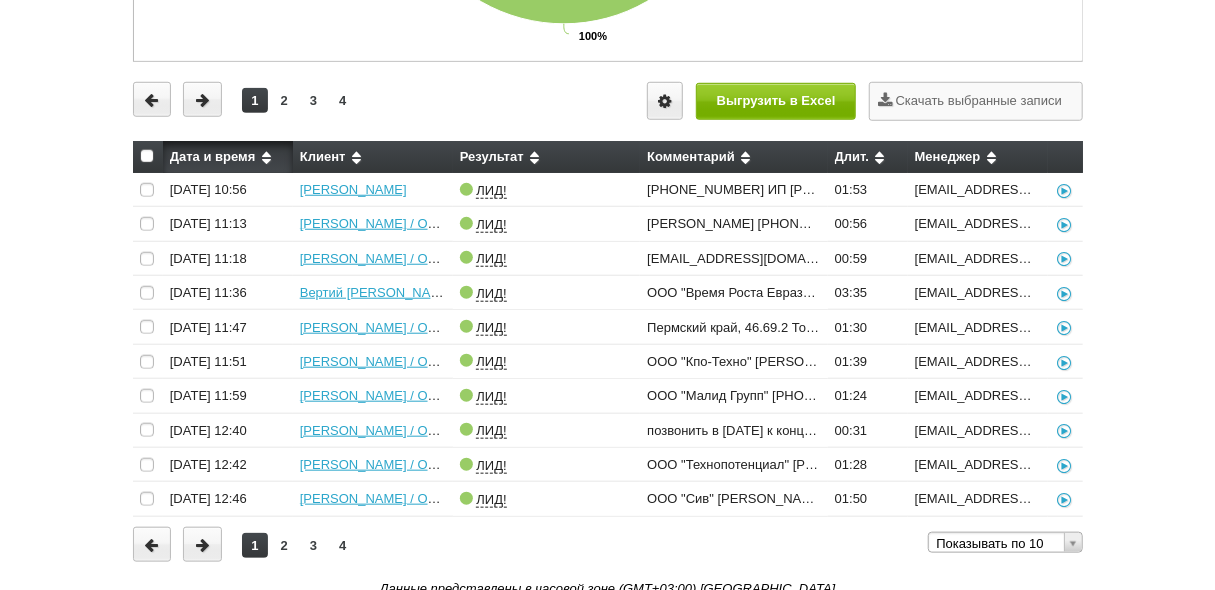 click at bounding box center [147, 156] 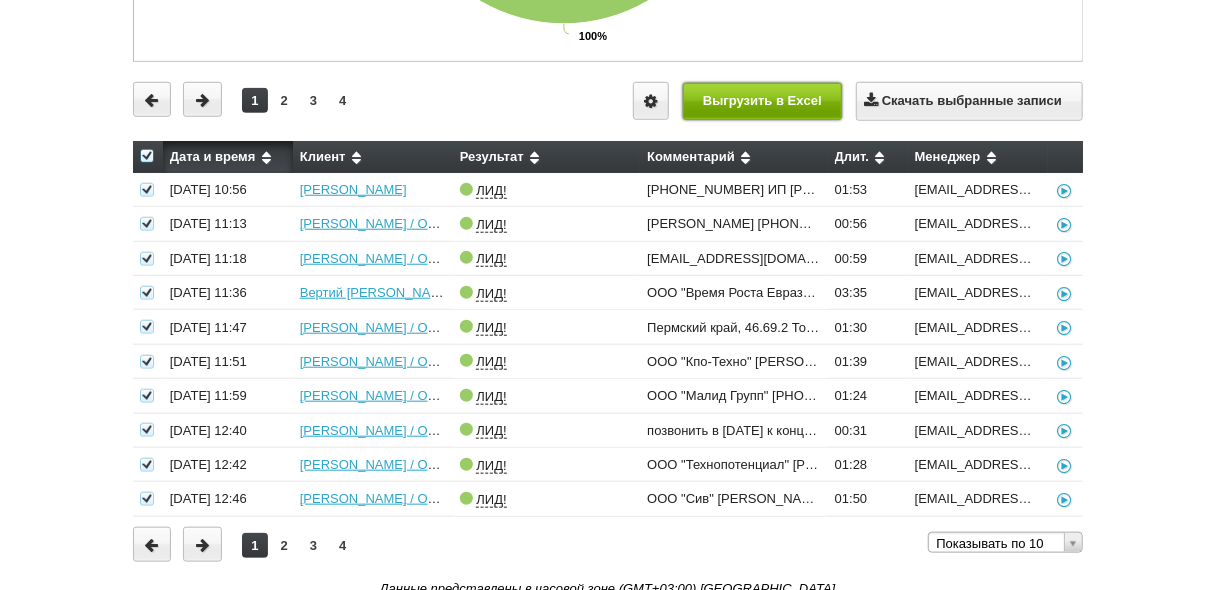 click on "Выгрузить в Excel" at bounding box center (763, 101) 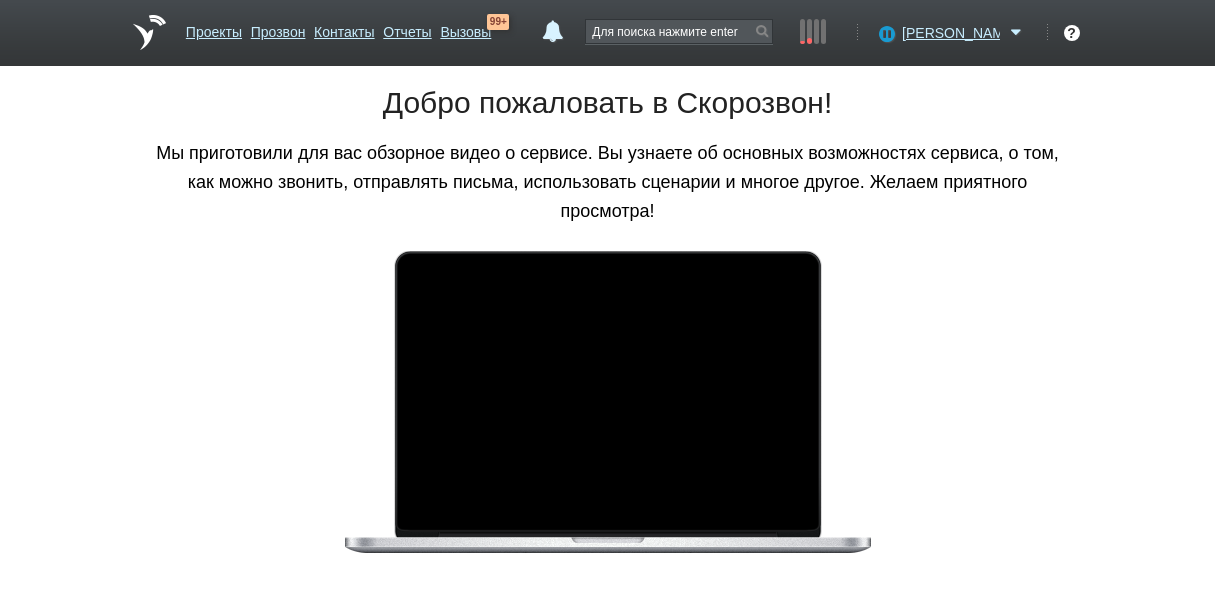scroll, scrollTop: 0, scrollLeft: 0, axis: both 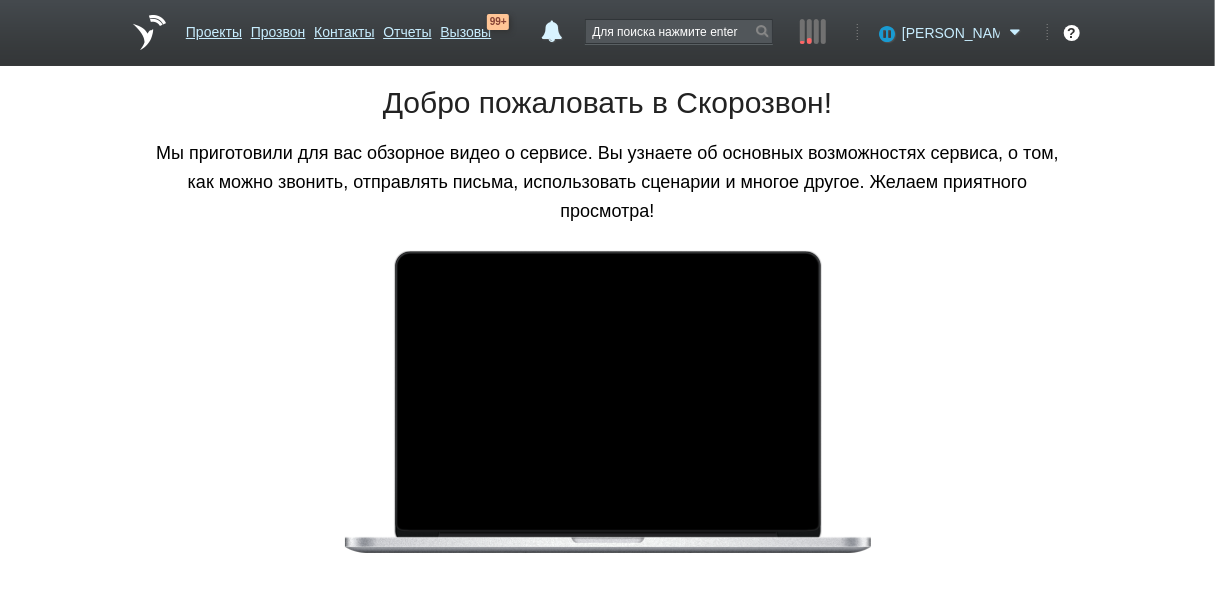 click on "[PERSON_NAME]" at bounding box center [951, 33] 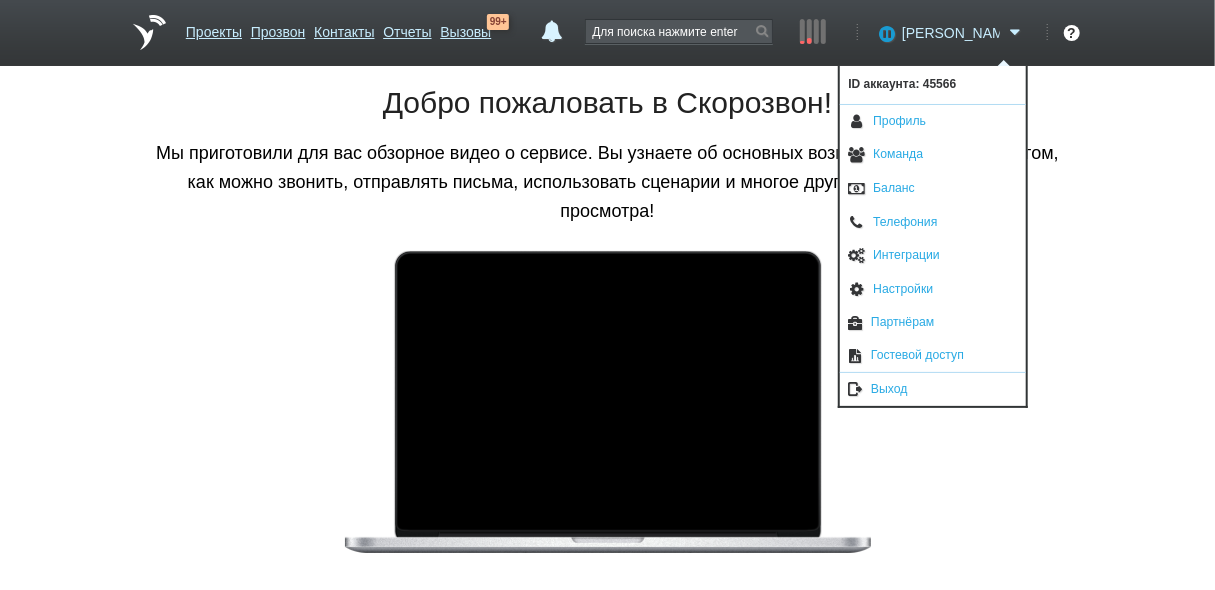 click on "[PERSON_NAME]" at bounding box center (951, 33) 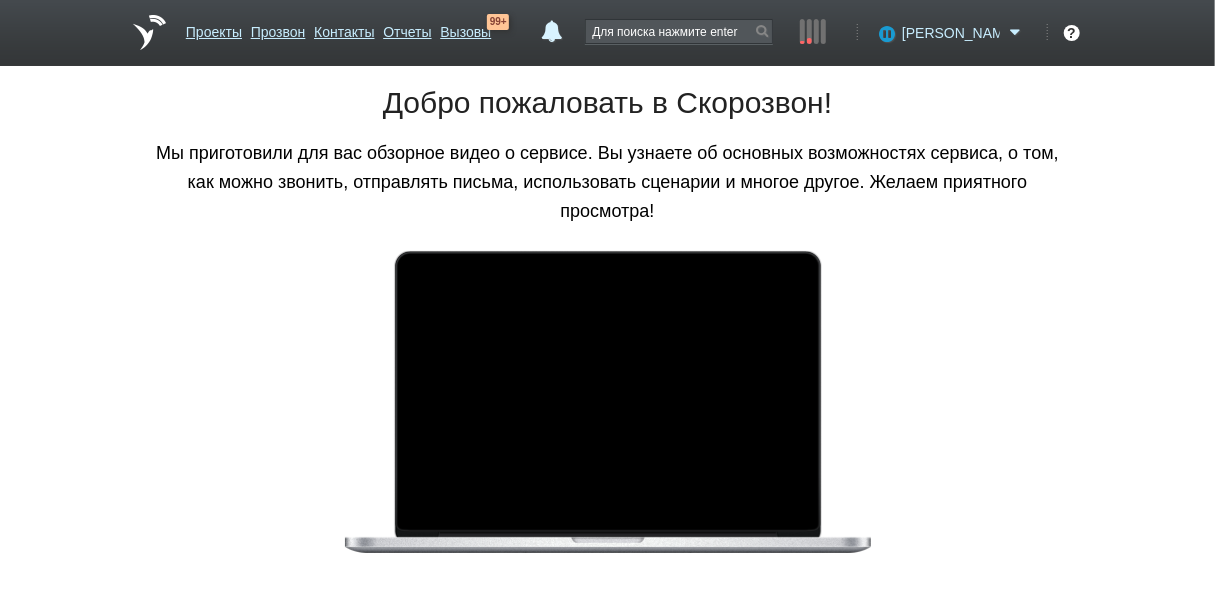 click on "[PERSON_NAME]" at bounding box center [951, 33] 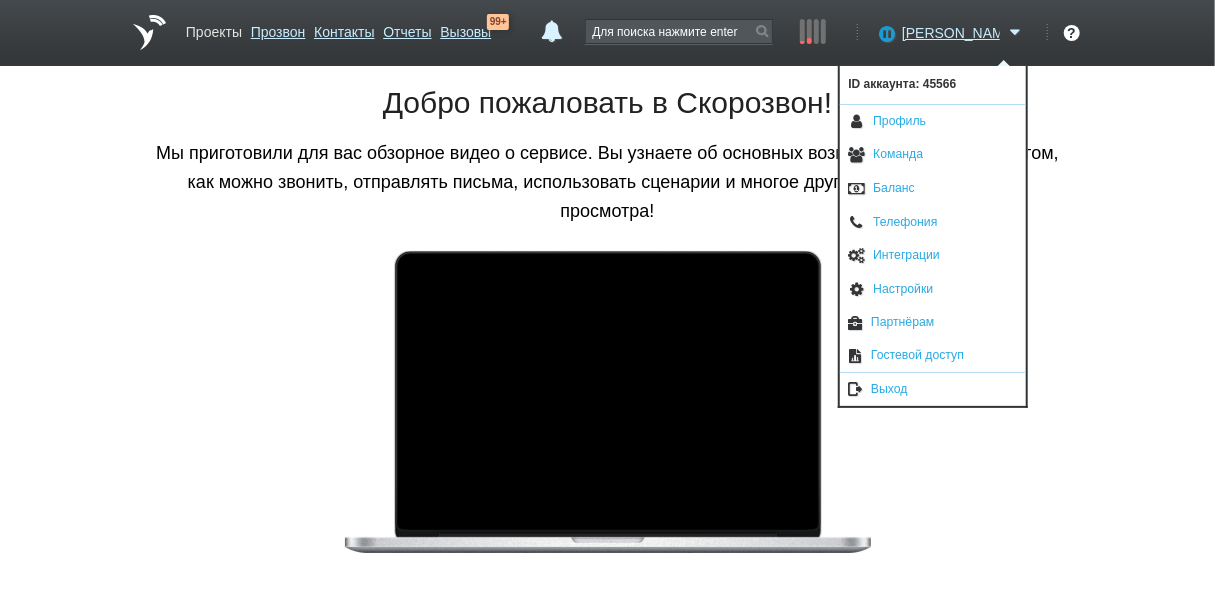 click on "Проекты" at bounding box center [214, 28] 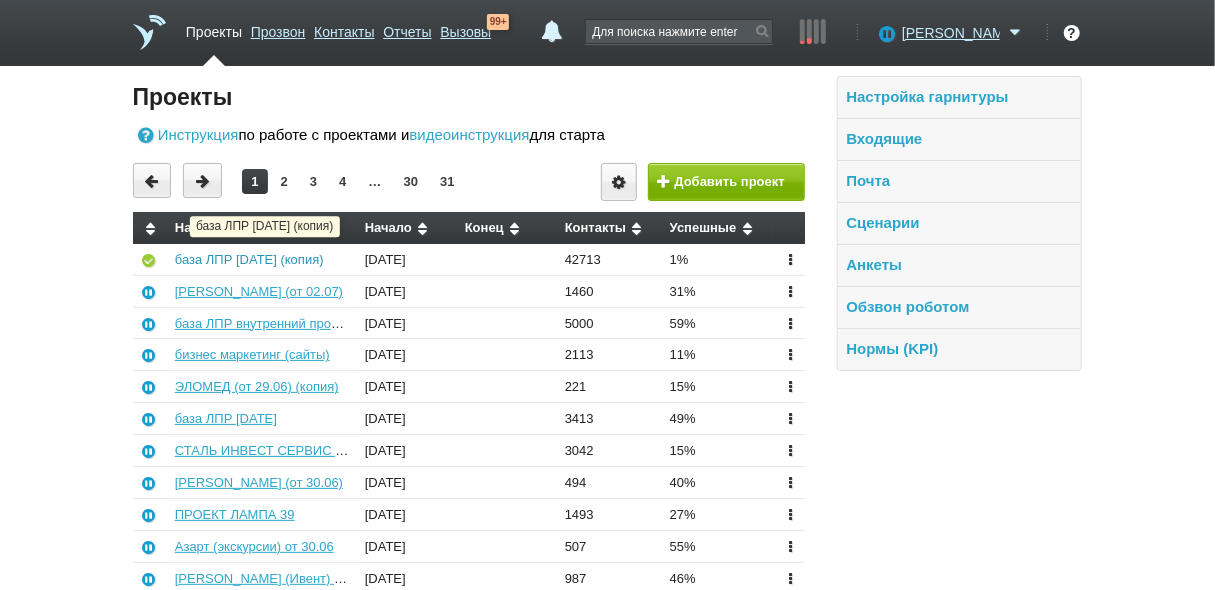 click on "база ЛПР  [DATE] (копия)" at bounding box center (249, 259) 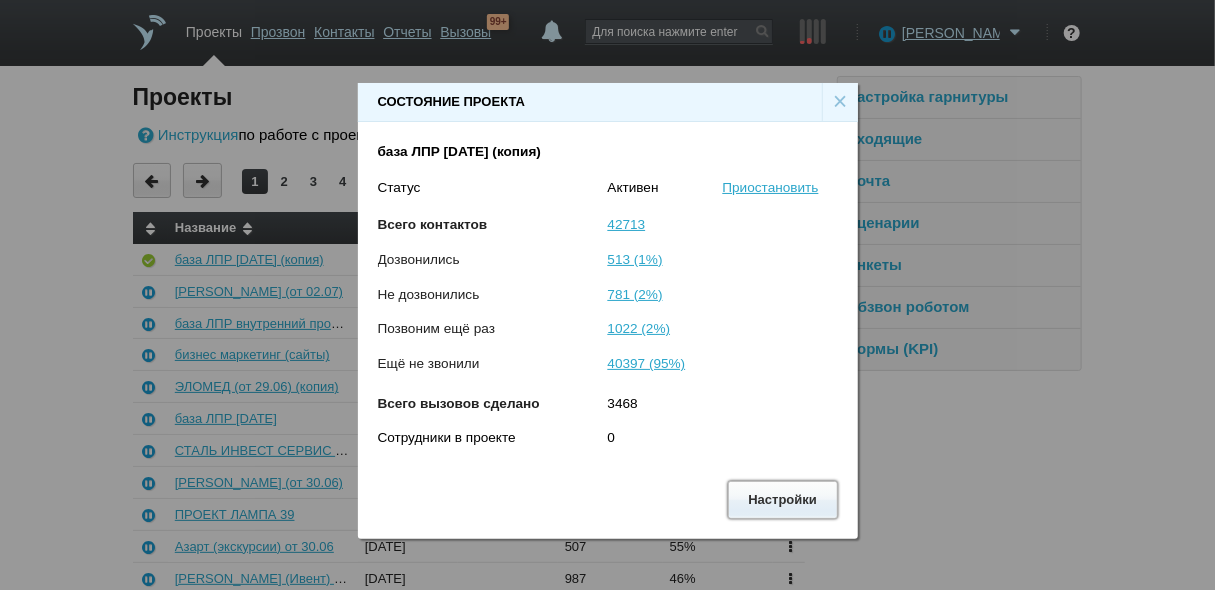 drag, startPoint x: 768, startPoint y: 494, endPoint x: 780, endPoint y: 459, distance: 37 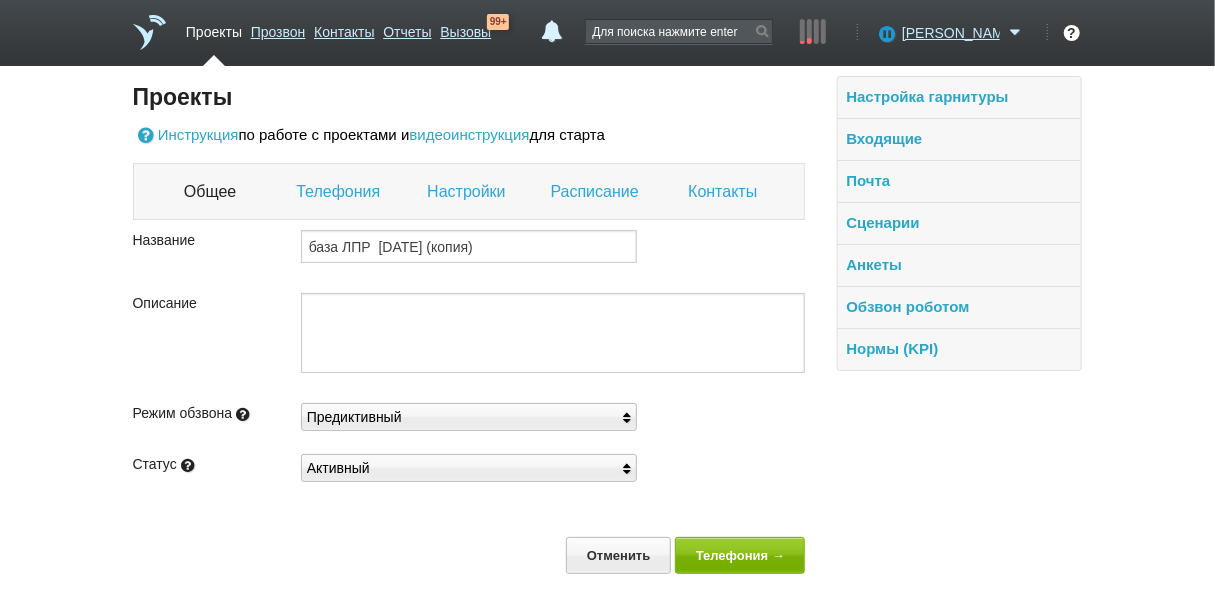 click on "Георгиевич
Доступен
Не беспокоить
Перерыв
ID аккаунта: 45566
Профиль
Команда
Баланс
Телефония
Интеграции
Настройки
Партнёрам
Гостевой доступ
Выход" at bounding box center [949, 43] 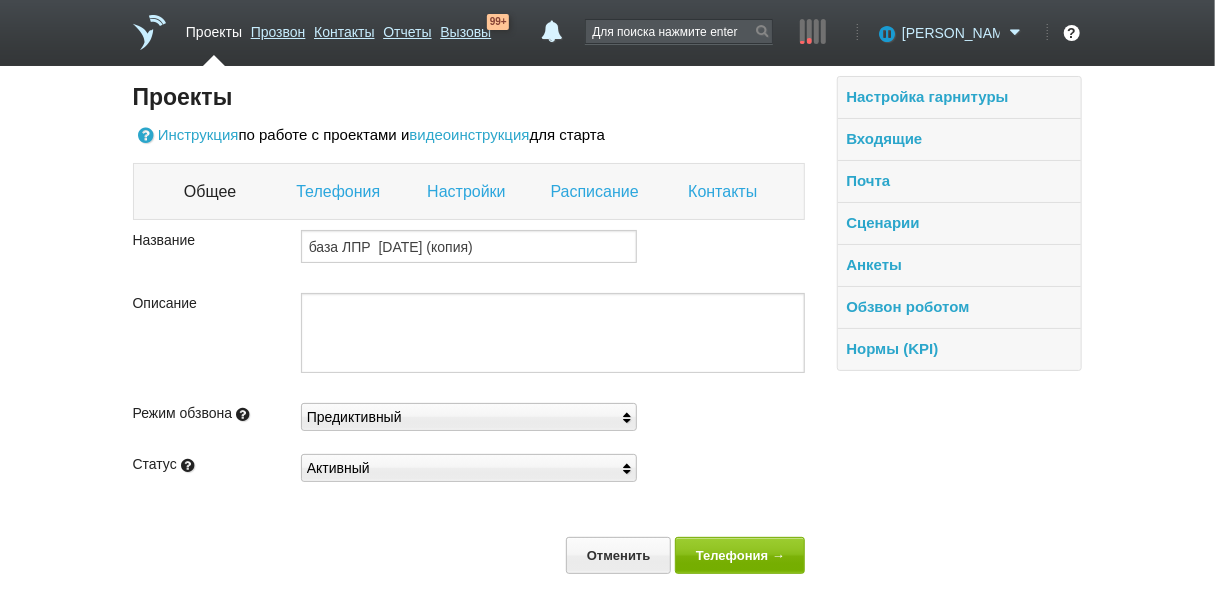 click on "[PERSON_NAME]" at bounding box center (951, 33) 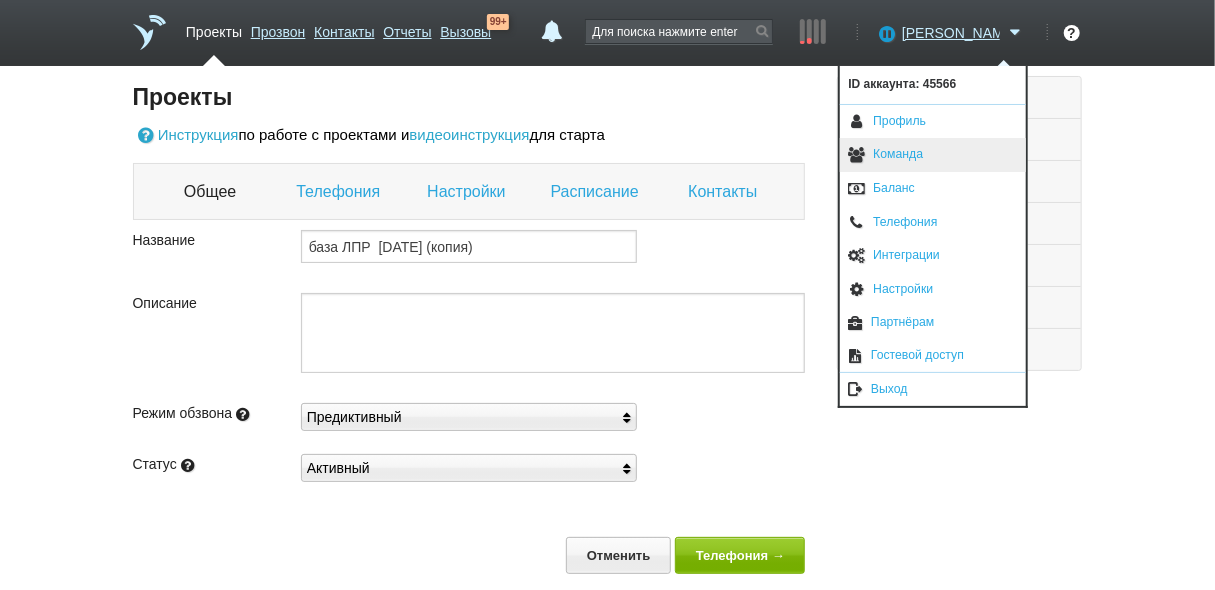 click on "Команда" at bounding box center (933, 155) 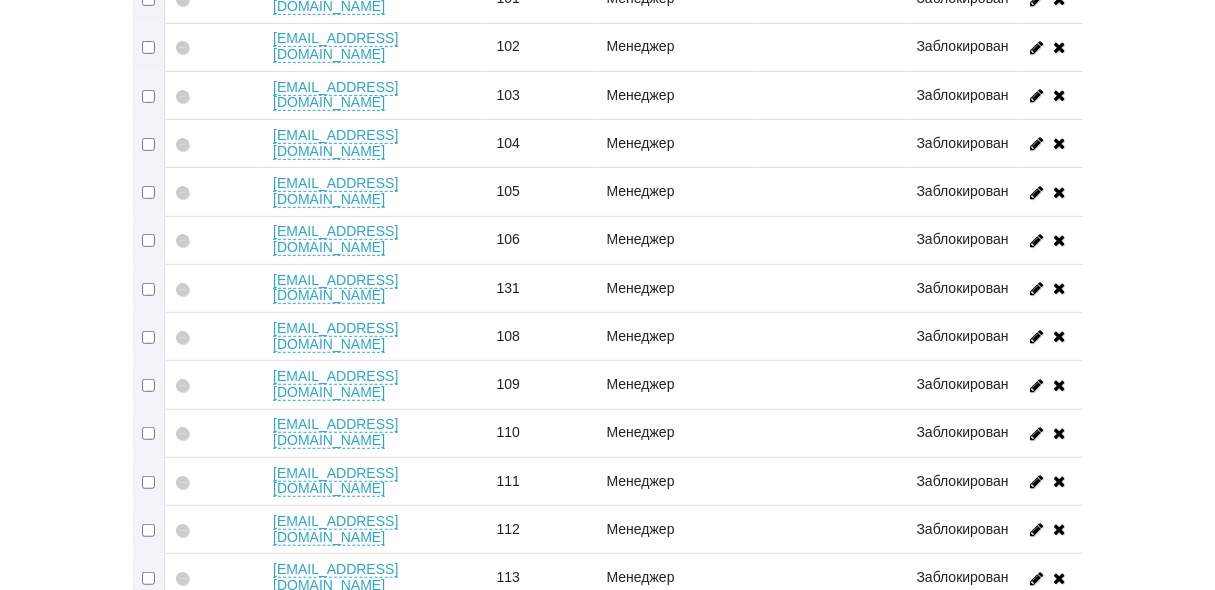 scroll, scrollTop: 320, scrollLeft: 0, axis: vertical 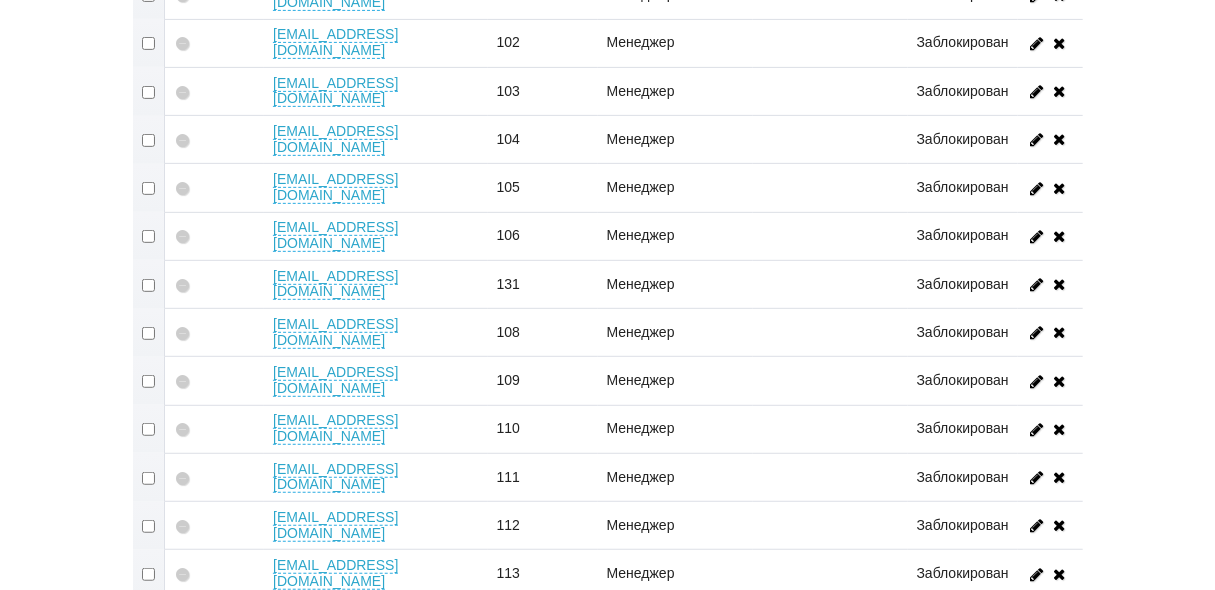 click at bounding box center (149, 381) 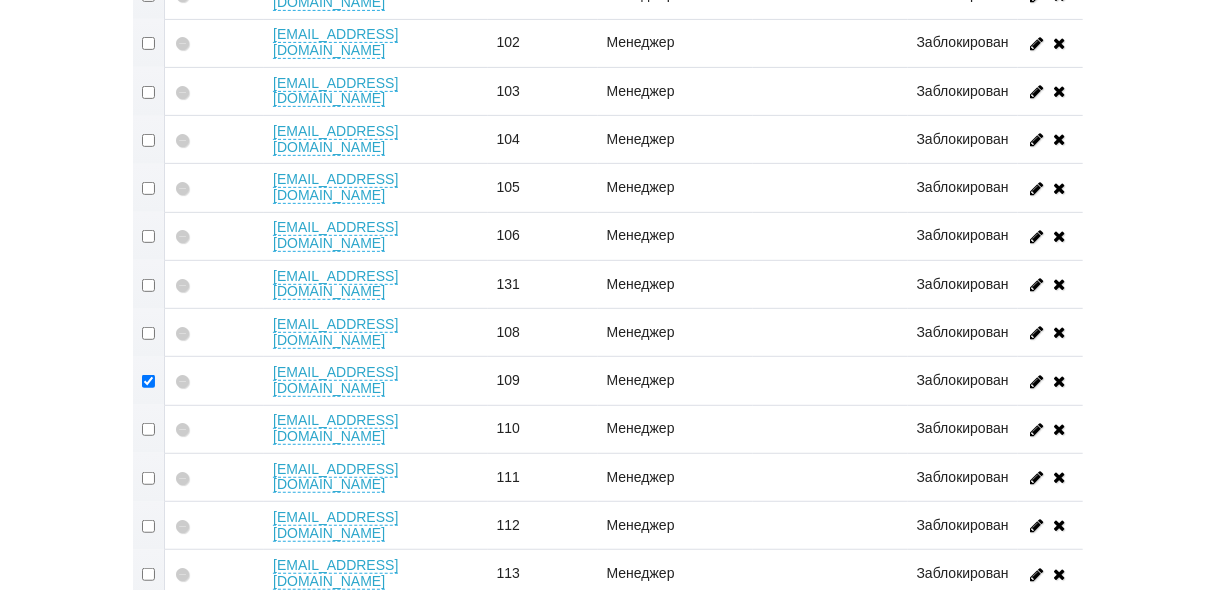 checkbox on "true" 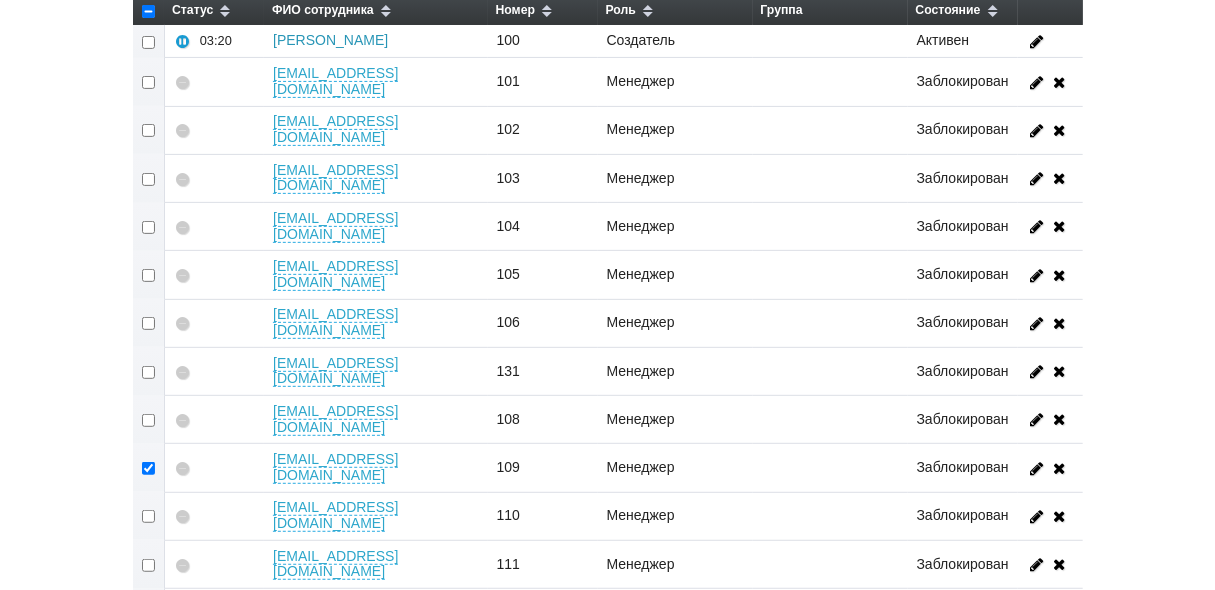 scroll, scrollTop: 80, scrollLeft: 0, axis: vertical 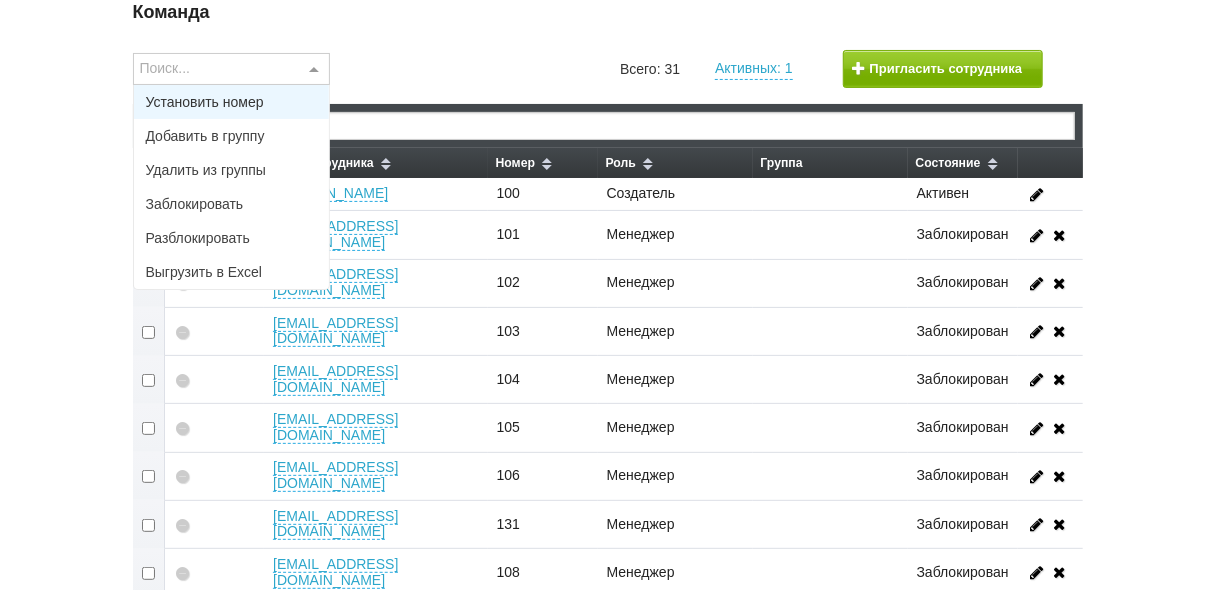 click at bounding box center [314, 70] 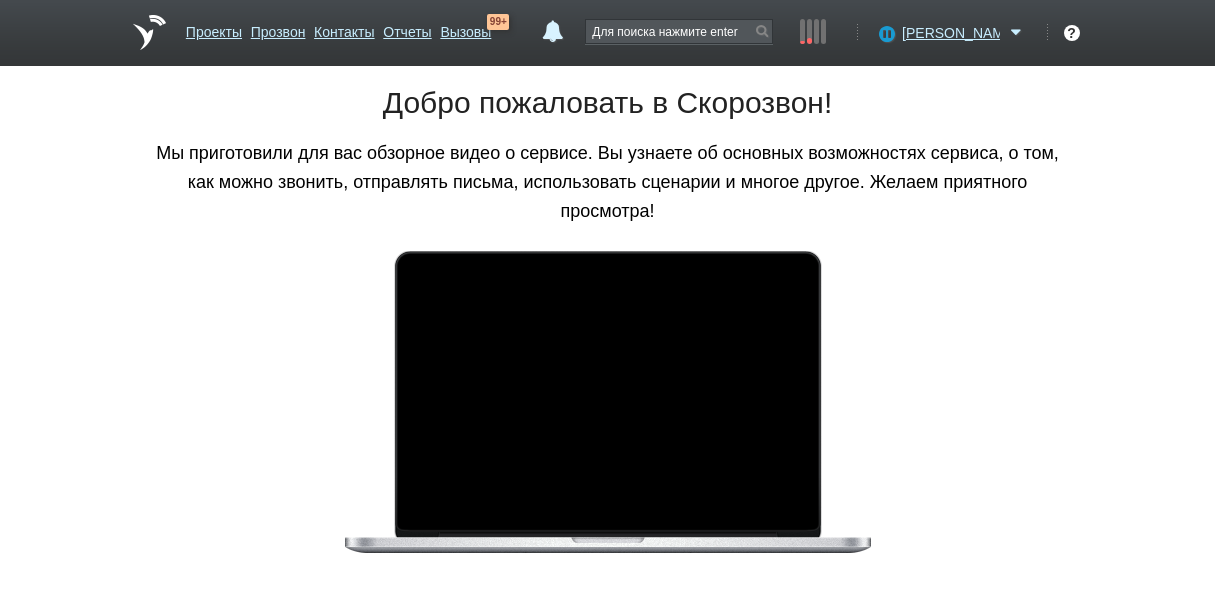 scroll, scrollTop: 0, scrollLeft: 0, axis: both 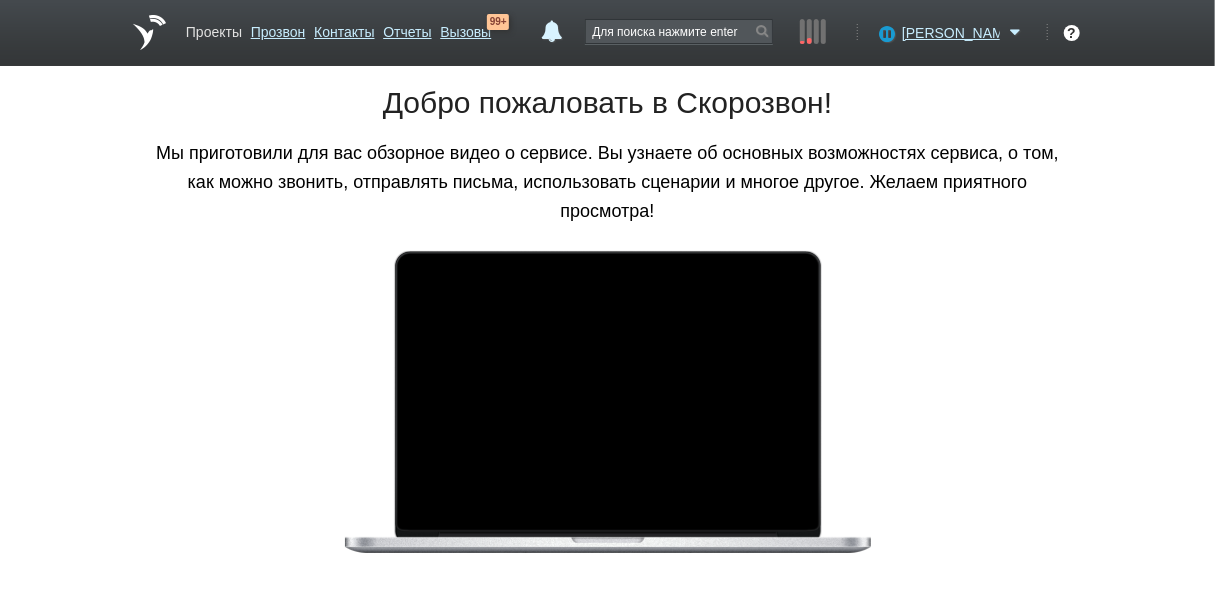 click on "Проекты" at bounding box center (214, 28) 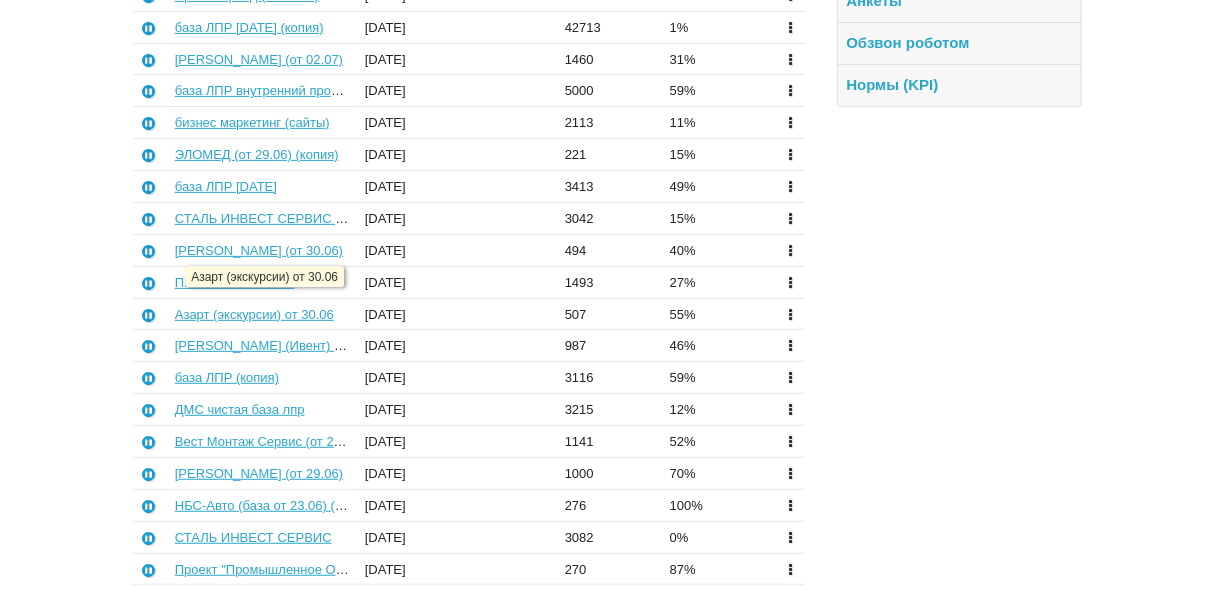 scroll, scrollTop: 320, scrollLeft: 0, axis: vertical 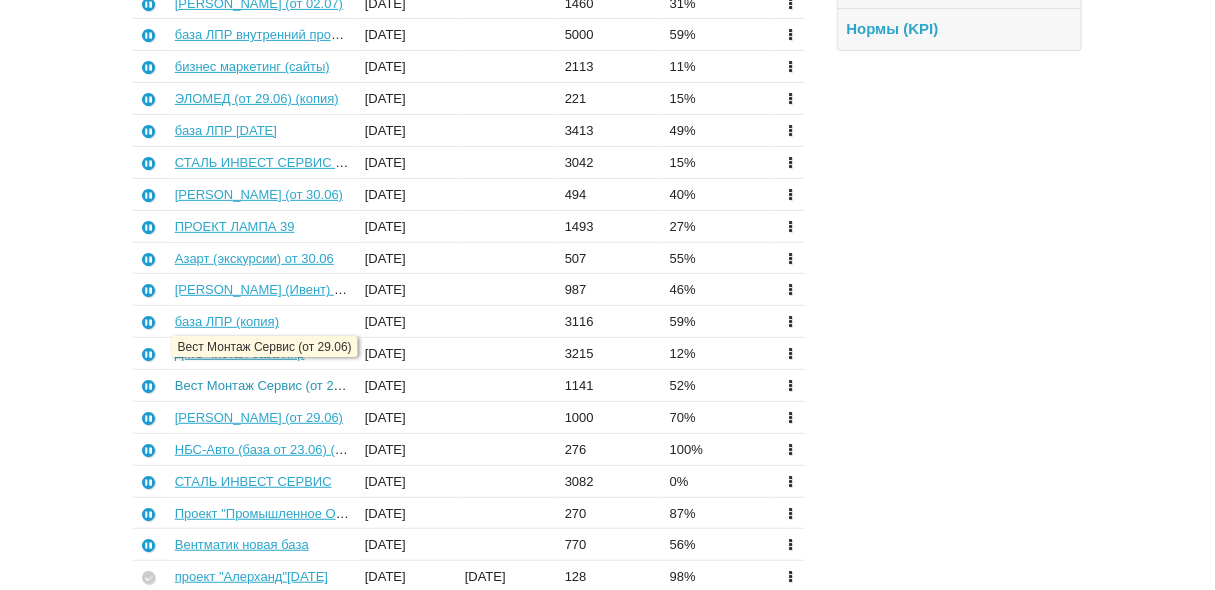 click on "Вест Монтаж Сервис (от 29.06)" at bounding box center (269, 385) 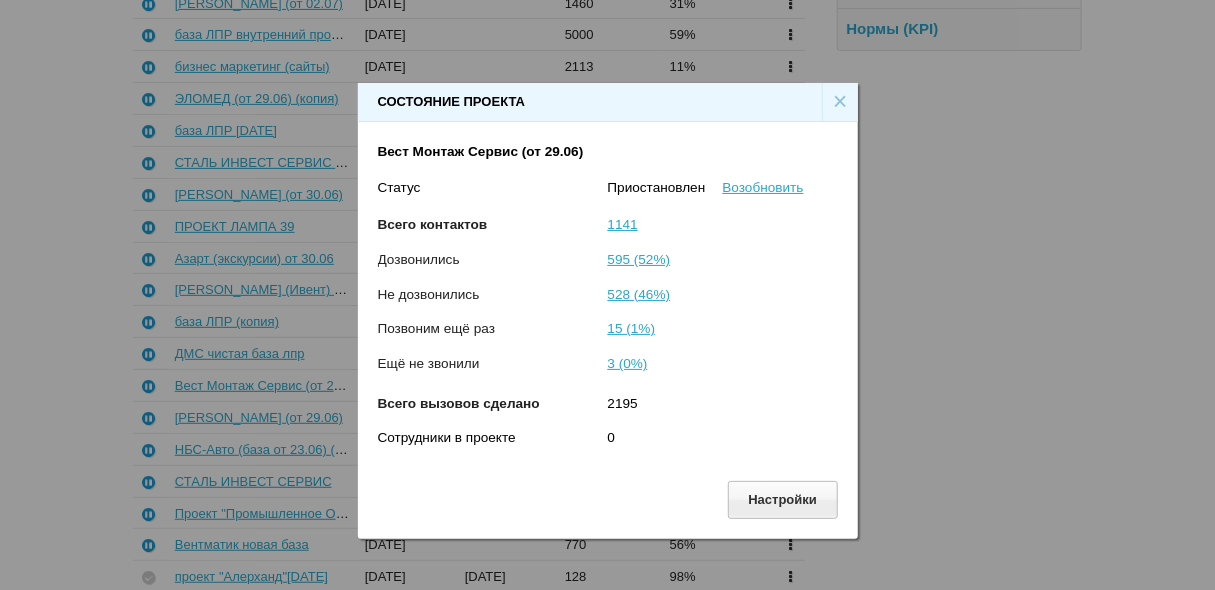 click on "×" at bounding box center [840, 102] 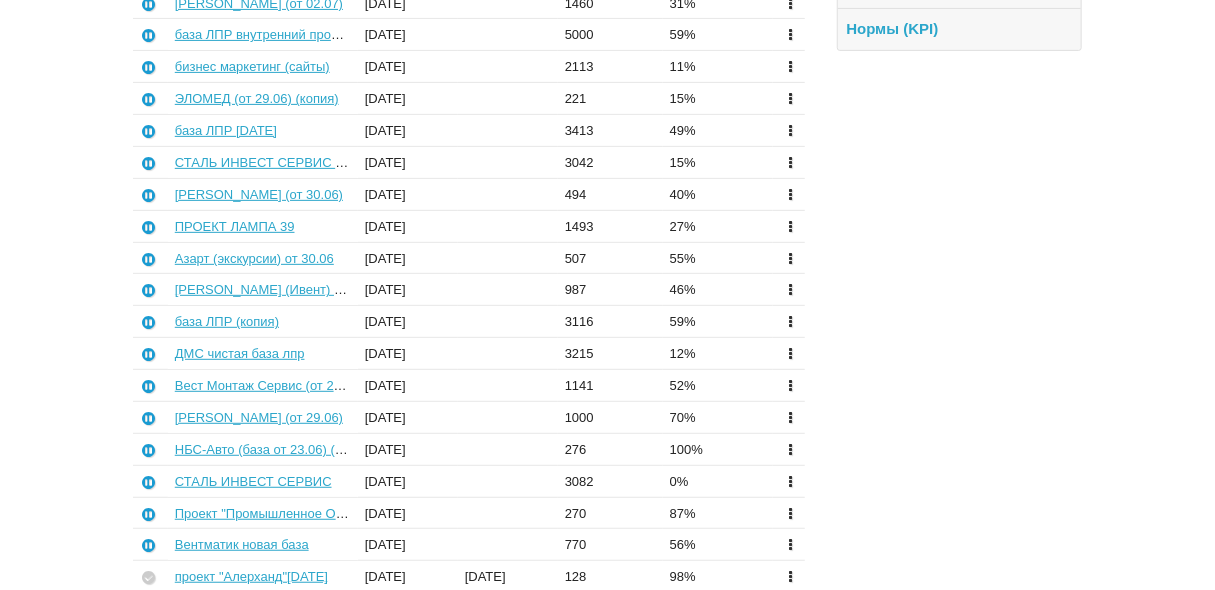 scroll, scrollTop: 0, scrollLeft: 0, axis: both 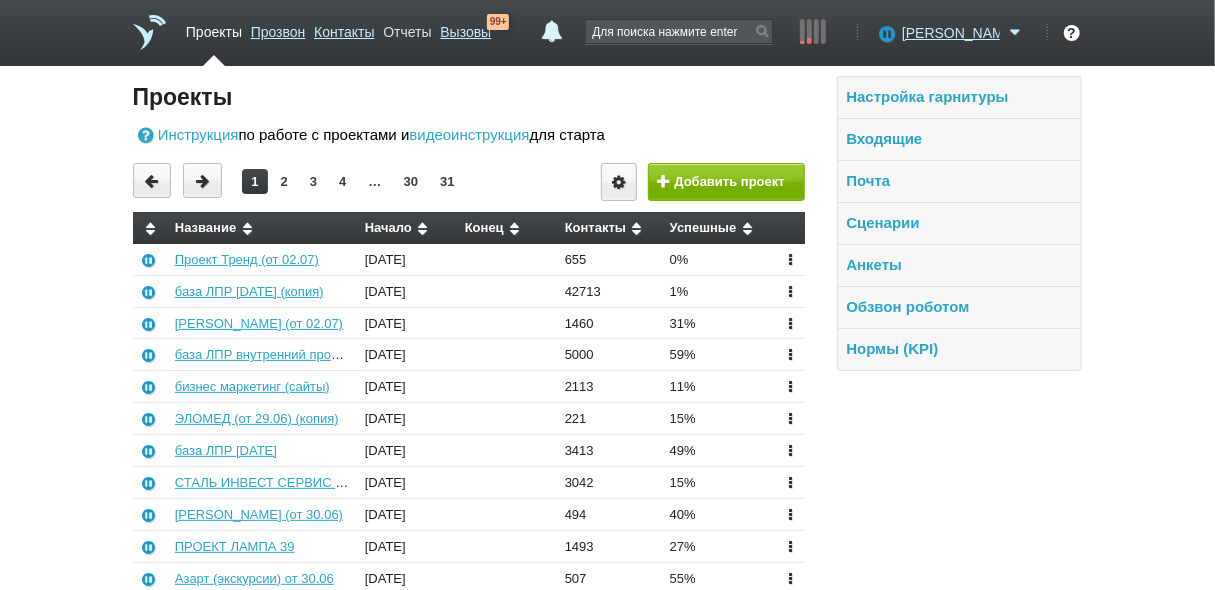 click on "Отчеты" at bounding box center [407, 28] 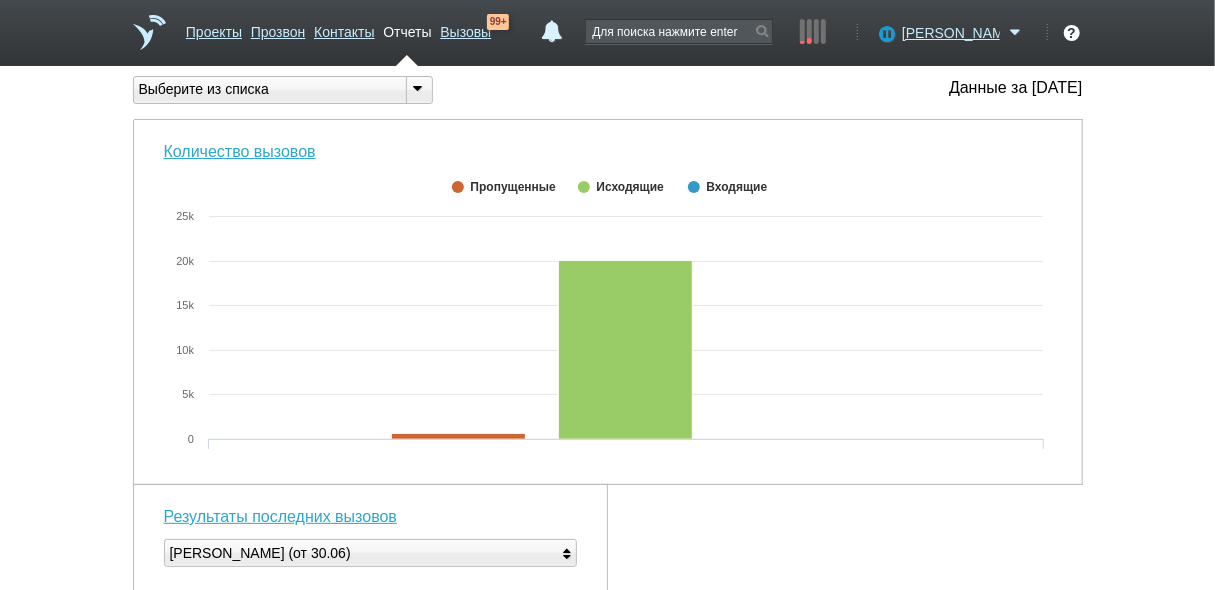 click at bounding box center (419, 90) 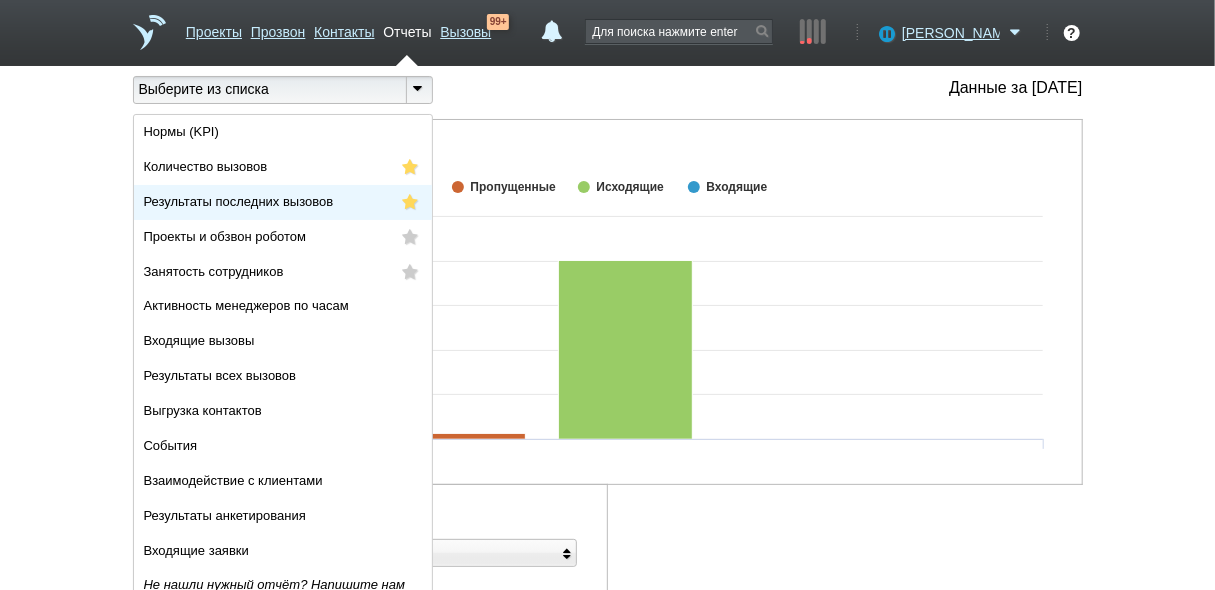 click on "Результаты последних вызовов" at bounding box center (283, 202) 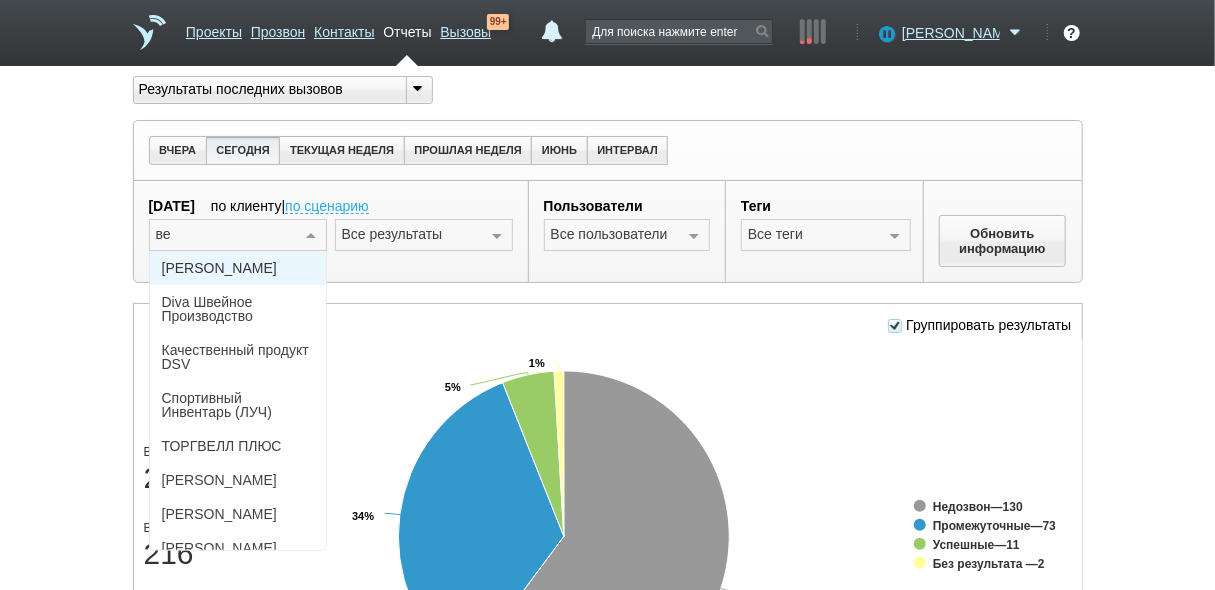 type on "вес" 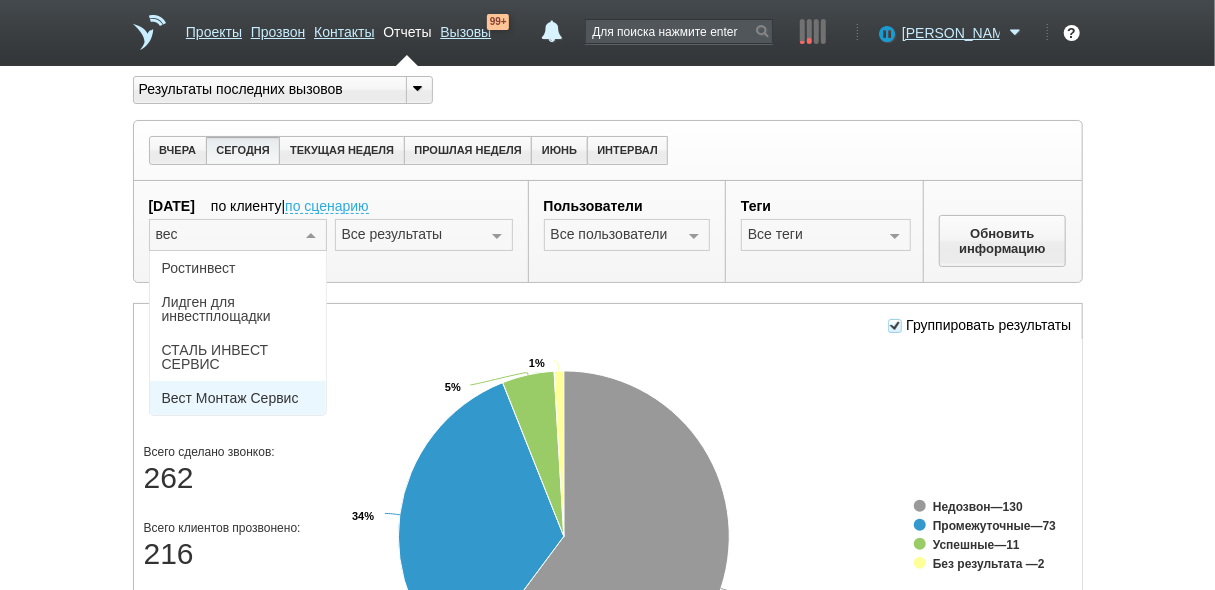 click on "Вест Монтаж Сервис" at bounding box center (230, 398) 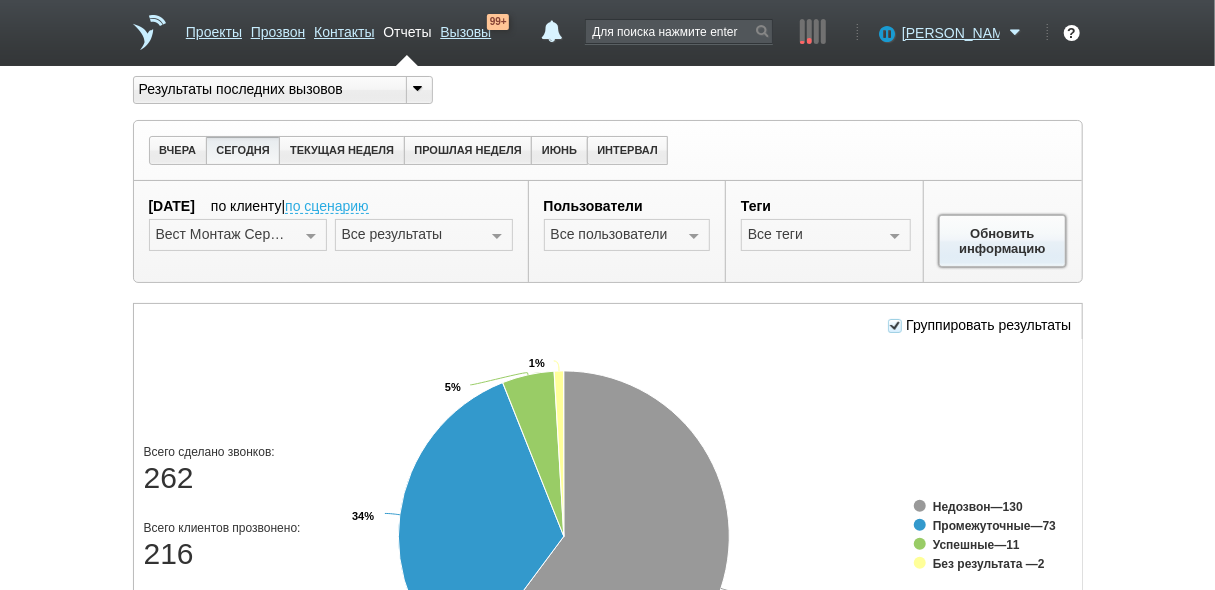 click on "Обновить информацию" at bounding box center [1003, 241] 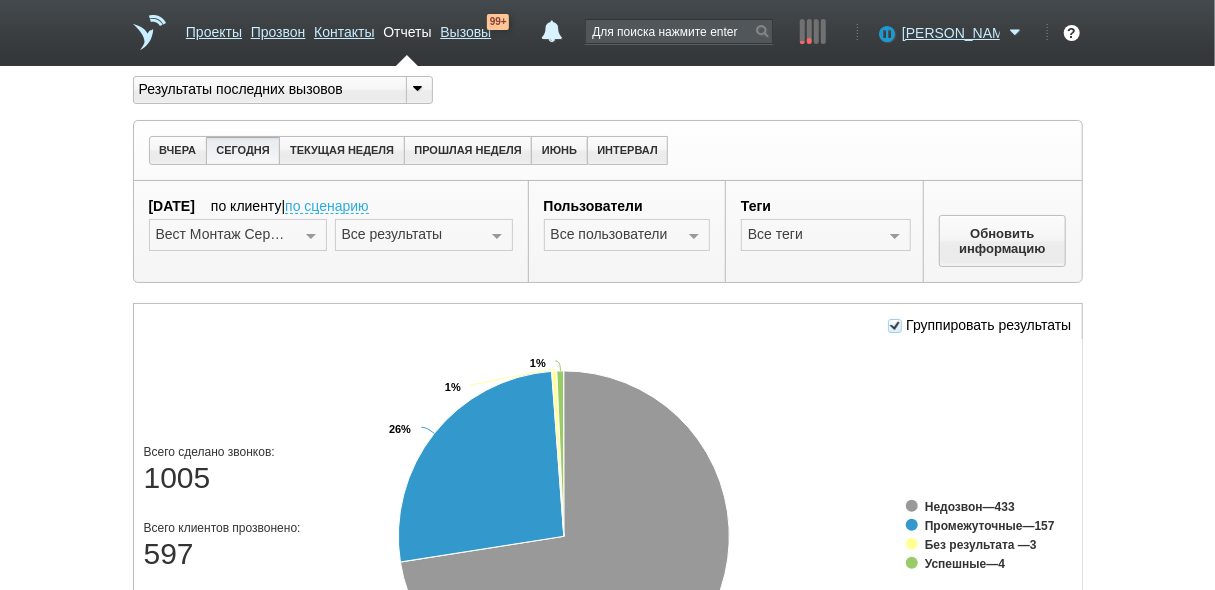 click at bounding box center [497, 236] 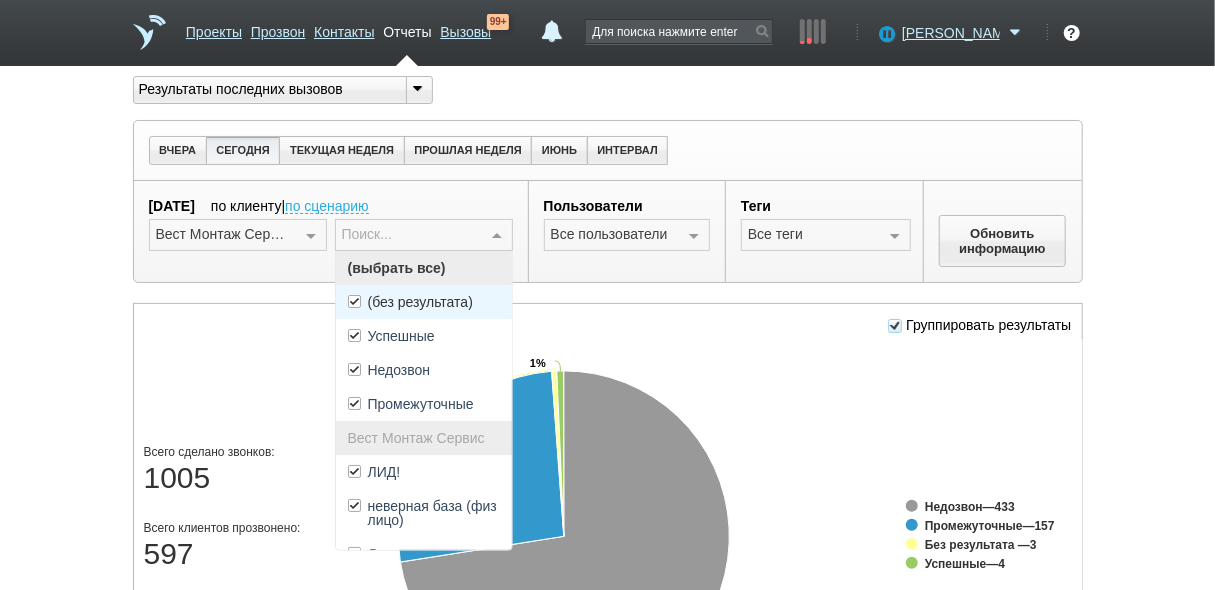 click on "(без результата)" at bounding box center (424, 302) 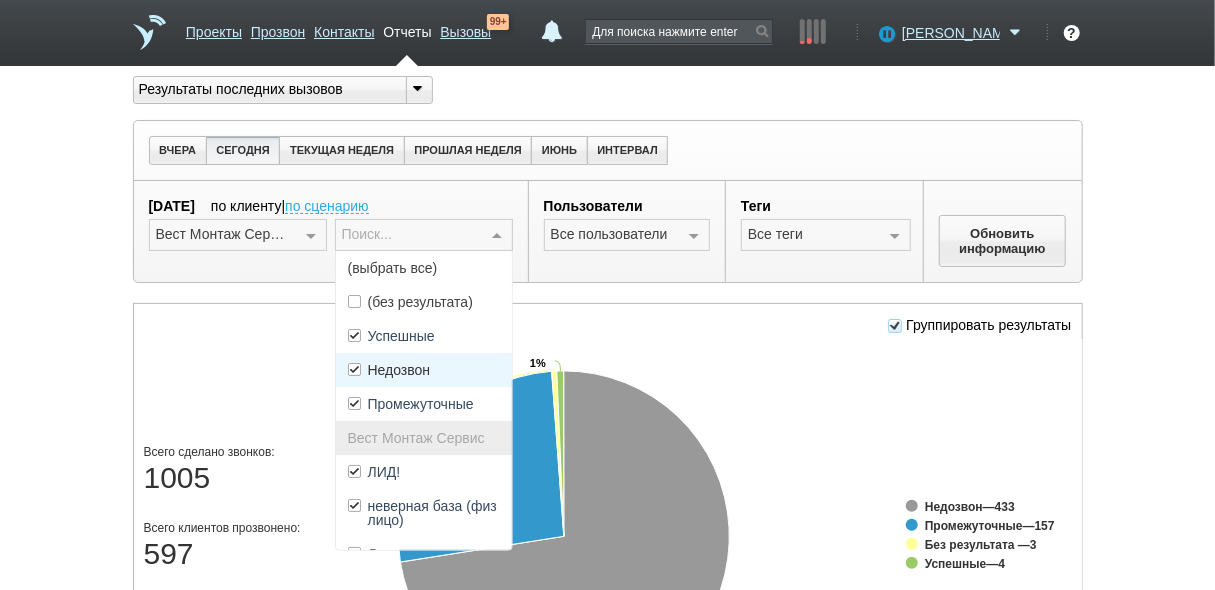 click on "Недозвон" at bounding box center [424, 370] 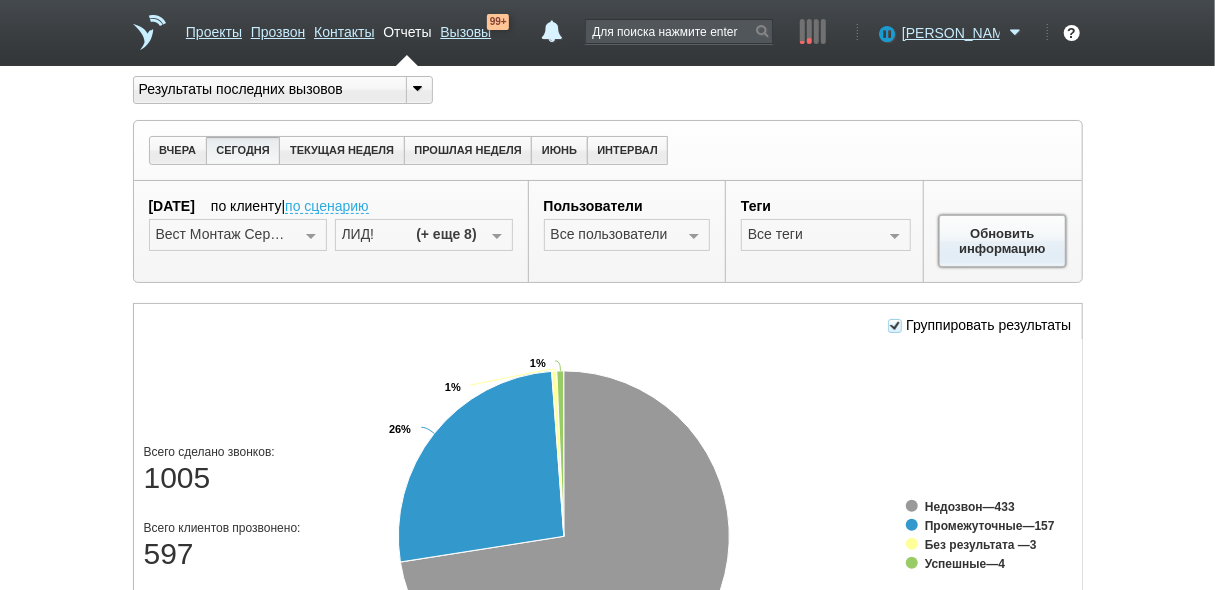 click on "Обновить информацию" at bounding box center [1003, 241] 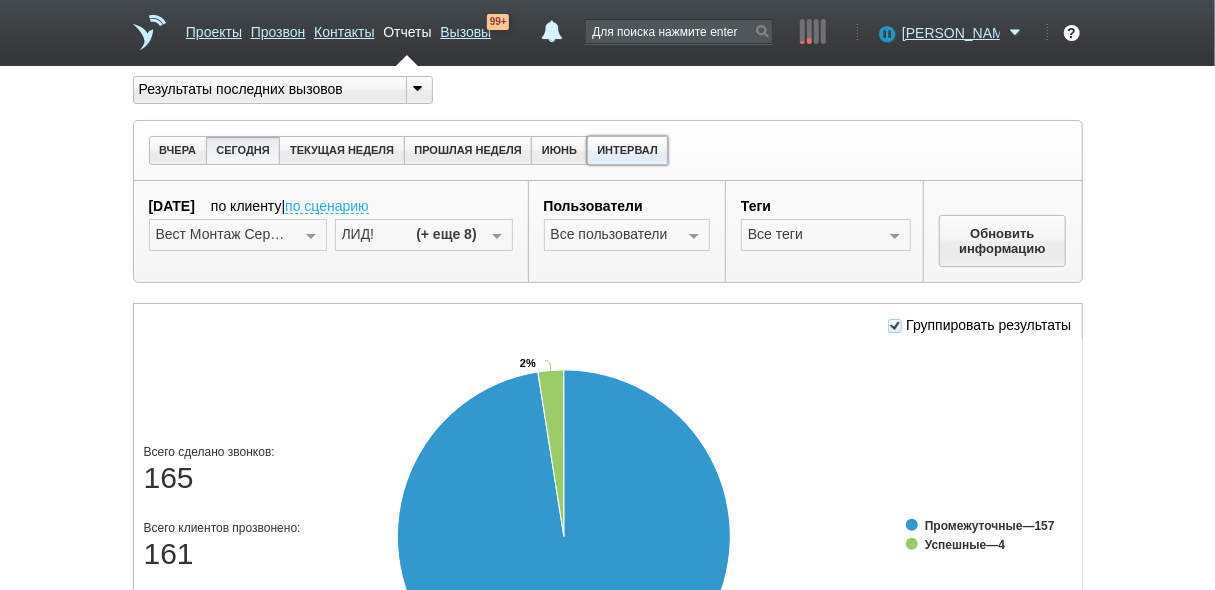 click on "ИНТЕРВАЛ" at bounding box center (628, 150) 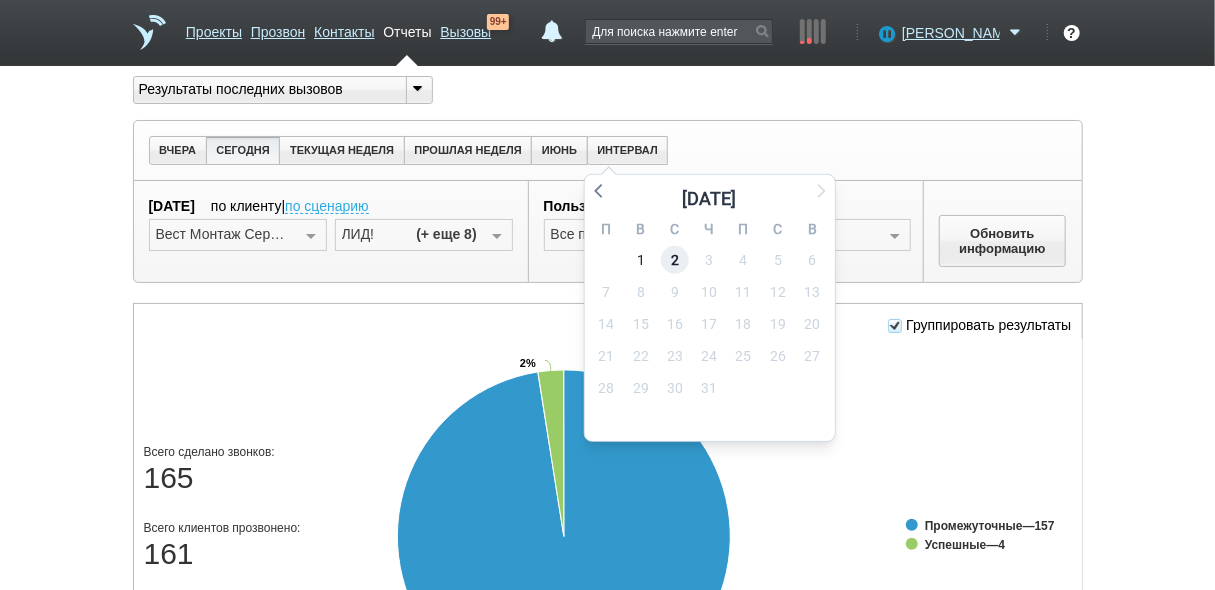click on "2" at bounding box center (675, 260) 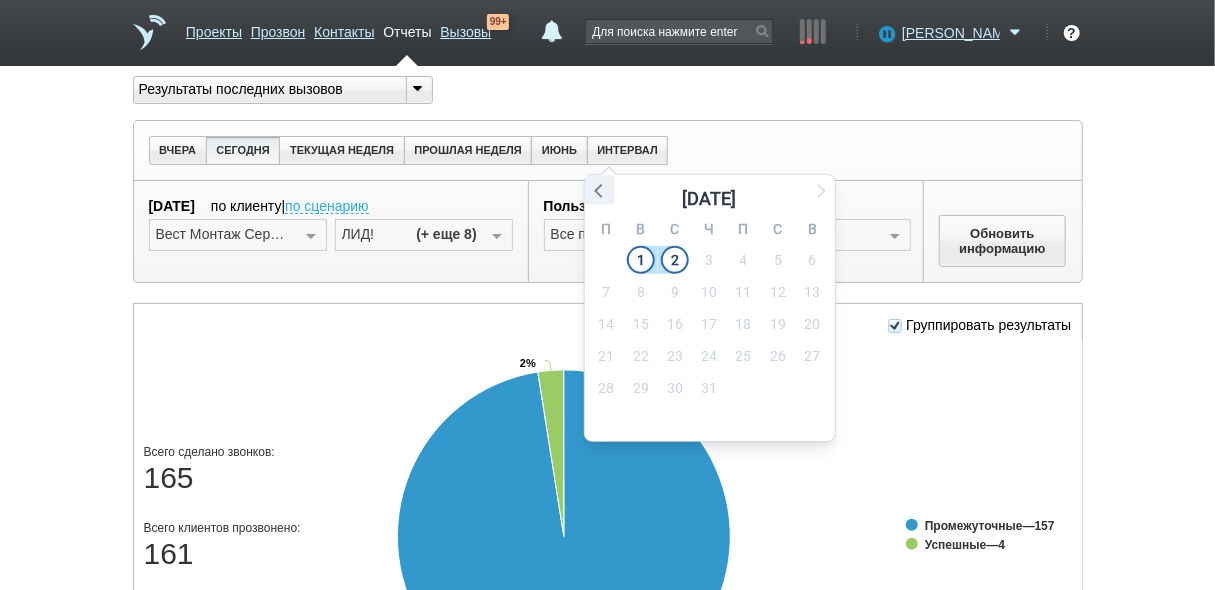 click 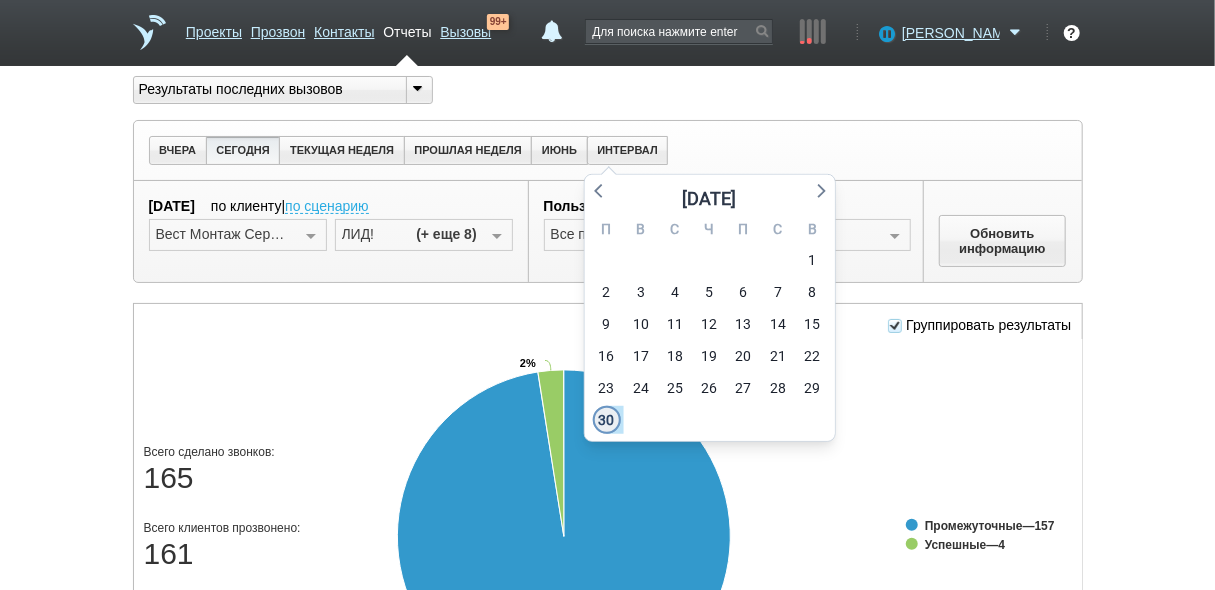 click on "30" at bounding box center [607, 420] 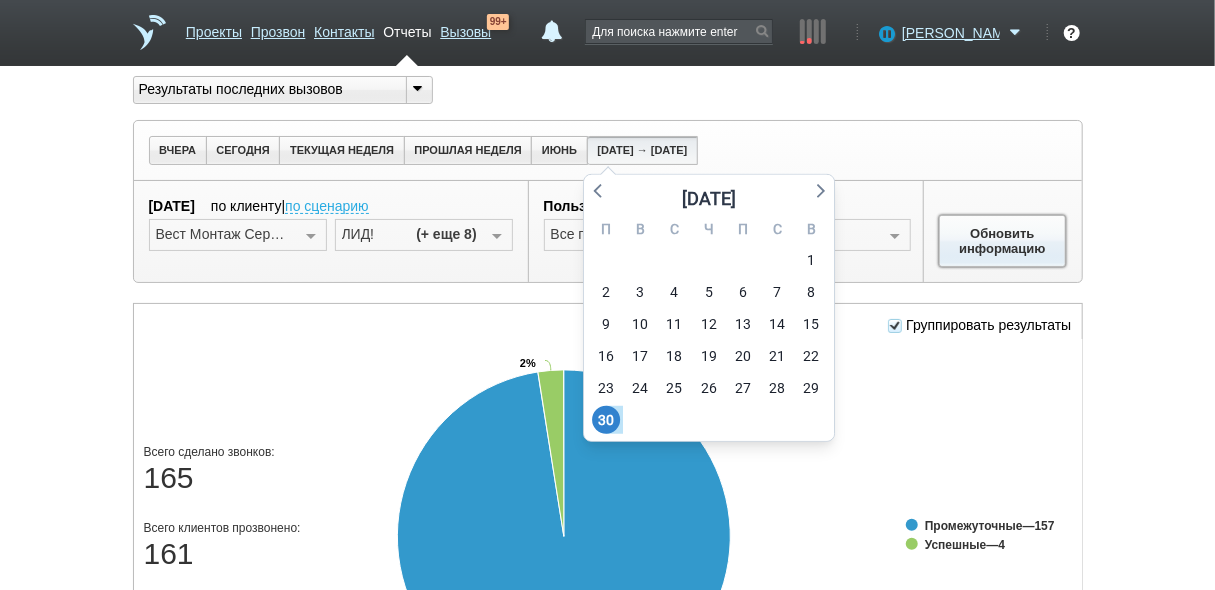 click on "Обновить информацию" at bounding box center [1003, 241] 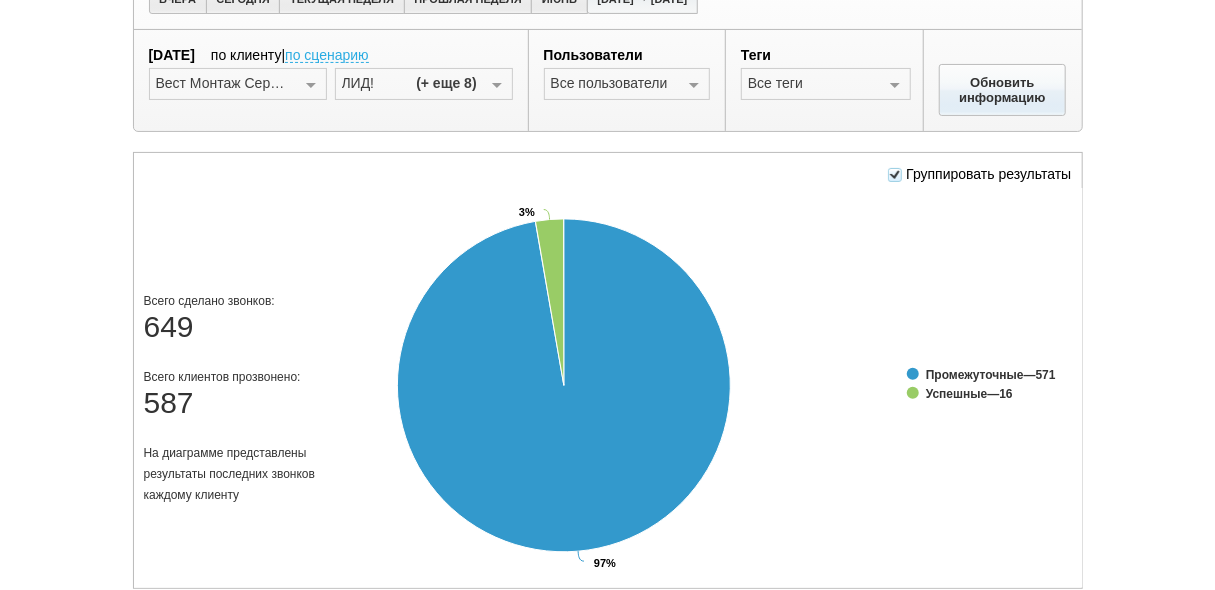scroll, scrollTop: 160, scrollLeft: 0, axis: vertical 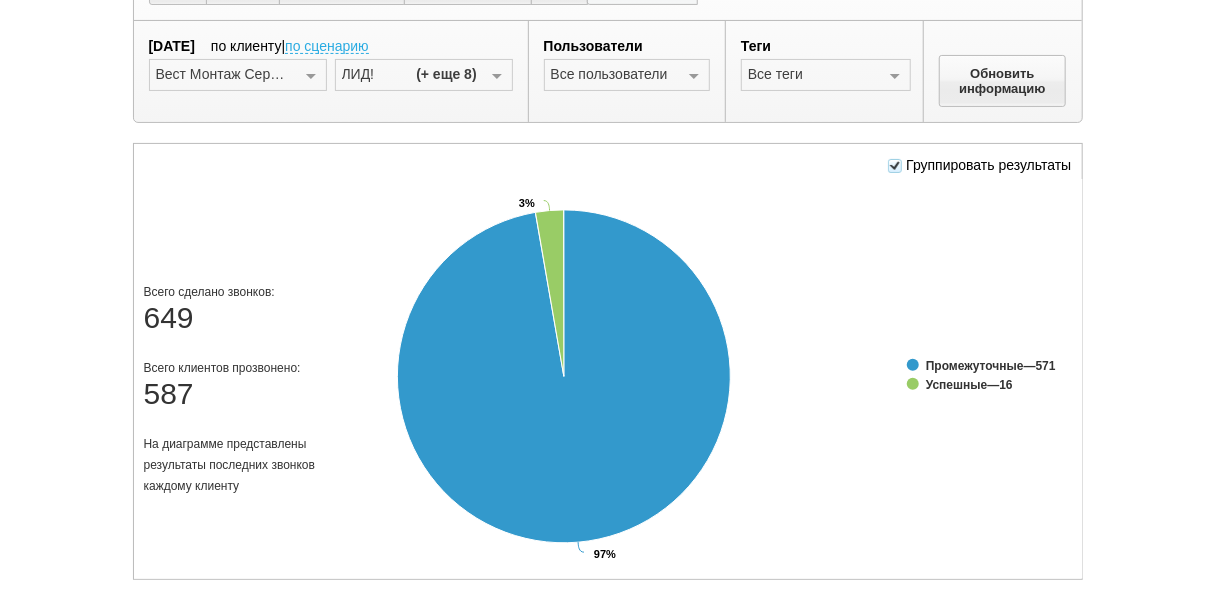 click at bounding box center (895, 166) 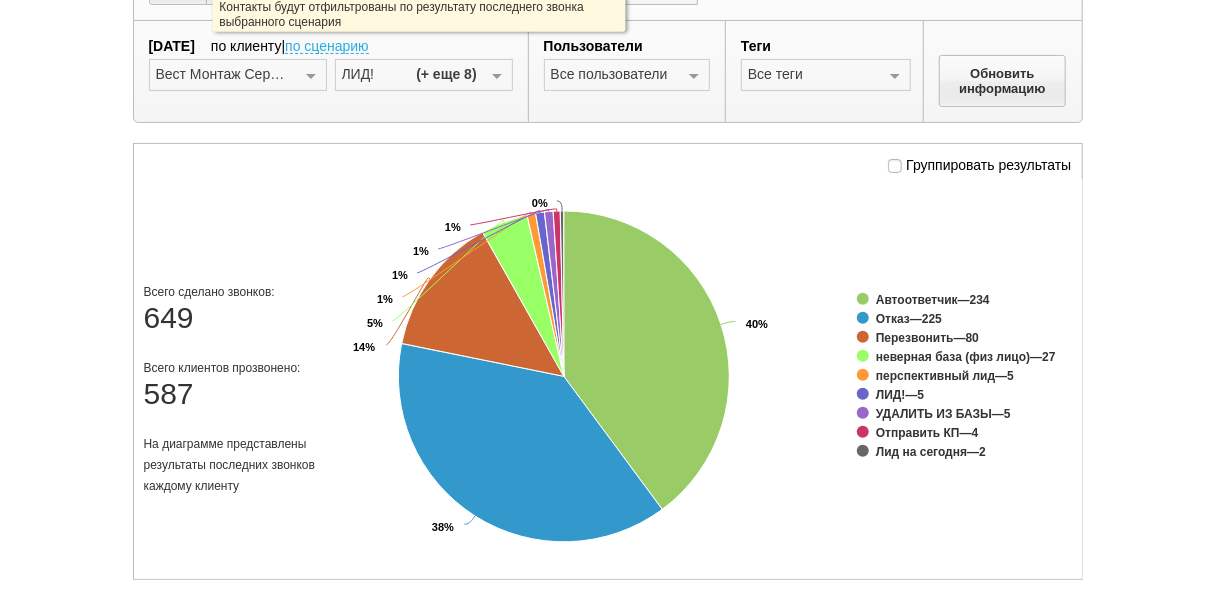 click on "по сценарию" at bounding box center (327, 47) 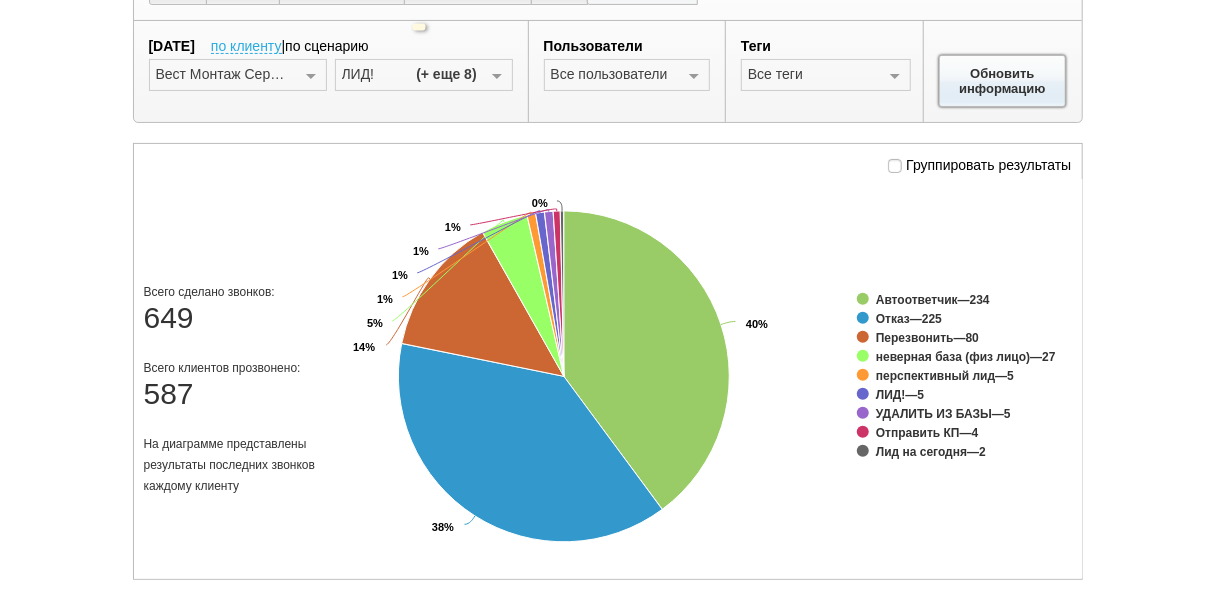 click on "Обновить информацию" at bounding box center [1003, 81] 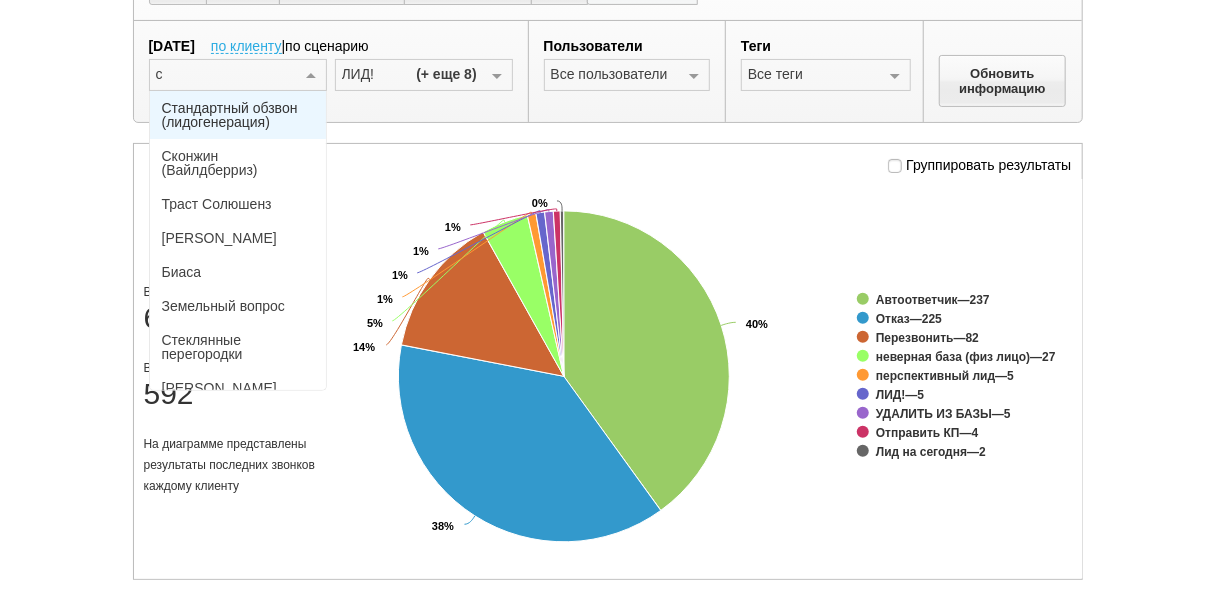 type on "см" 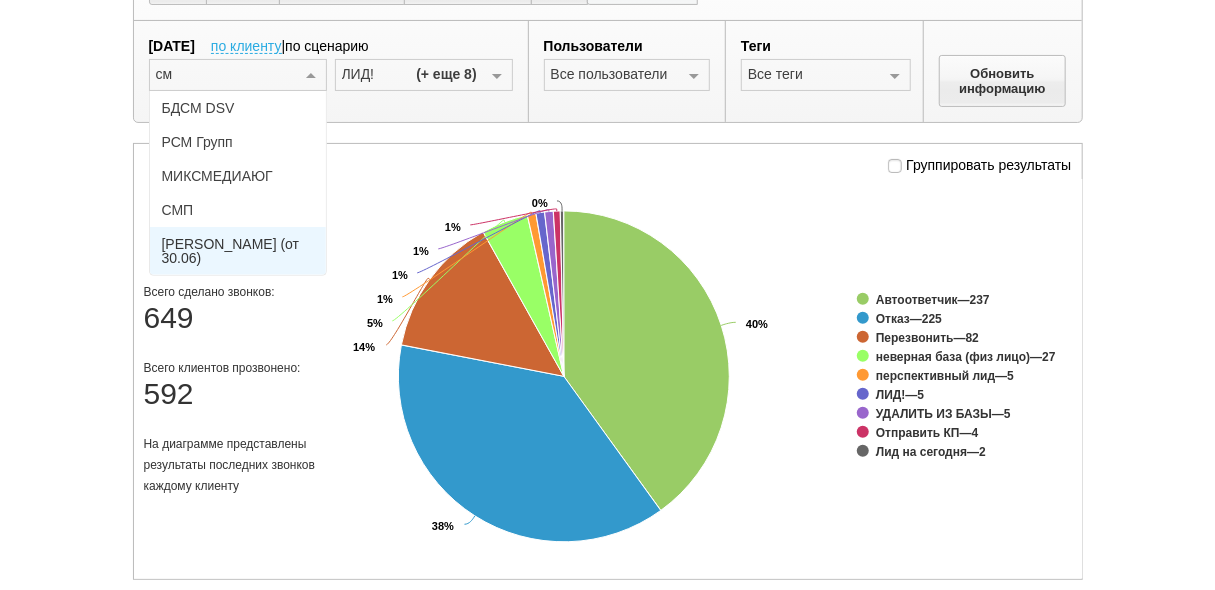click on "[PERSON_NAME] (от 30.06)" at bounding box center (238, 251) 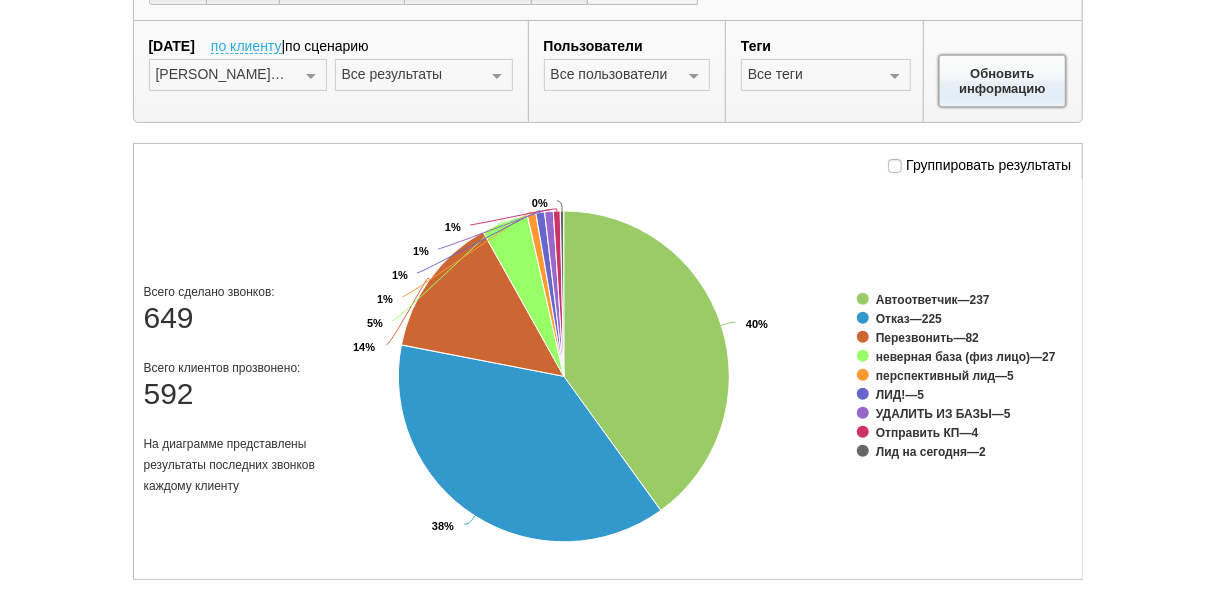 click on "Обновить информацию" at bounding box center (1003, 81) 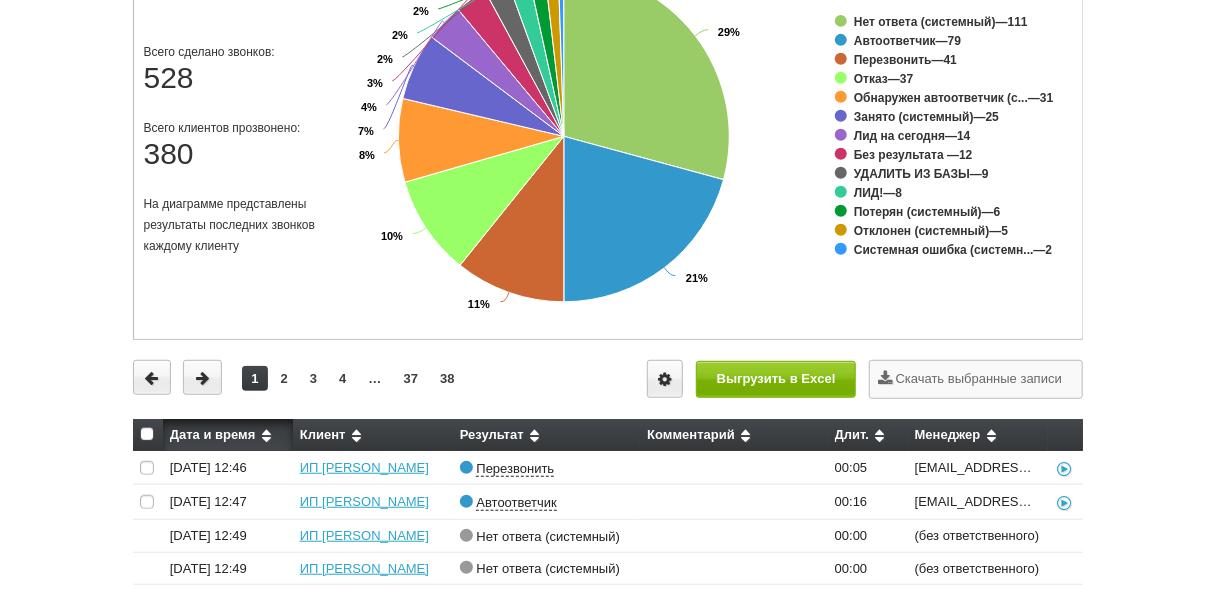 scroll, scrollTop: 80, scrollLeft: 0, axis: vertical 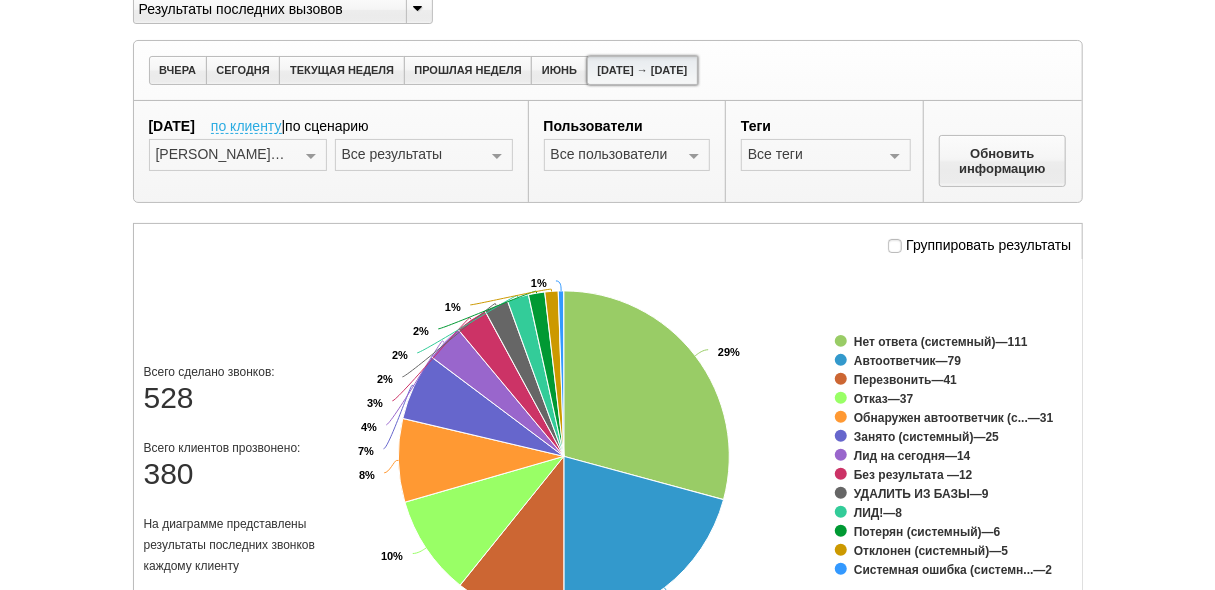 click on "[DATE] → [DATE]" at bounding box center [642, 70] 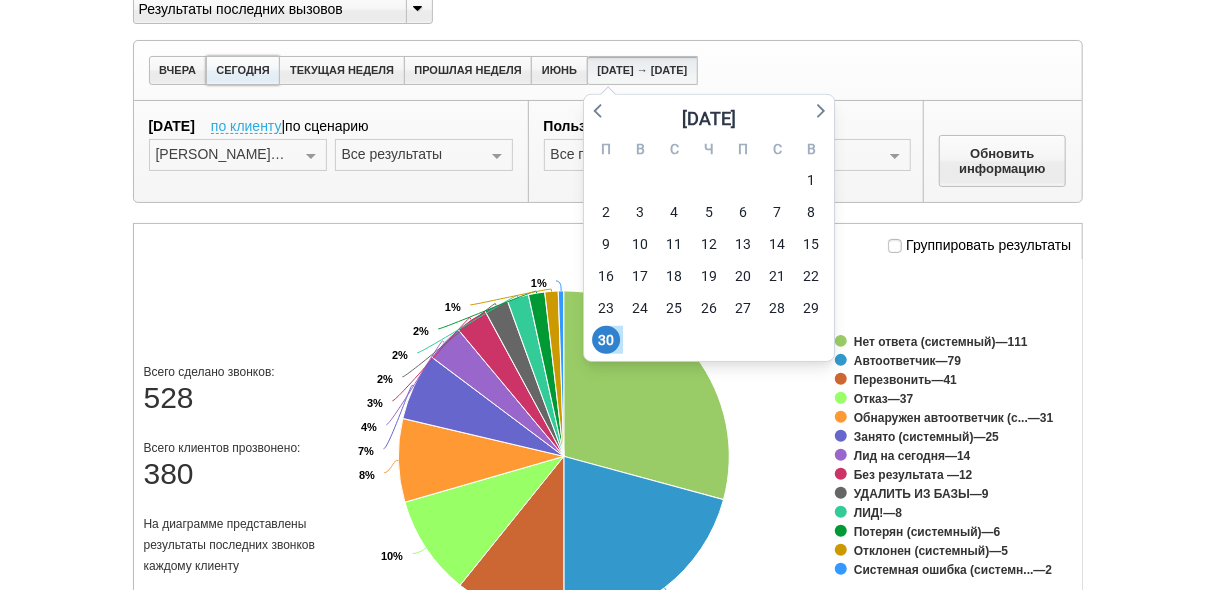 click on "СЕГОДНЯ" at bounding box center [243, 70] 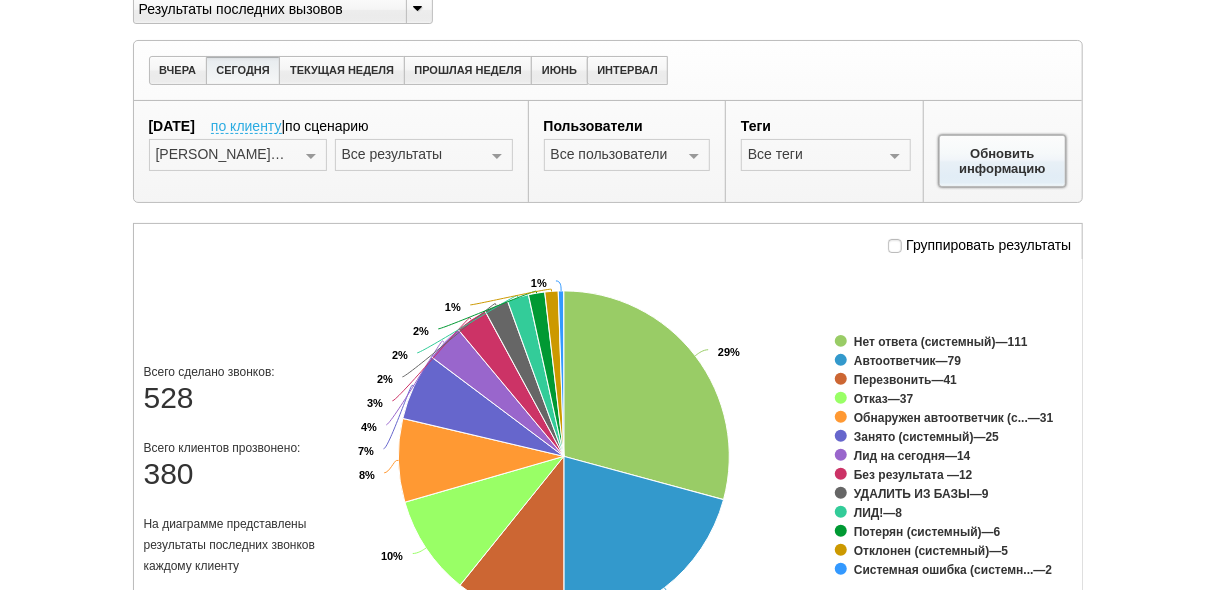 click on "Обновить информацию" at bounding box center [1003, 161] 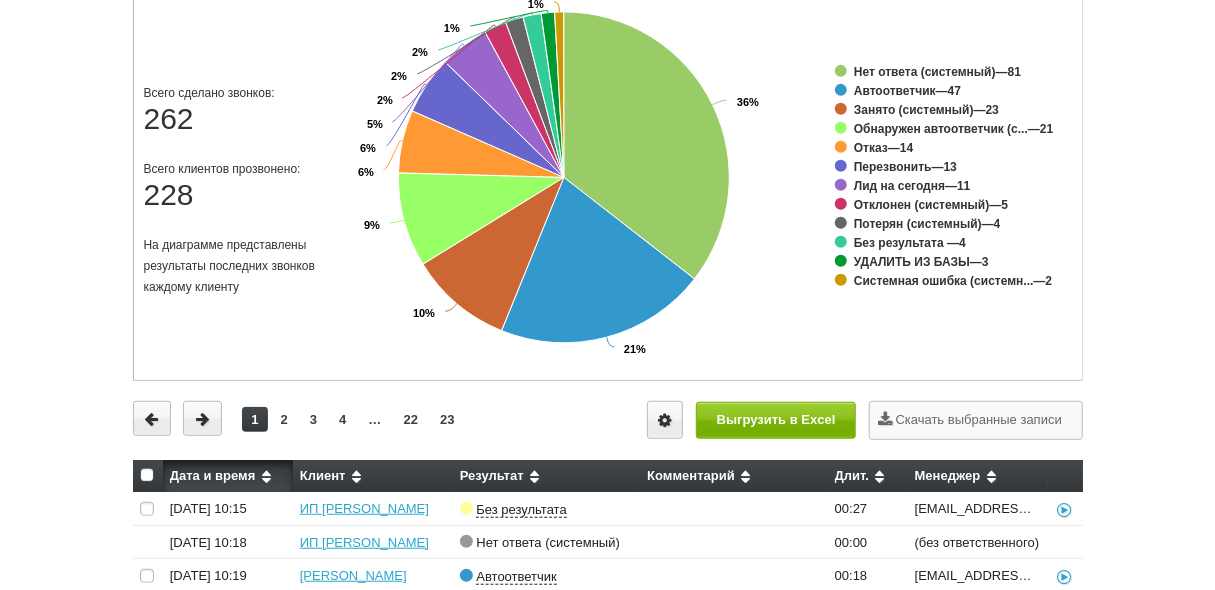 scroll, scrollTop: 480, scrollLeft: 0, axis: vertical 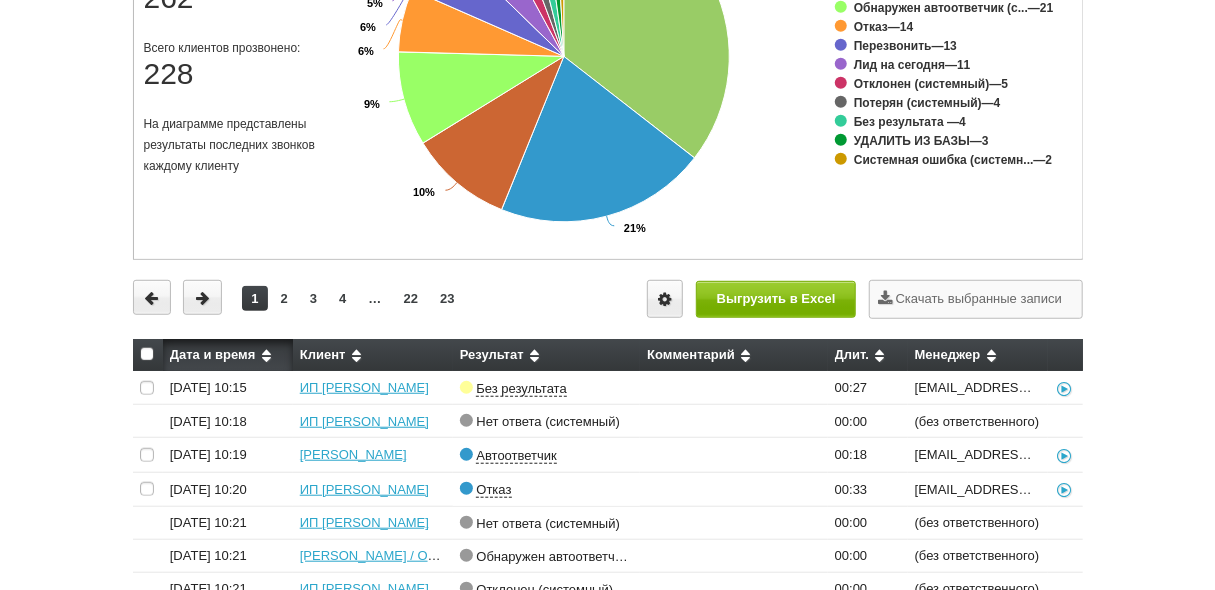 click at bounding box center [147, 354] 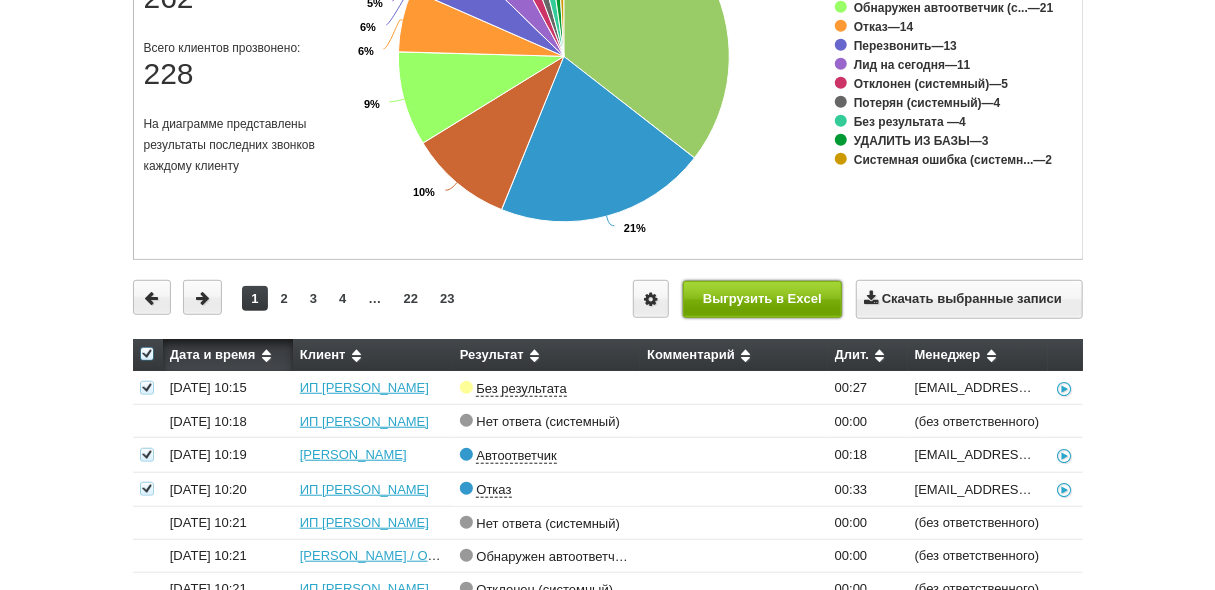click on "Выгрузить в Excel" at bounding box center [763, 299] 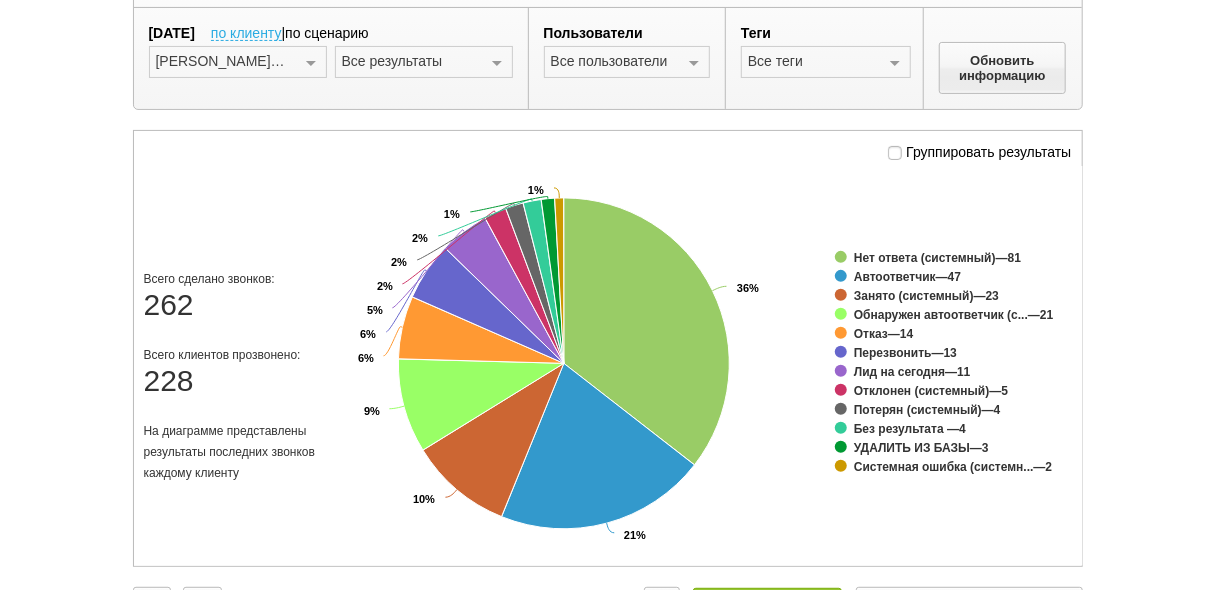 scroll, scrollTop: 80, scrollLeft: 0, axis: vertical 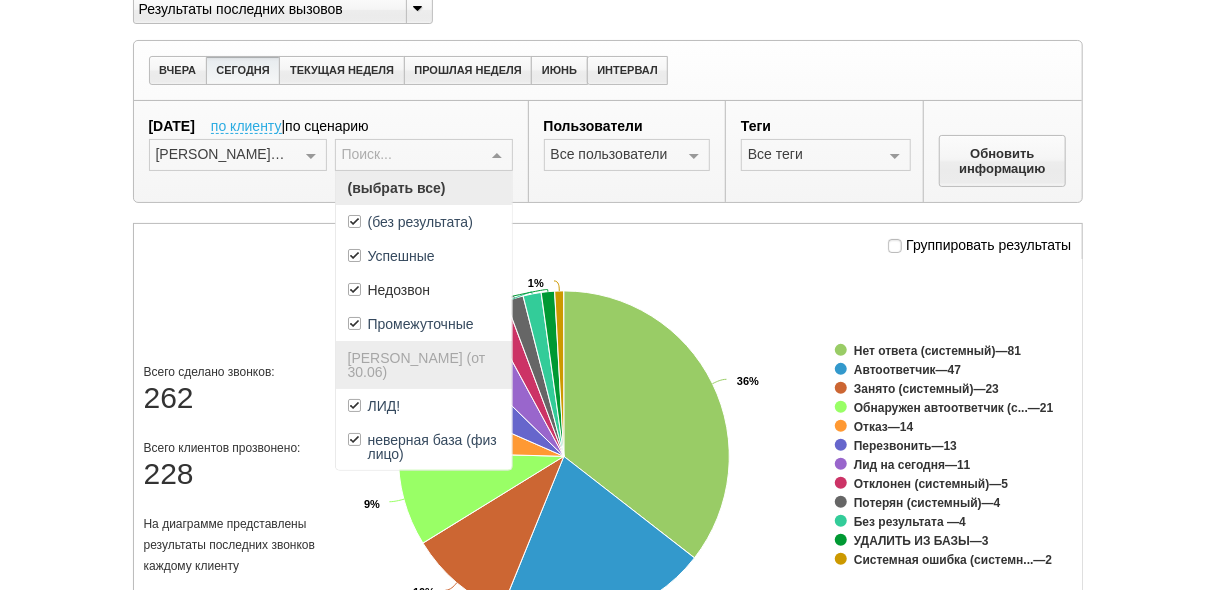 click at bounding box center [497, 156] 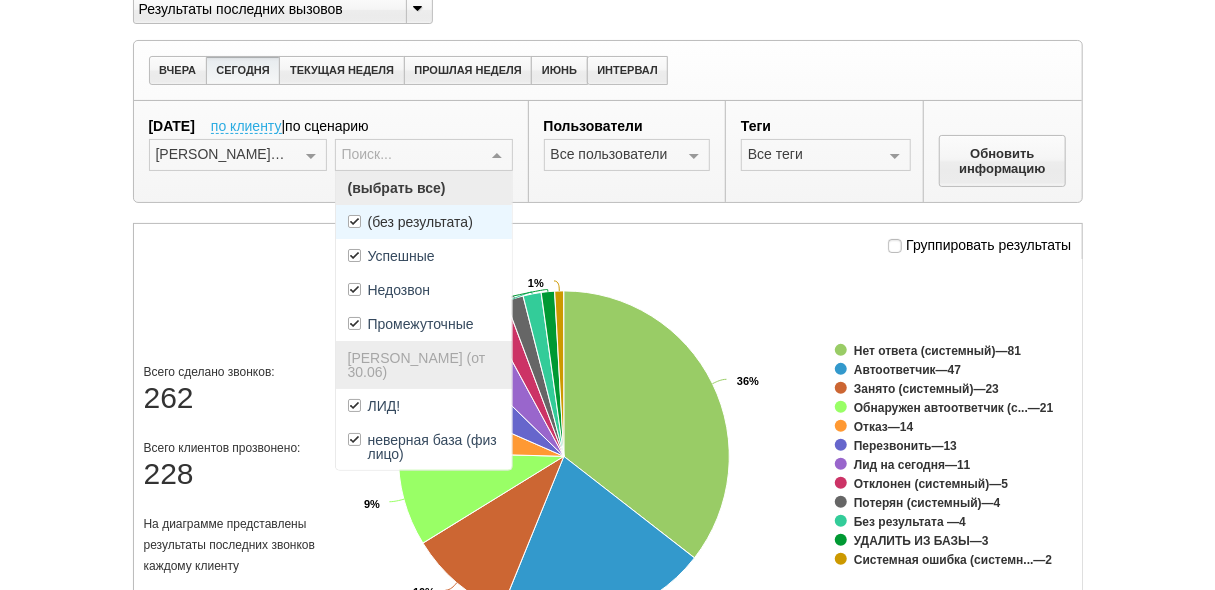 click on "(без результата)" at bounding box center [420, 222] 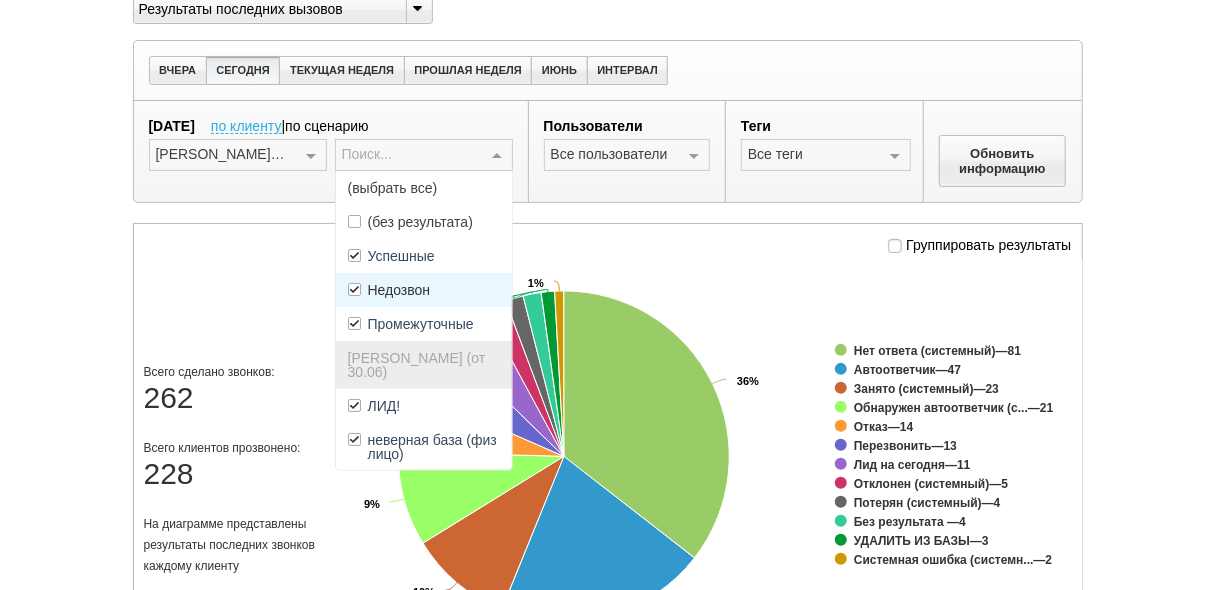 click on "Недозвон" at bounding box center [424, 290] 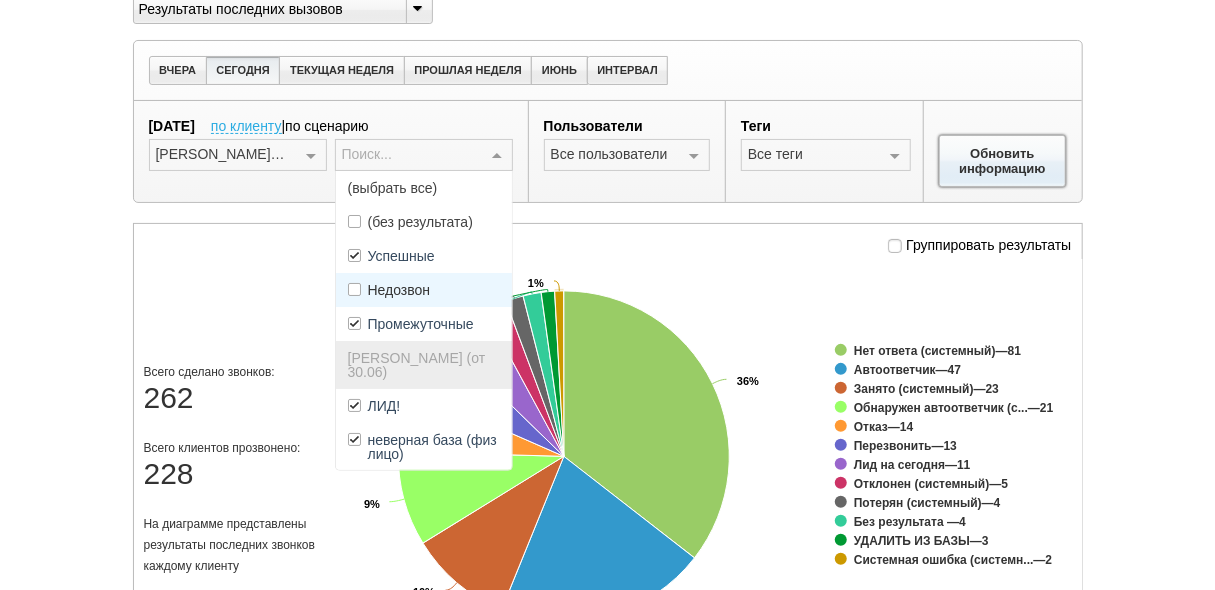 click on "Обновить информацию" at bounding box center (1003, 161) 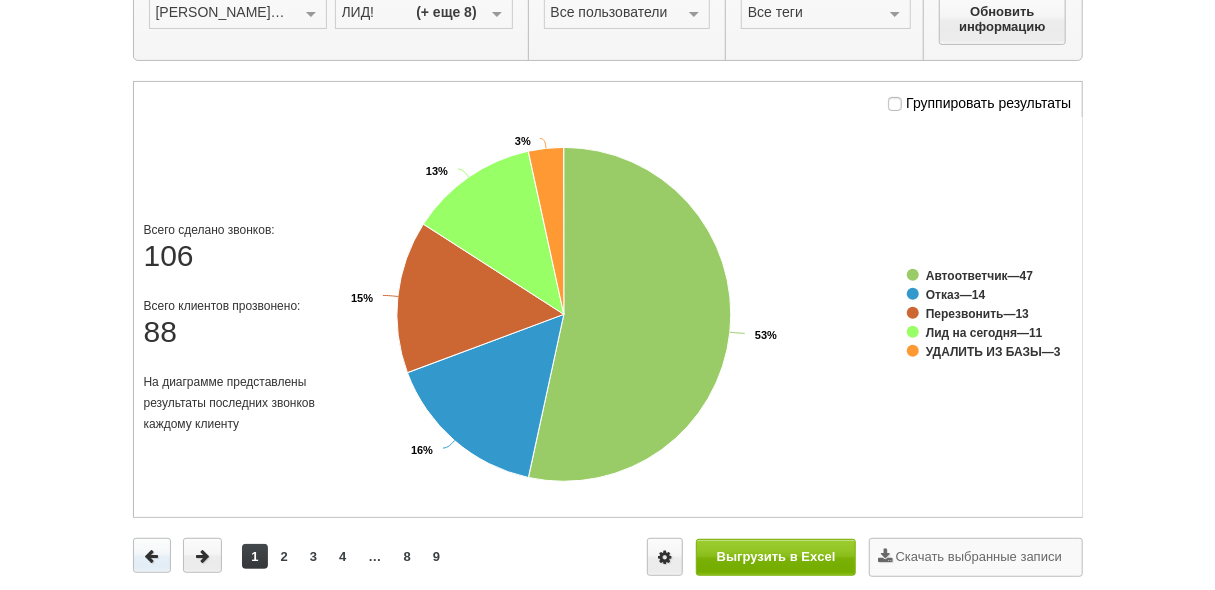 scroll, scrollTop: 320, scrollLeft: 0, axis: vertical 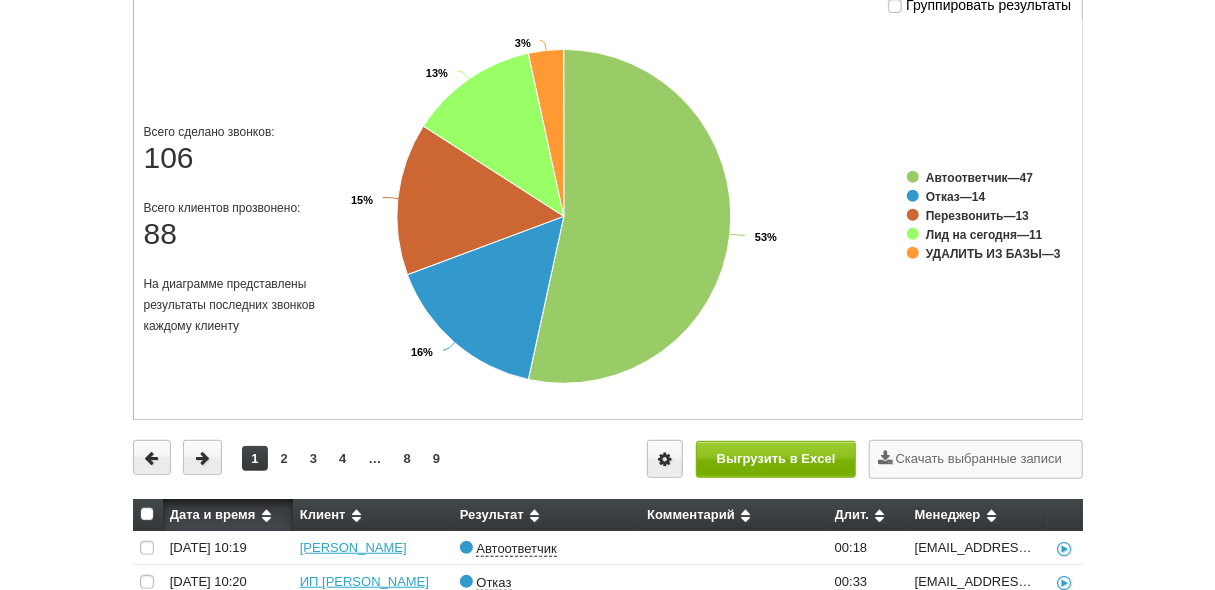 click at bounding box center (147, 514) 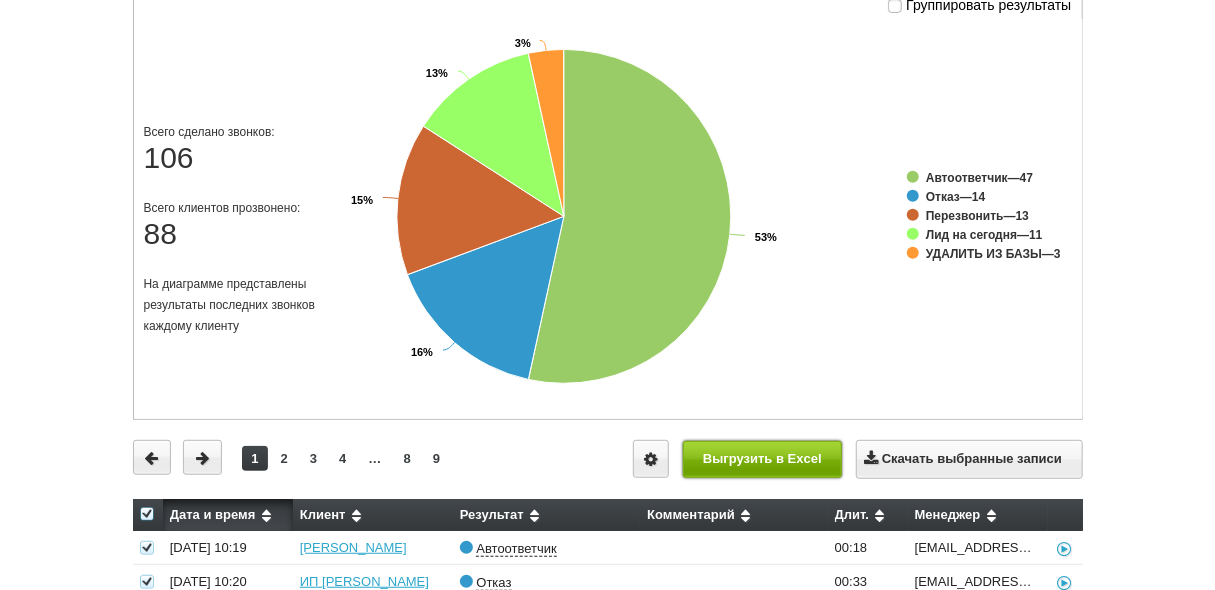 click on "Выгрузить в Excel" at bounding box center (763, 459) 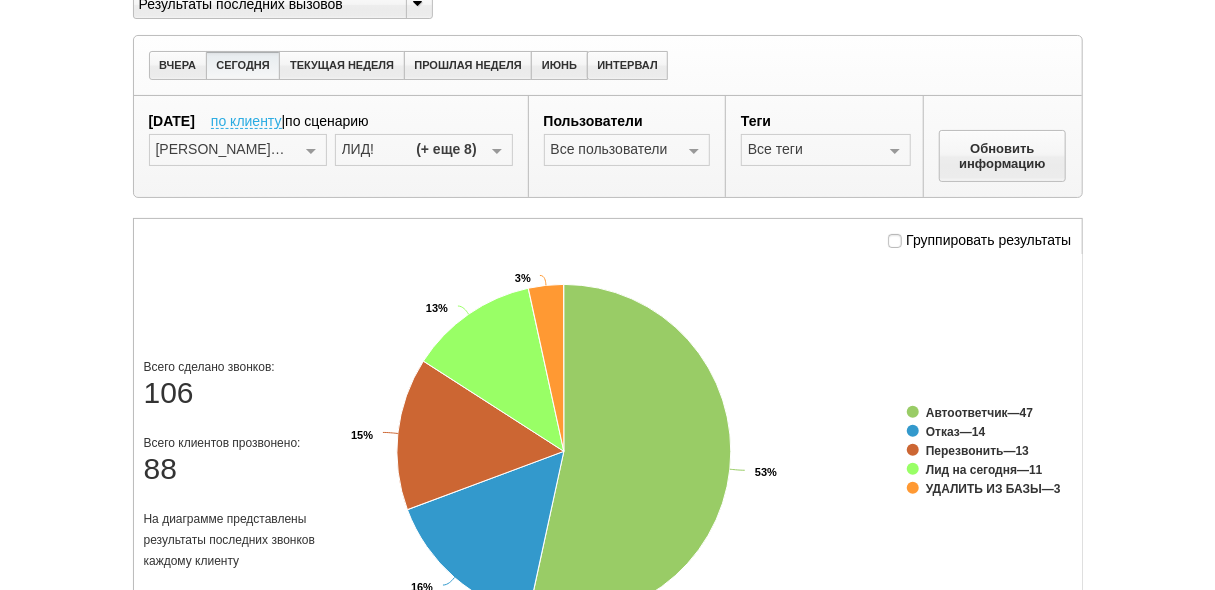 scroll, scrollTop: 0, scrollLeft: 0, axis: both 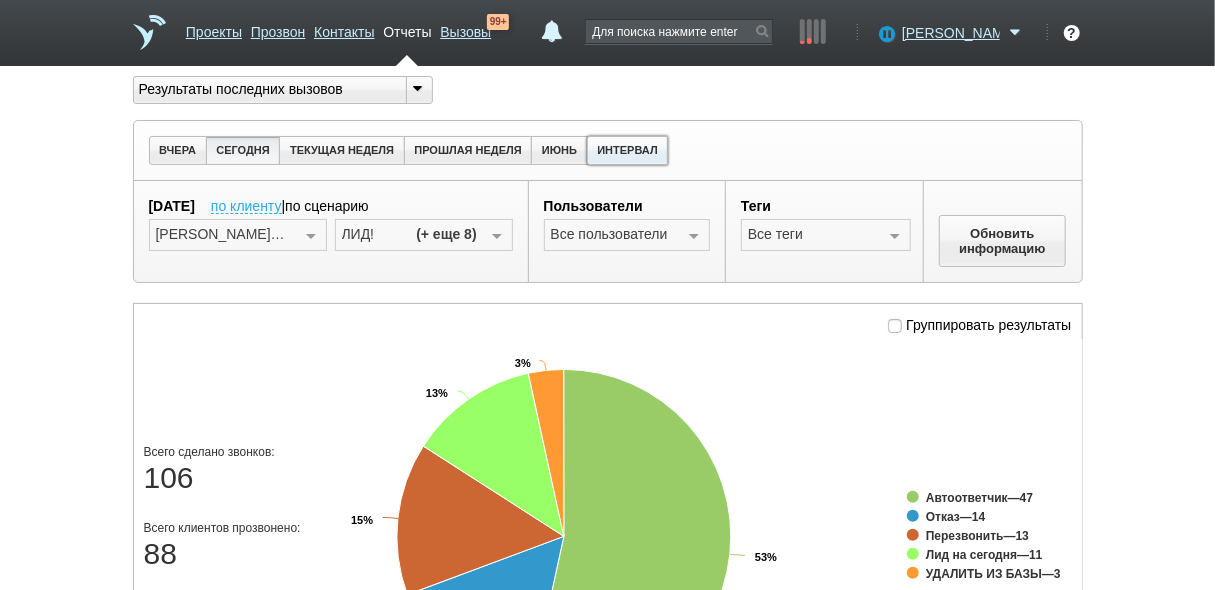 click on "ИНТЕРВАЛ" at bounding box center [628, 150] 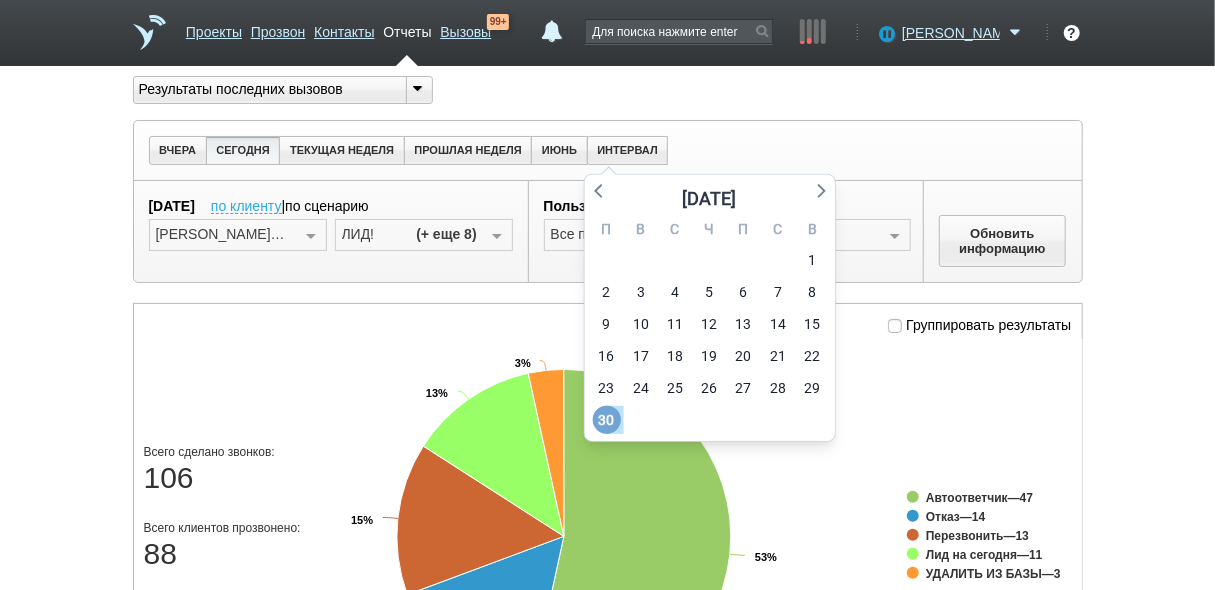 click on "30" at bounding box center (607, 420) 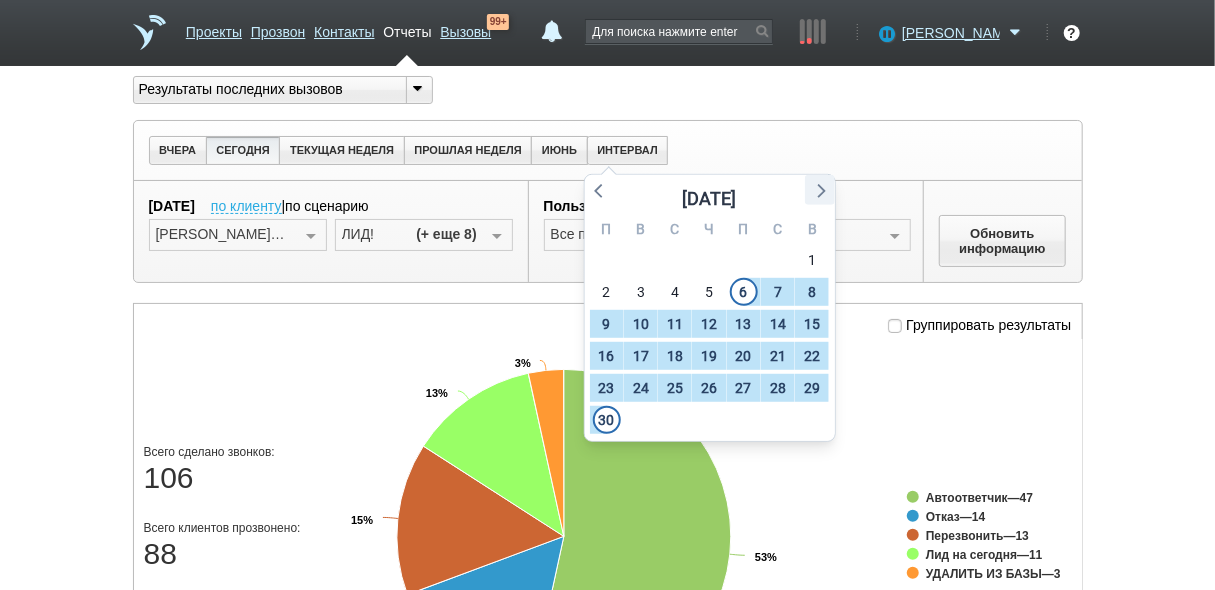 click 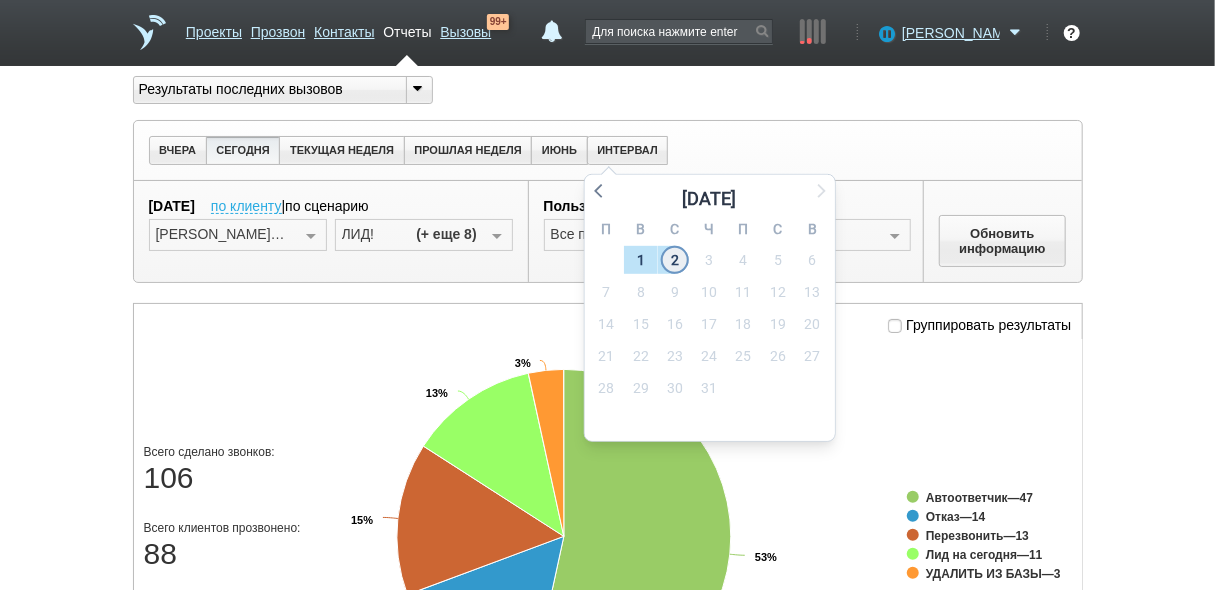 click on "2" at bounding box center [675, 260] 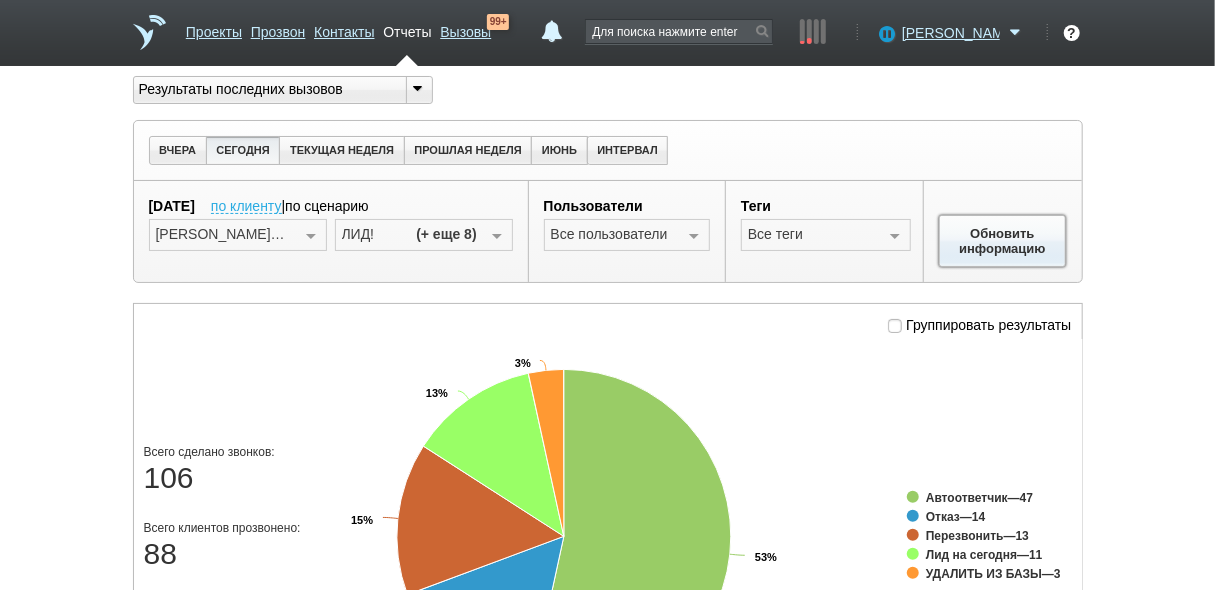 click on "Обновить информацию" at bounding box center (1003, 241) 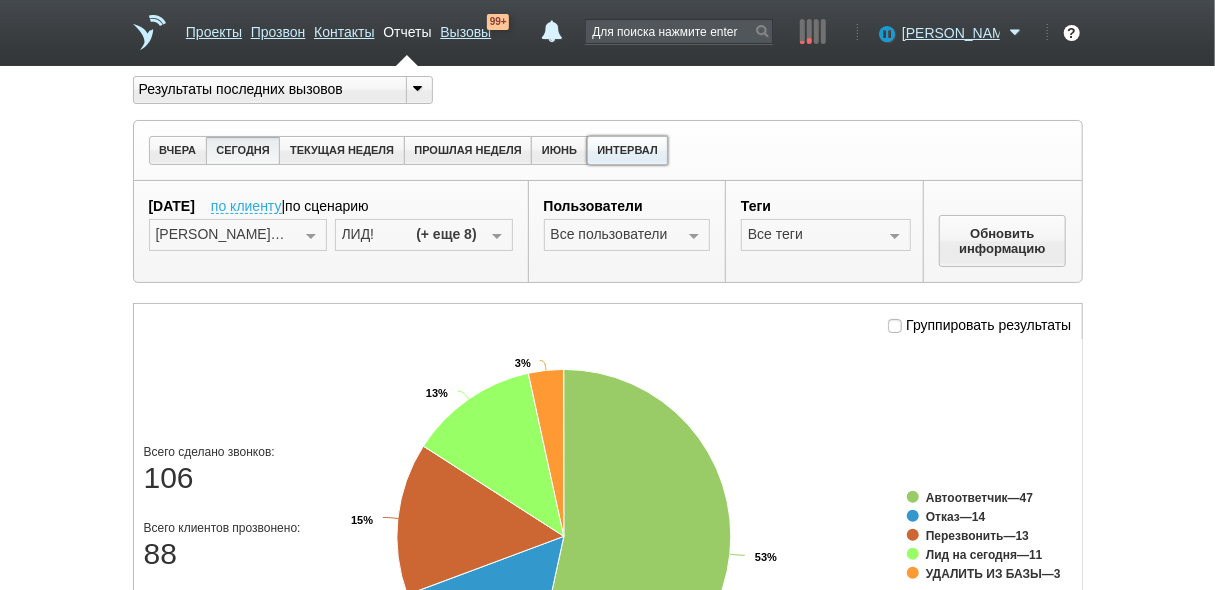 click on "ИНТЕРВАЛ" at bounding box center [628, 150] 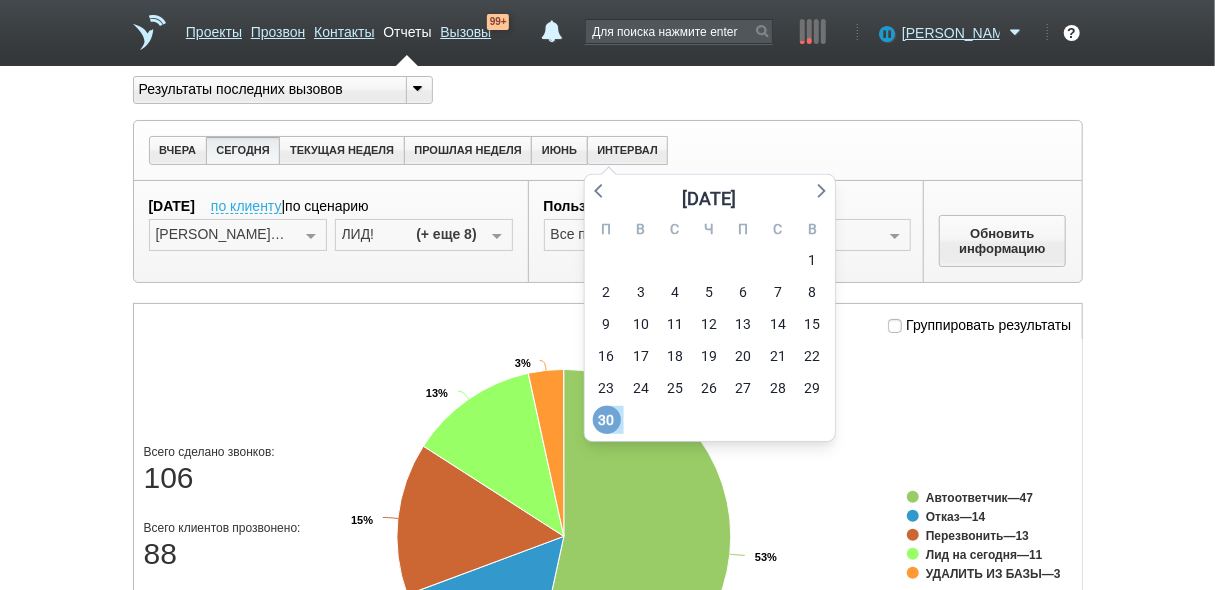 click on "30" at bounding box center (607, 420) 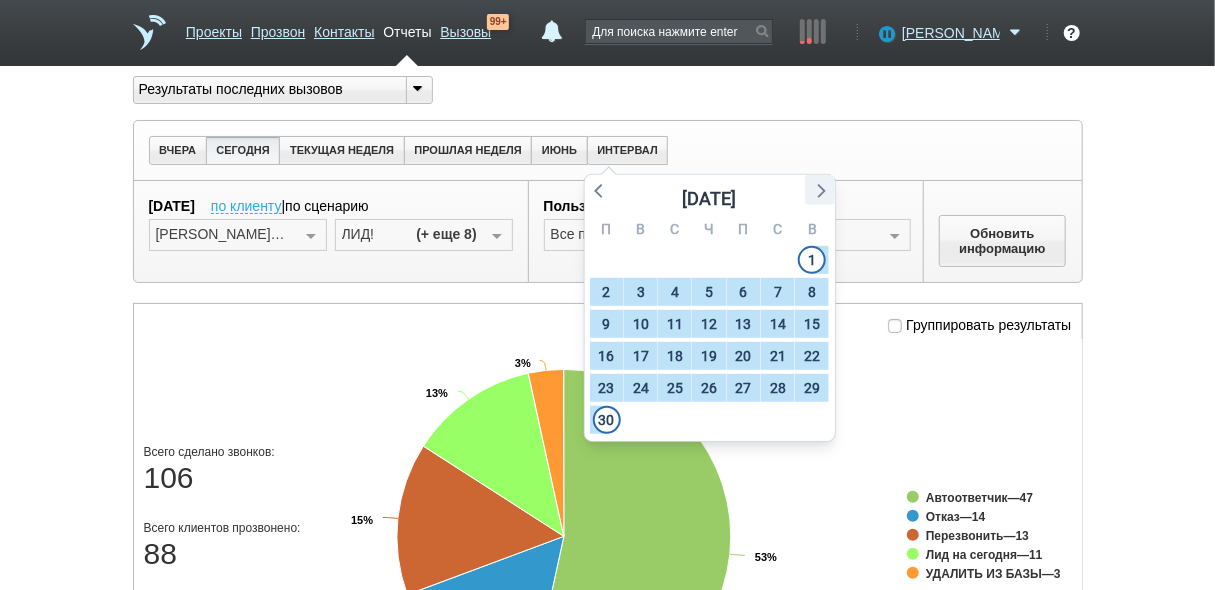 click 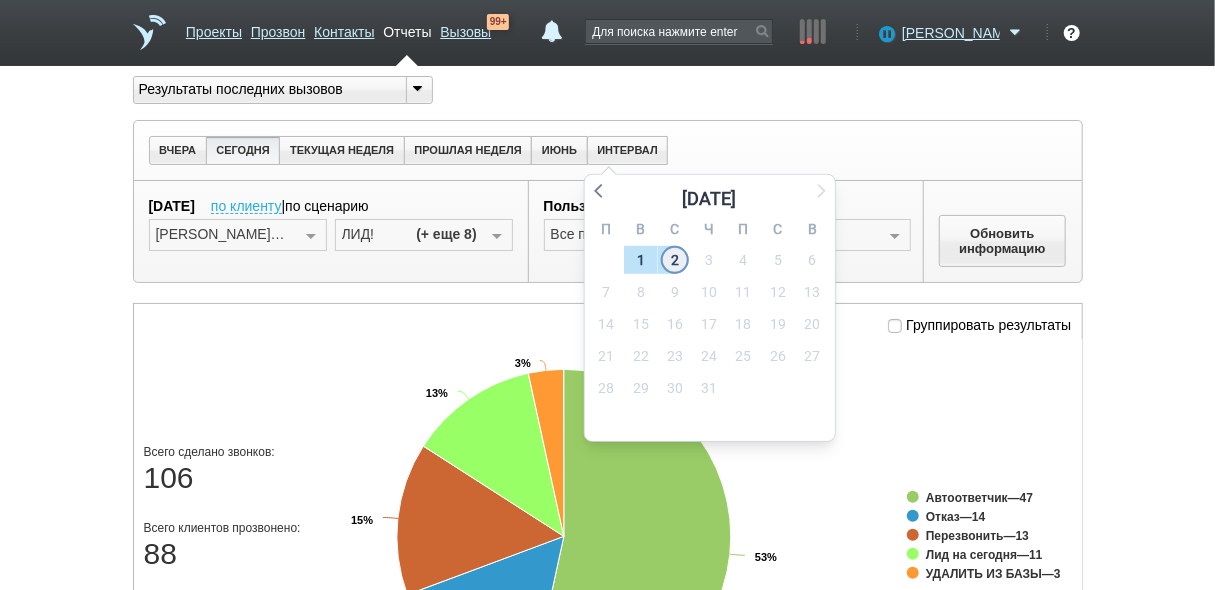 click on "2" at bounding box center [675, 260] 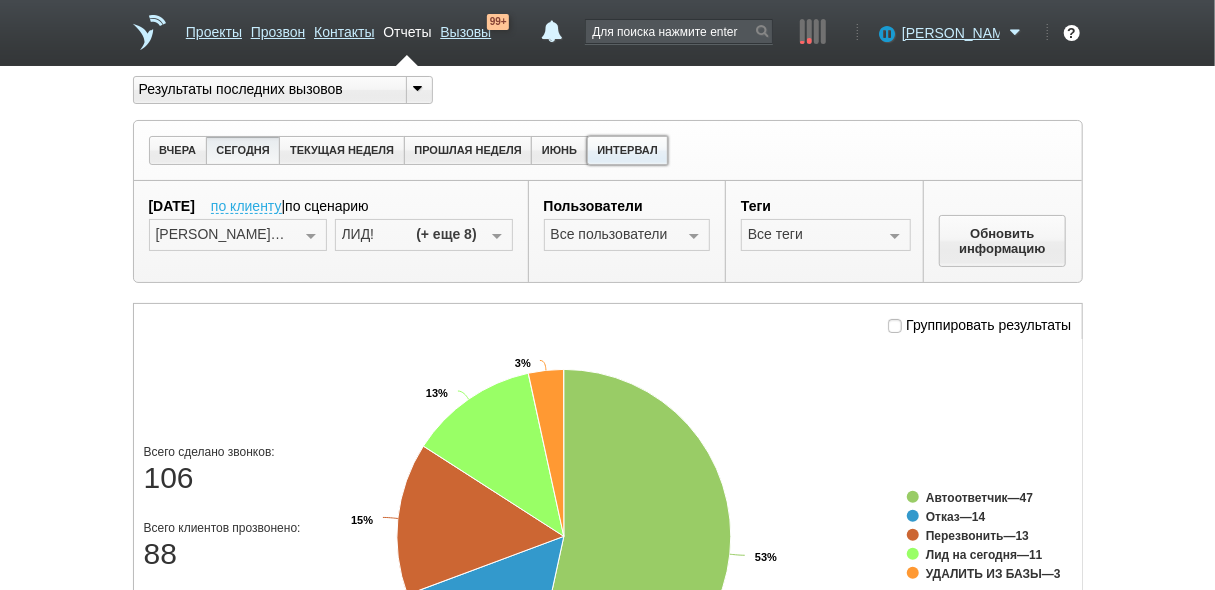 click on "ИНТЕРВАЛ" at bounding box center (628, 150) 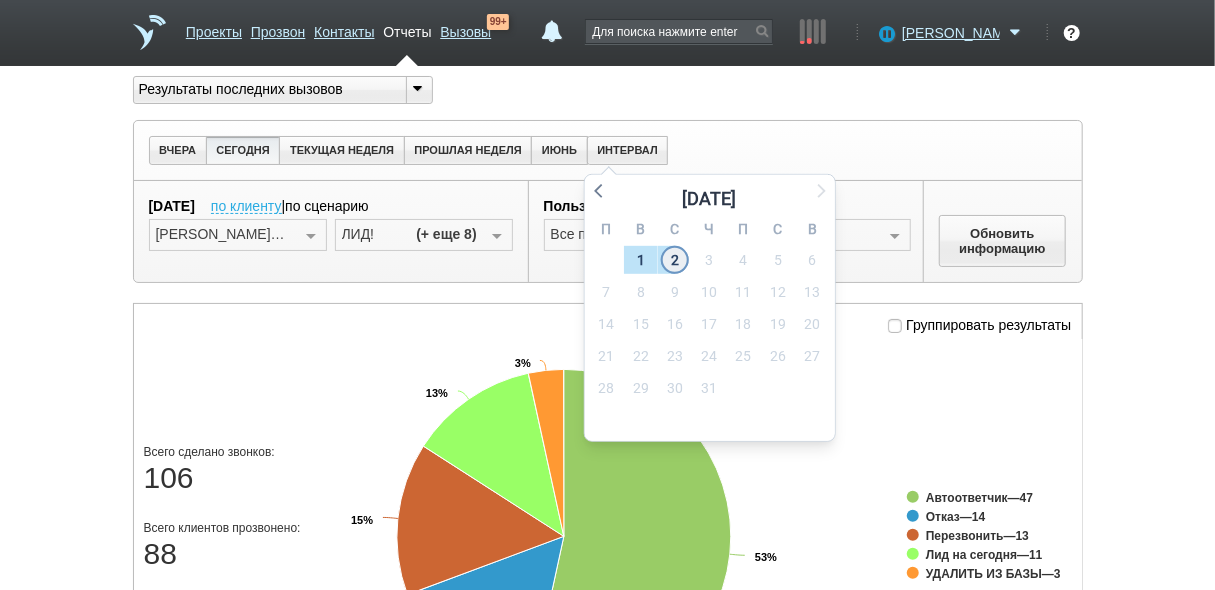 click on "2" at bounding box center [675, 260] 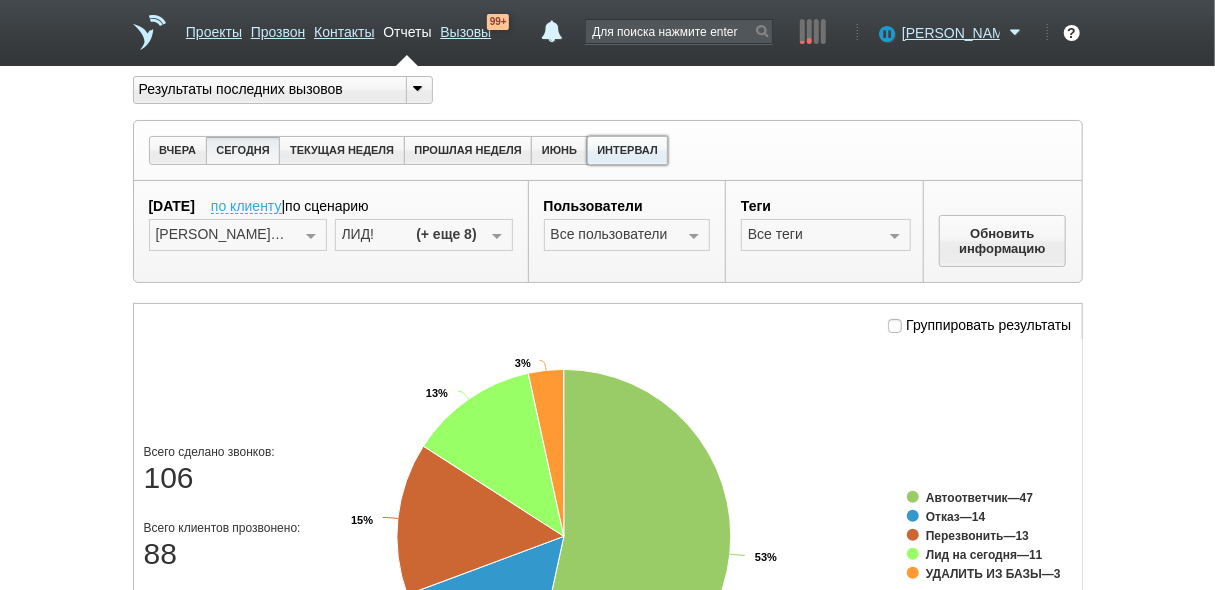 click on "ИНТЕРВАЛ" at bounding box center (628, 150) 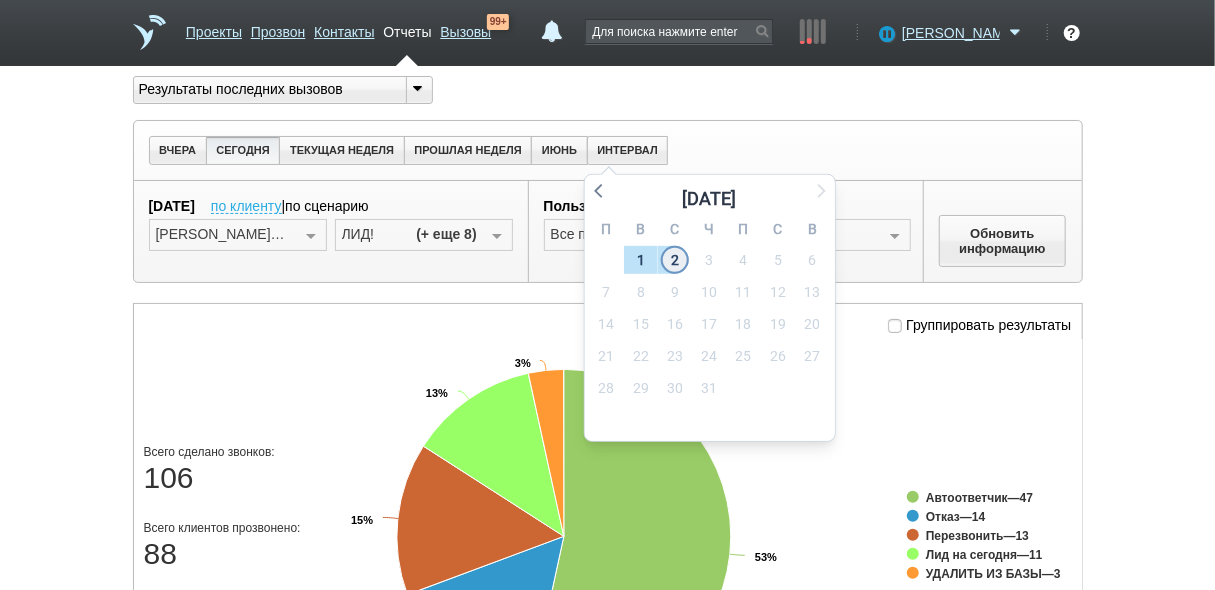 click on "2" at bounding box center (675, 260) 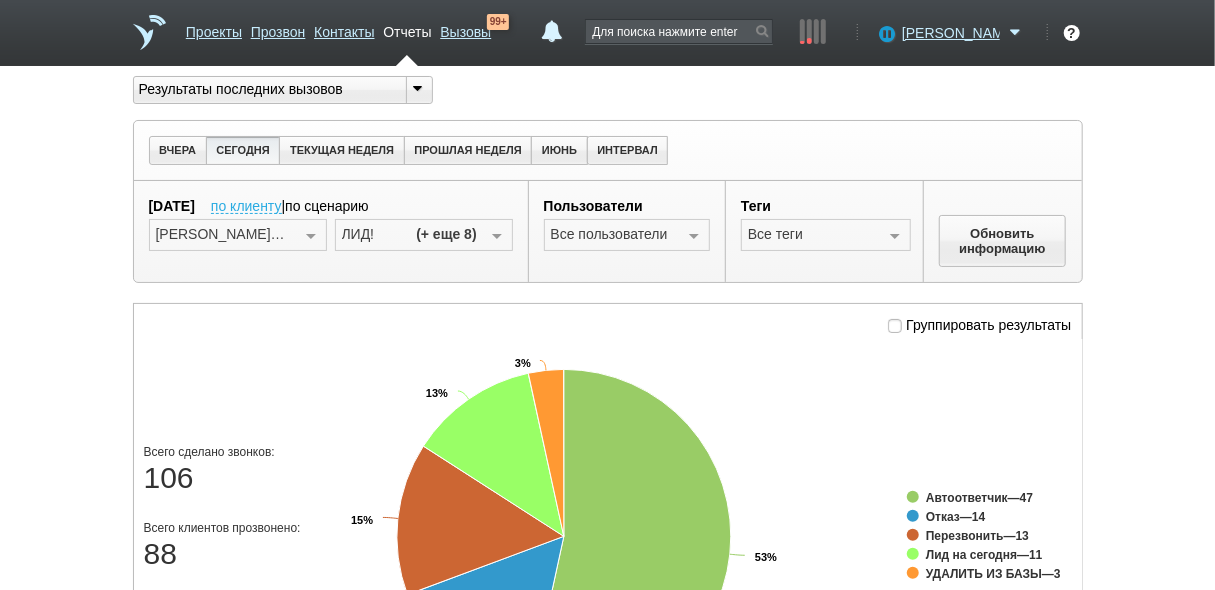 click on "Обновить информацию" at bounding box center [1003, 232] 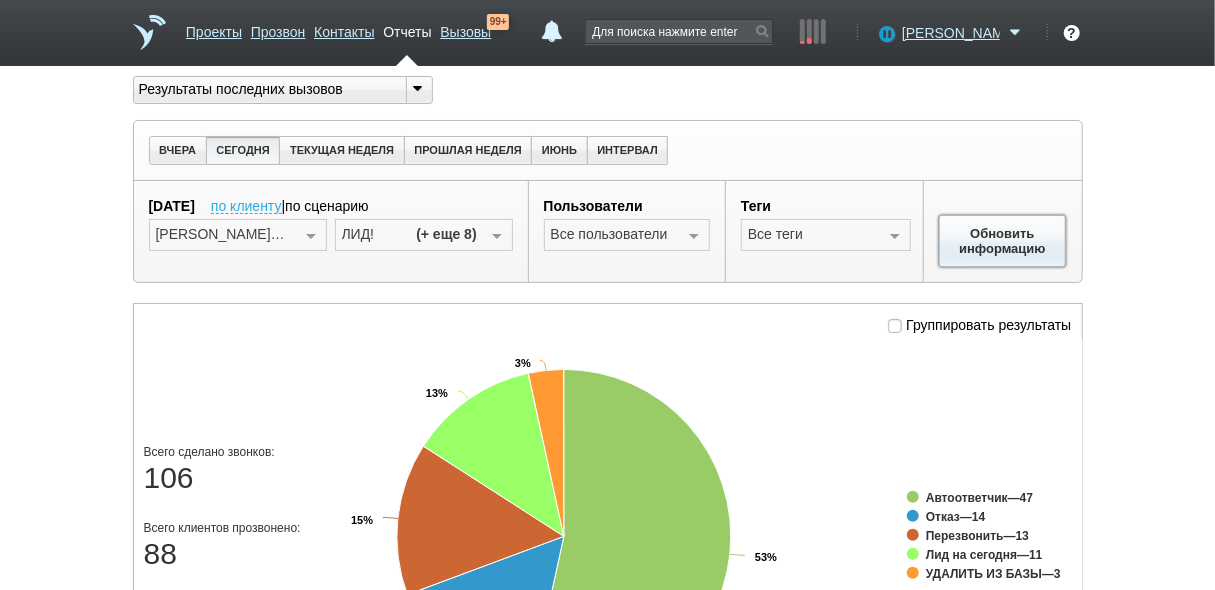click on "Обновить информацию" at bounding box center (1003, 241) 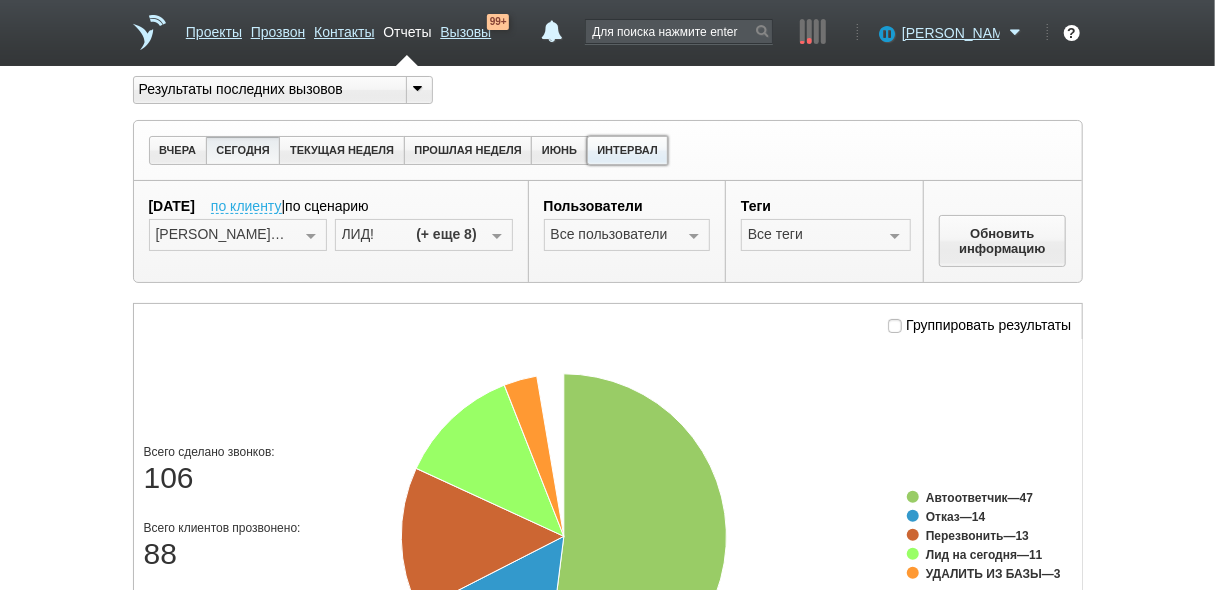 click on "ИНТЕРВАЛ" at bounding box center (628, 150) 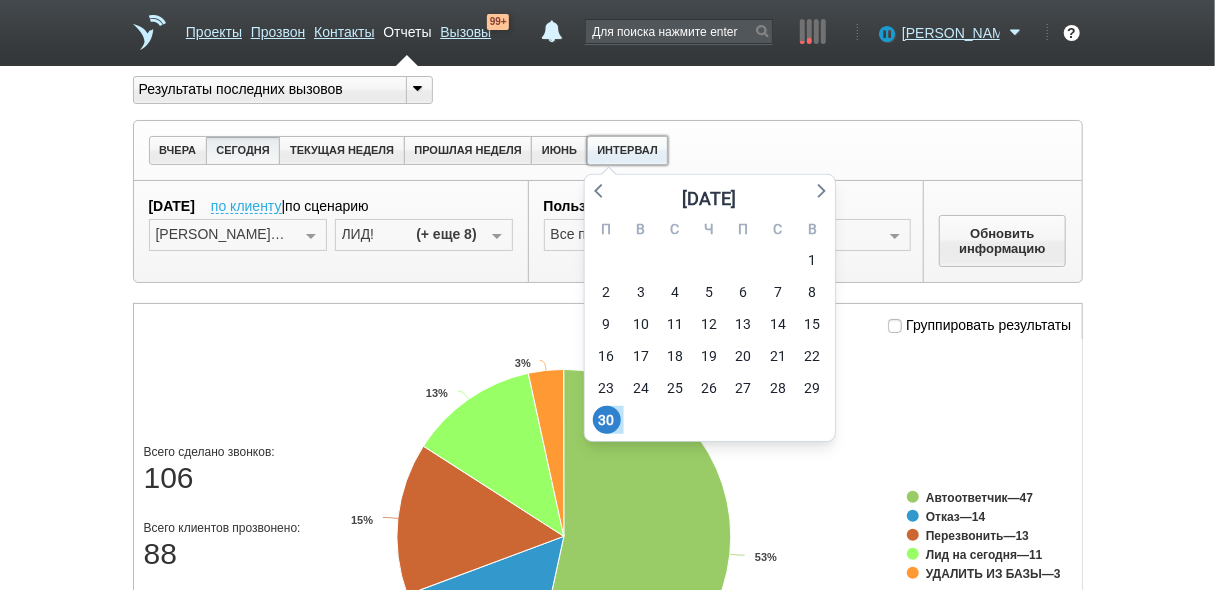 click on "ИНТЕРВАЛ" at bounding box center (628, 150) 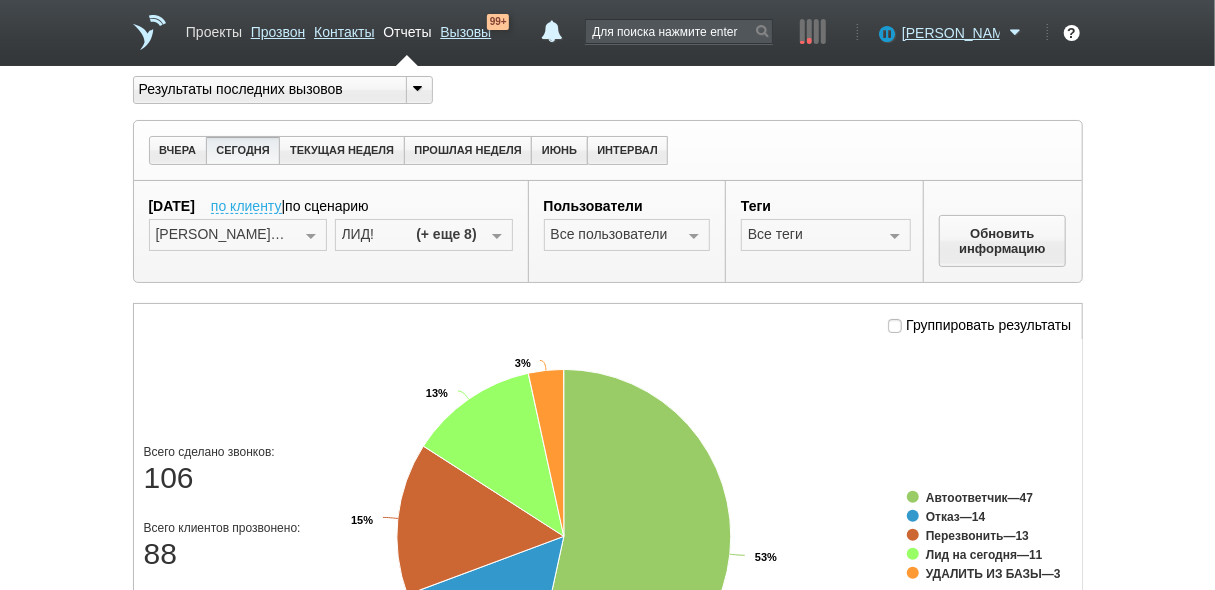 click on "Проекты" at bounding box center (214, 28) 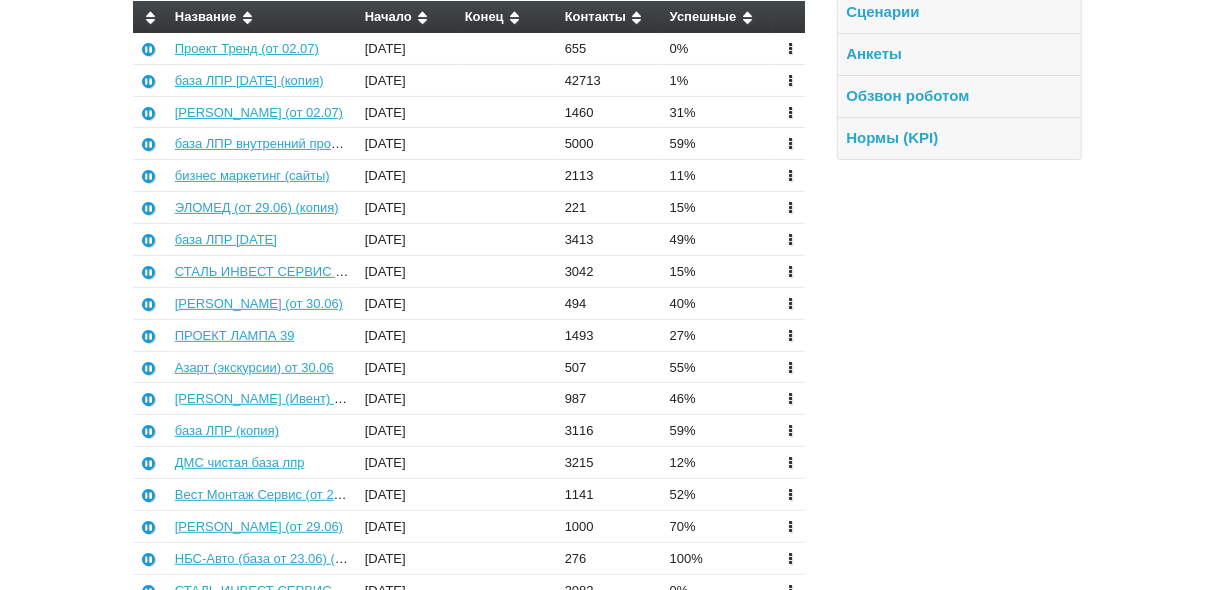 scroll, scrollTop: 0, scrollLeft: 0, axis: both 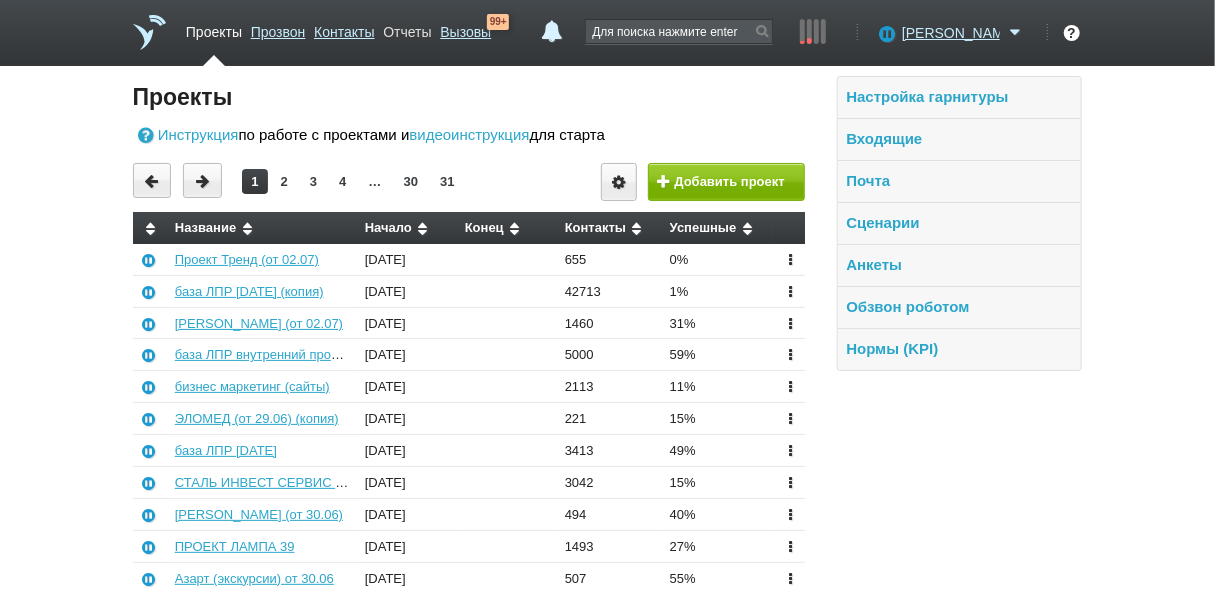 click on "Отчеты" at bounding box center (407, 28) 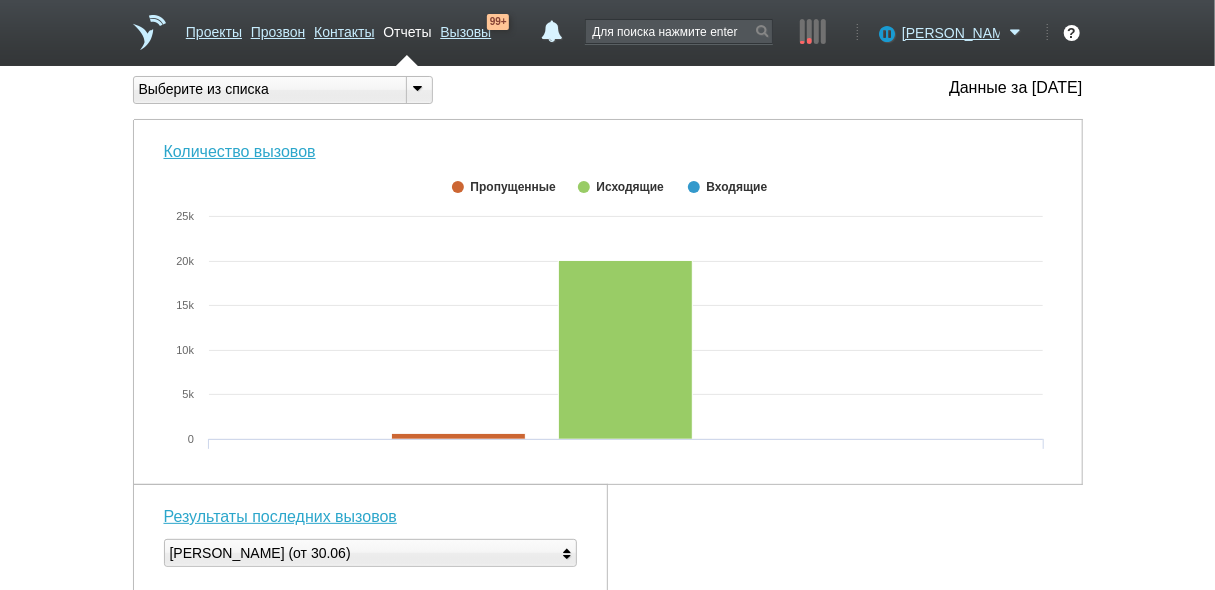 click at bounding box center (418, 88) 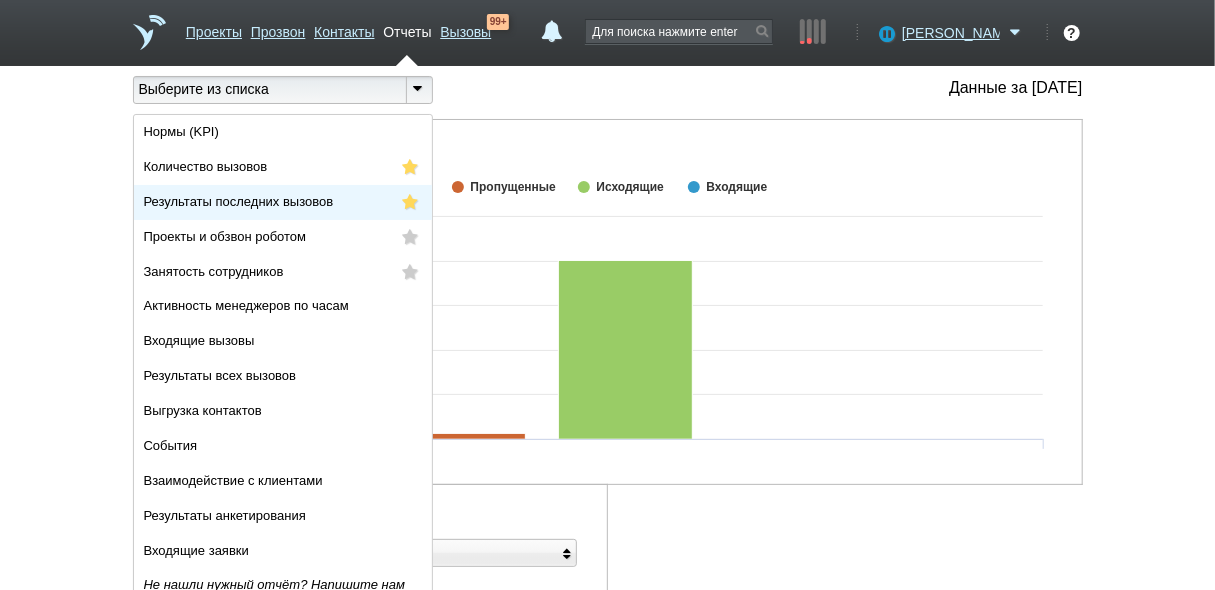 click on "Результаты последних вызовов" at bounding box center (239, 201) 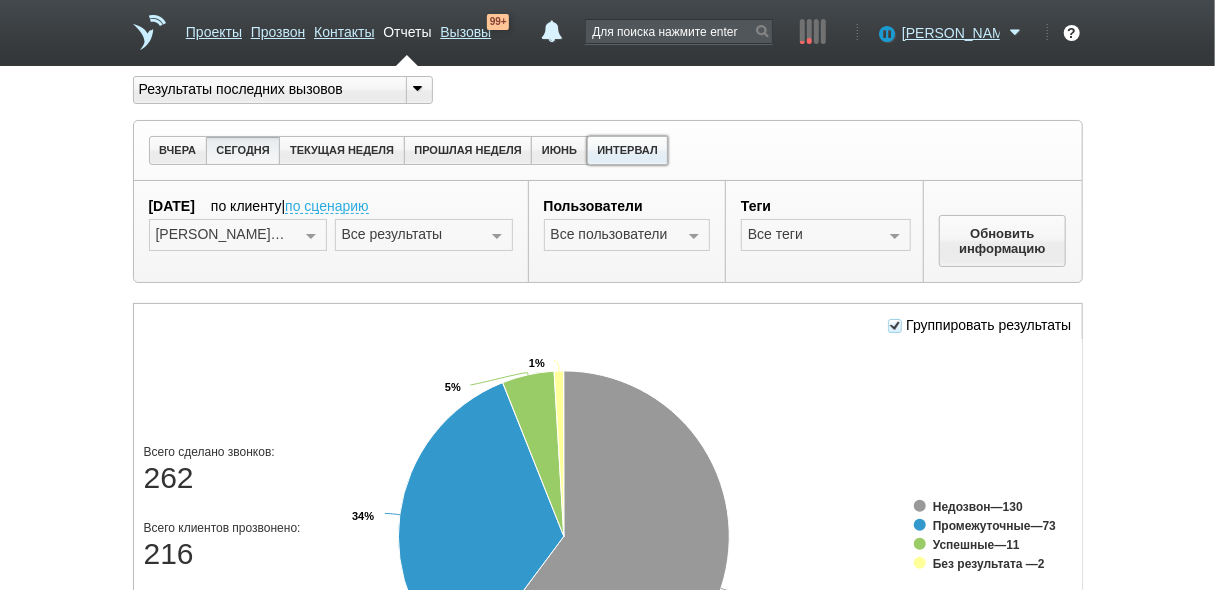 click on "ИНТЕРВАЛ" at bounding box center [628, 150] 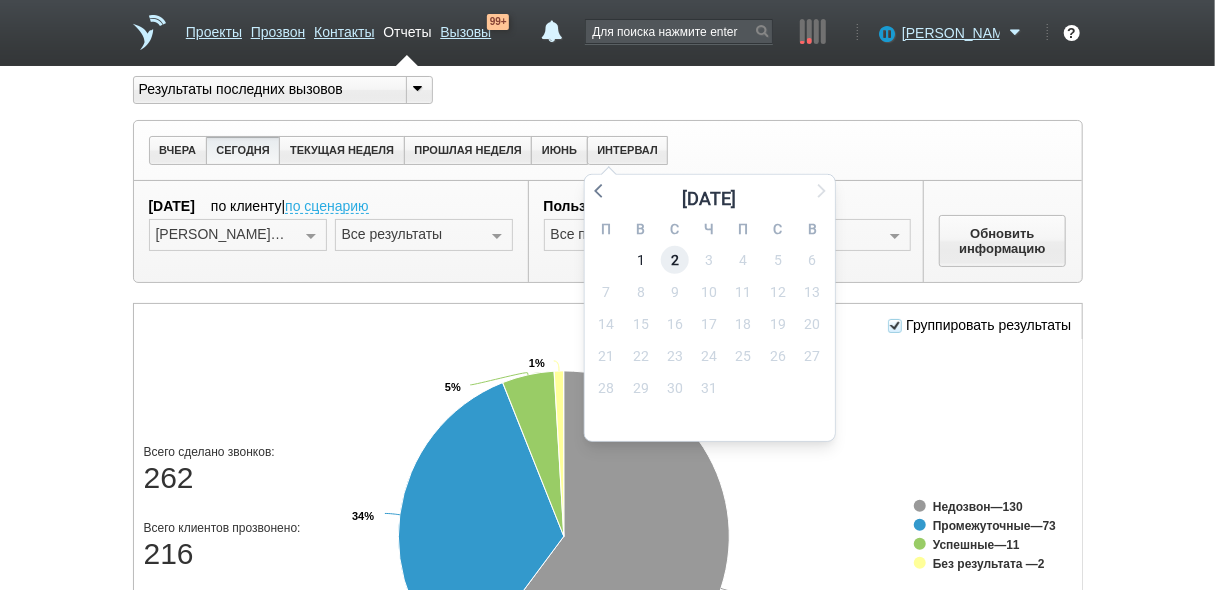 drag, startPoint x: 677, startPoint y: 257, endPoint x: 654, endPoint y: 244, distance: 26.41969 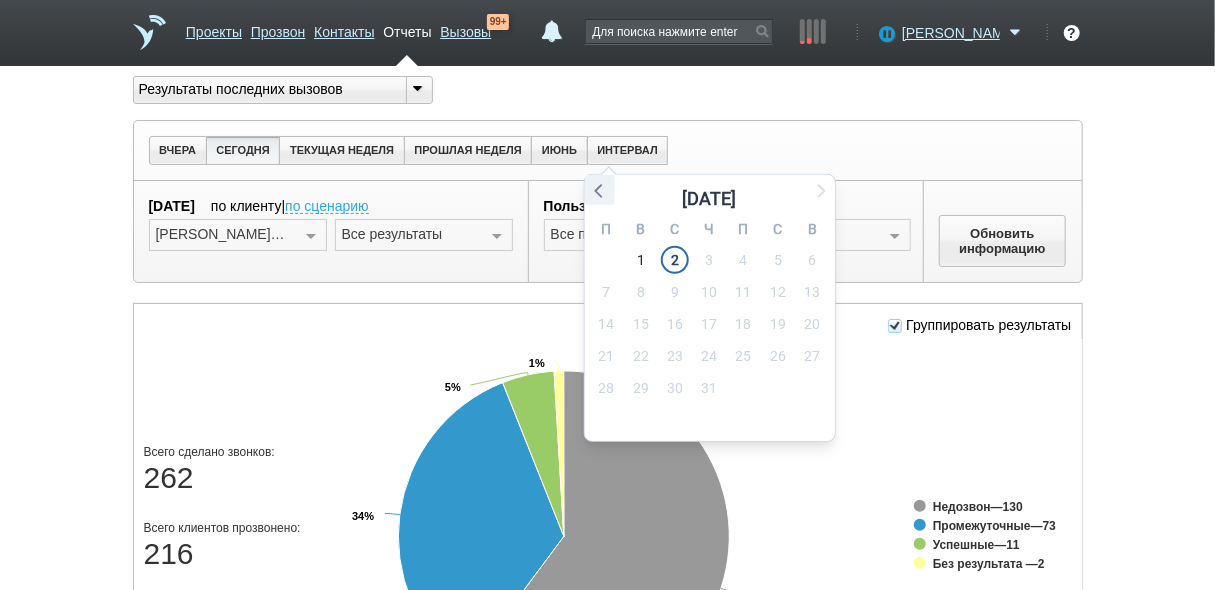 click 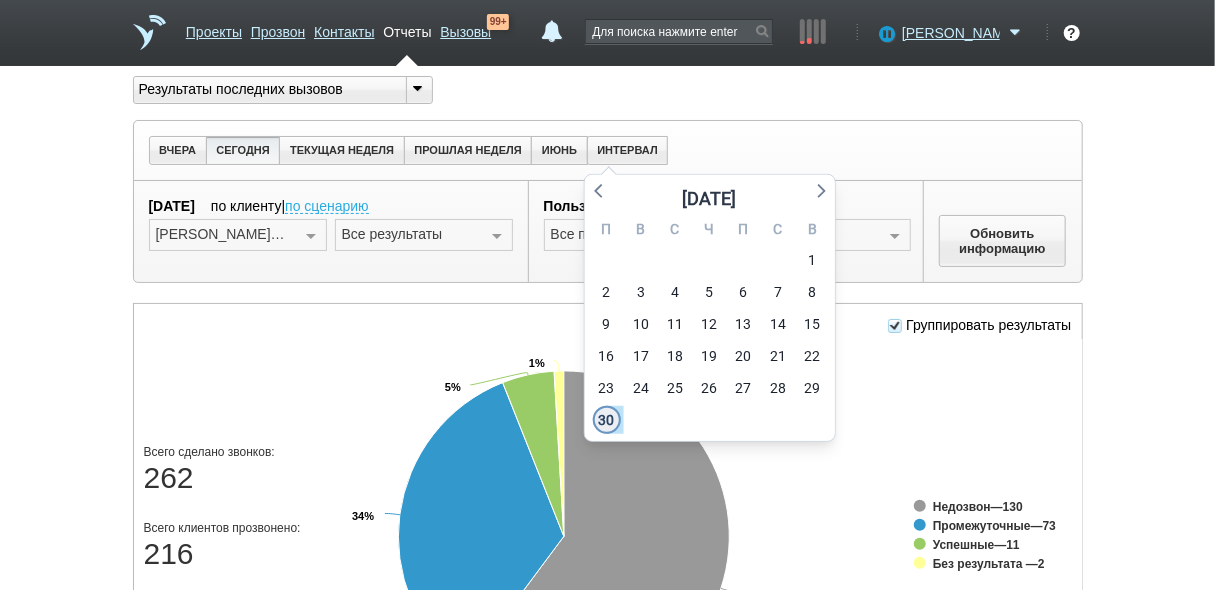 click on "30" at bounding box center (607, 420) 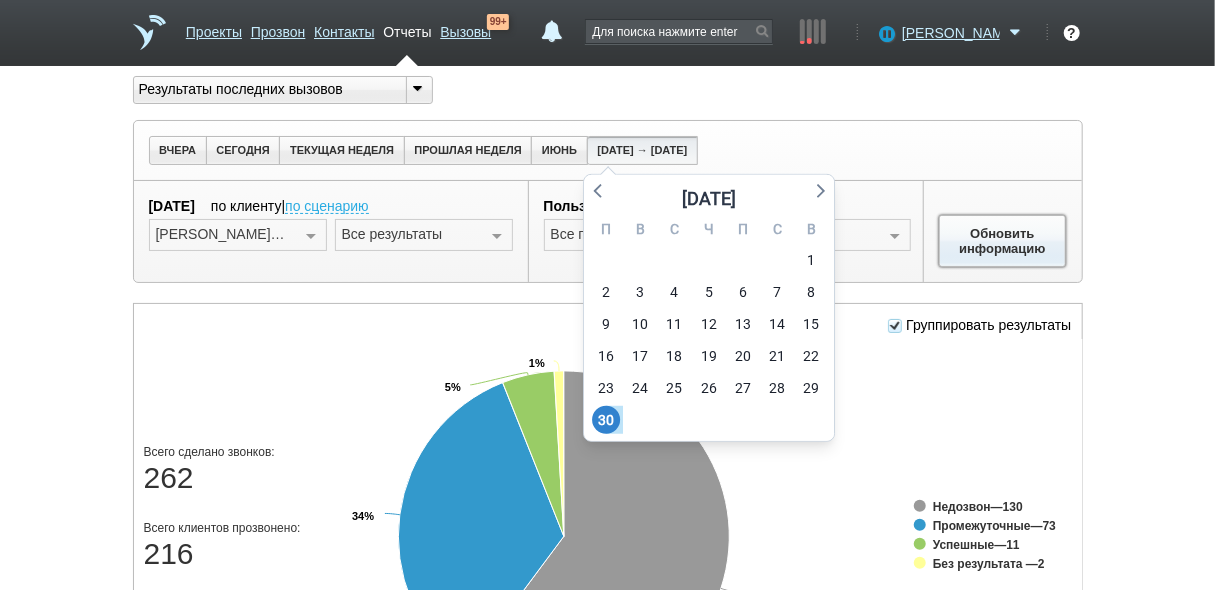 click on "Обновить информацию" at bounding box center [1003, 241] 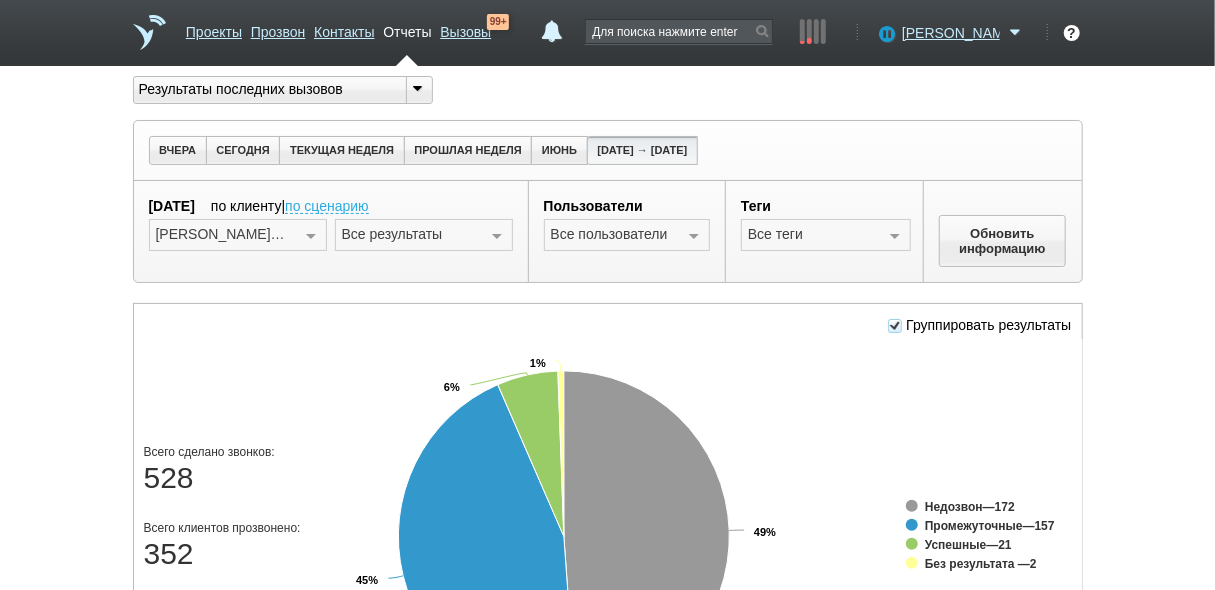 click at bounding box center [497, 236] 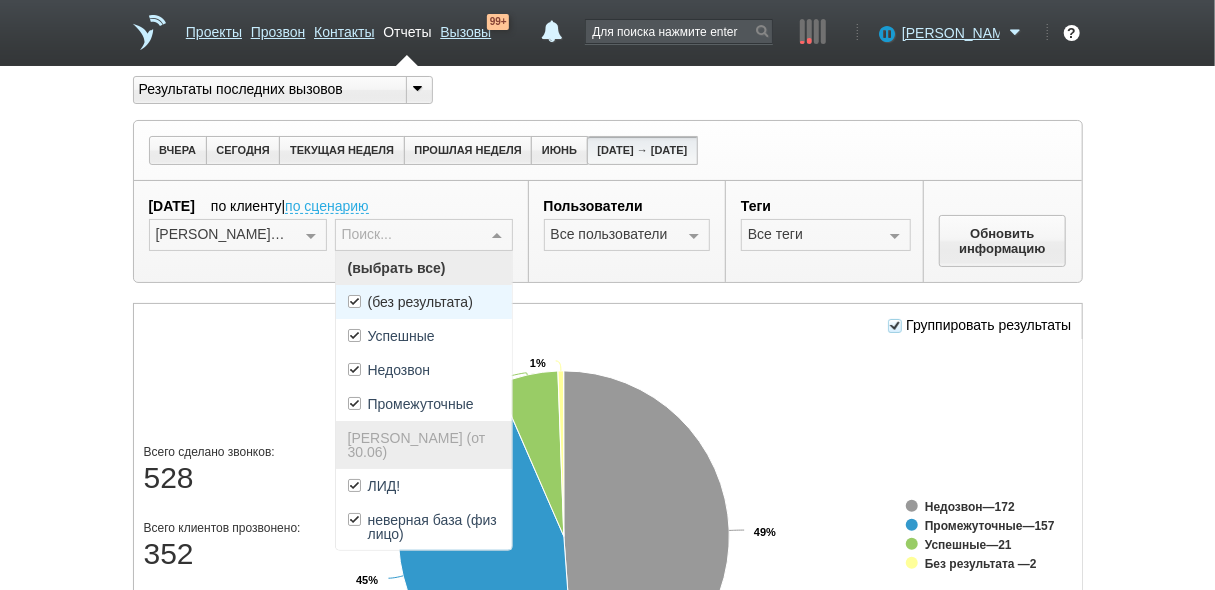 click on "(без результата)" at bounding box center [424, 302] 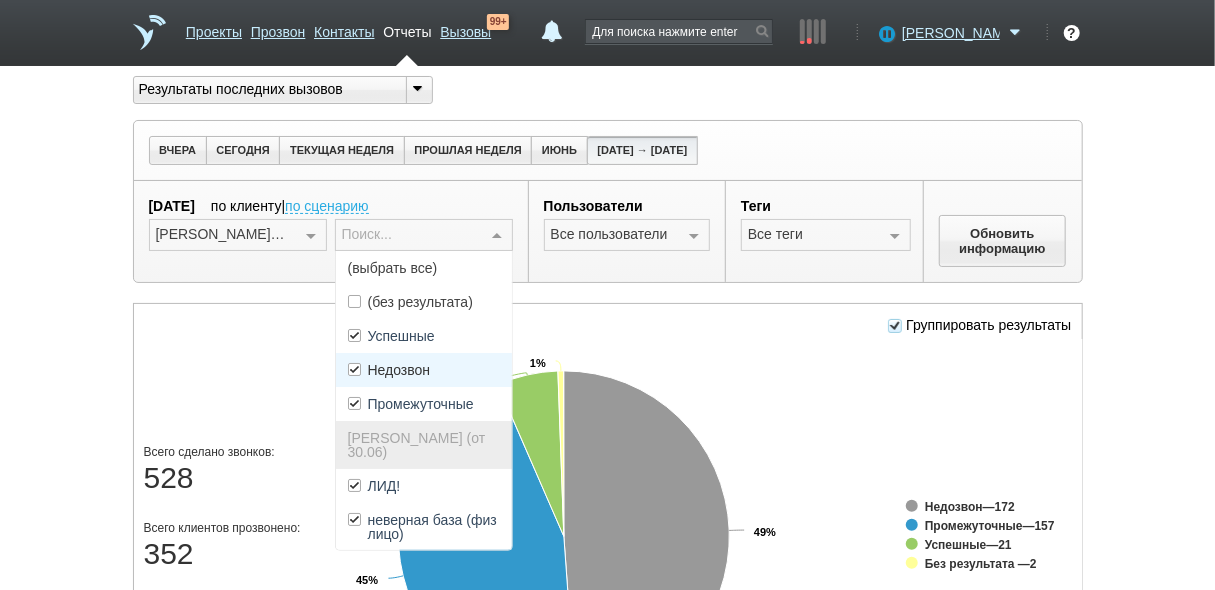 click on "Недозвон" at bounding box center [424, 370] 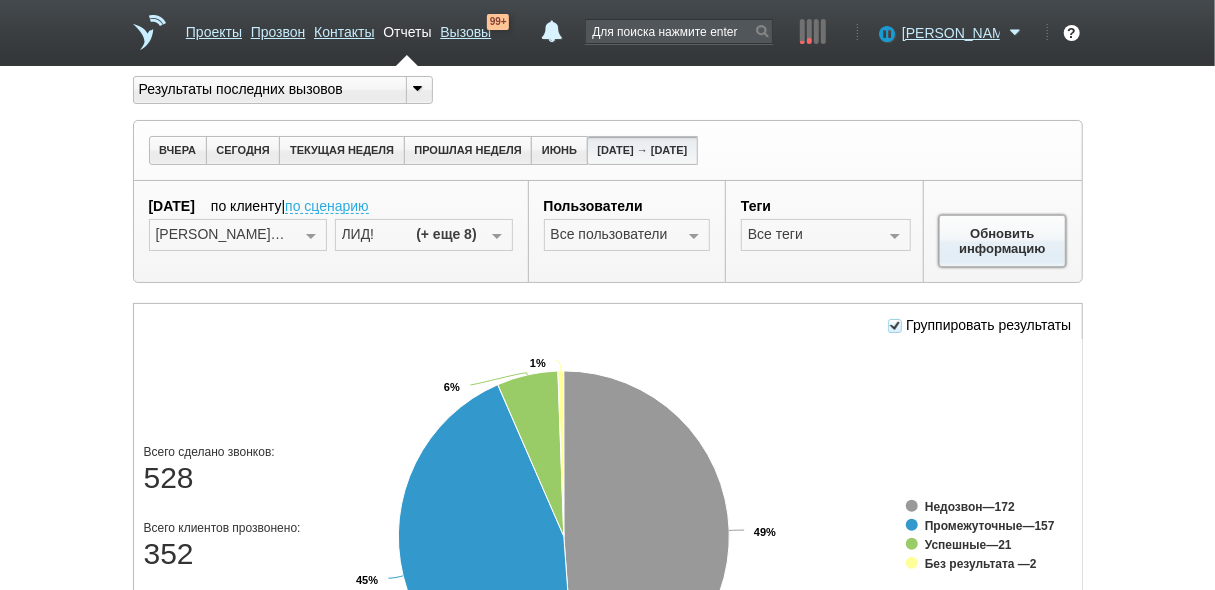 click on "Обновить информацию" at bounding box center (1003, 241) 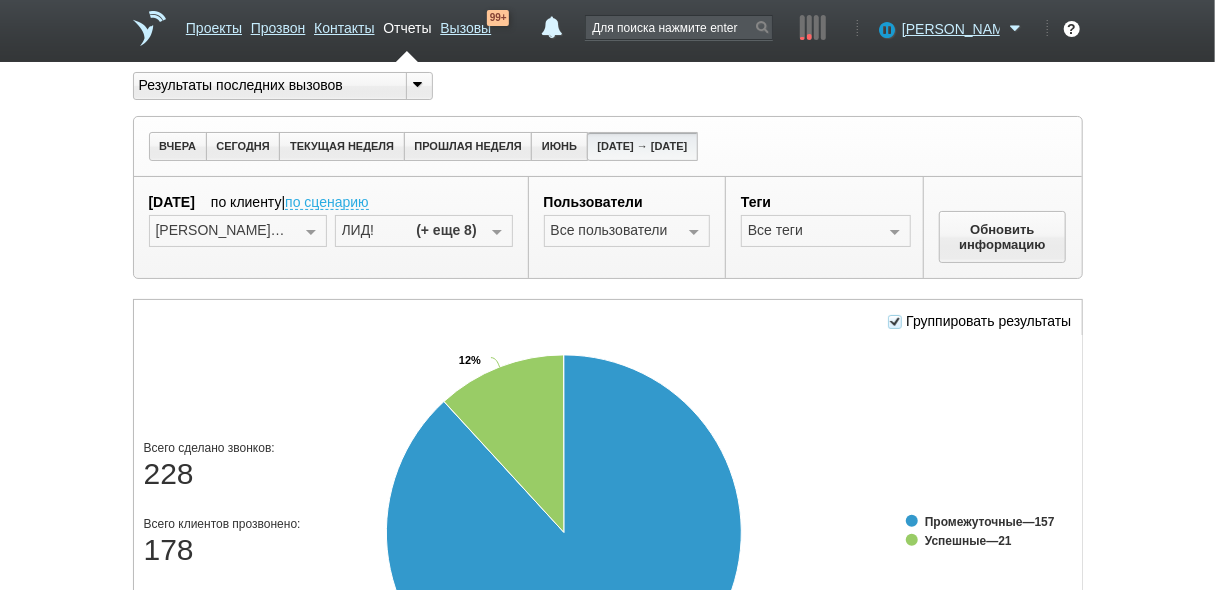 scroll, scrollTop: 240, scrollLeft: 0, axis: vertical 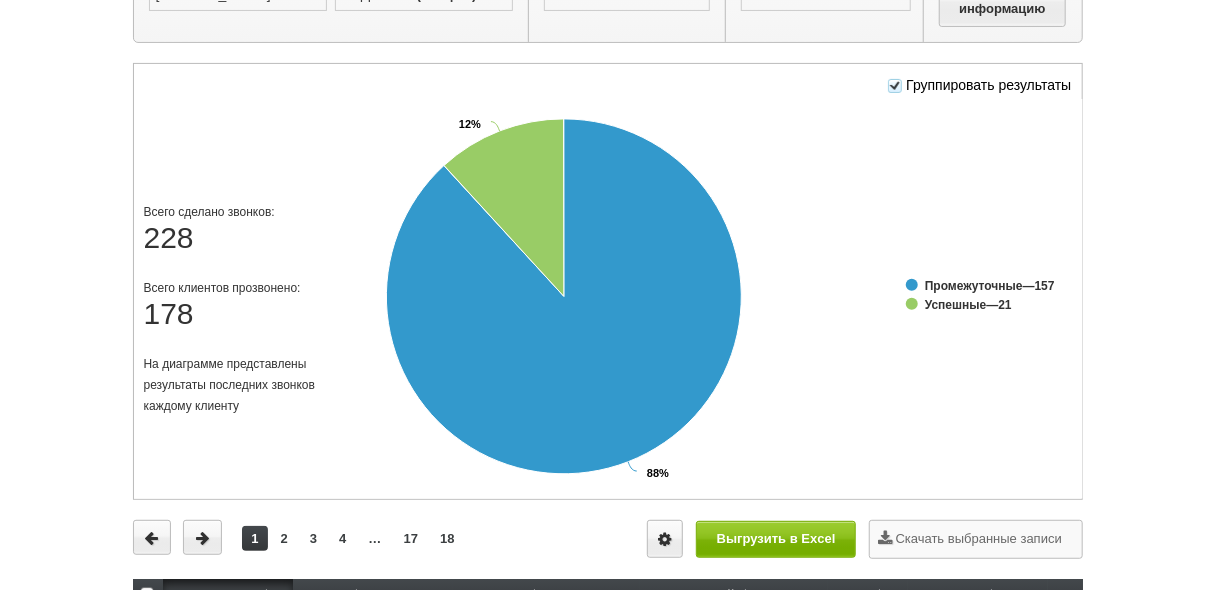 click on "Группировать результаты" at bounding box center [979, 85] 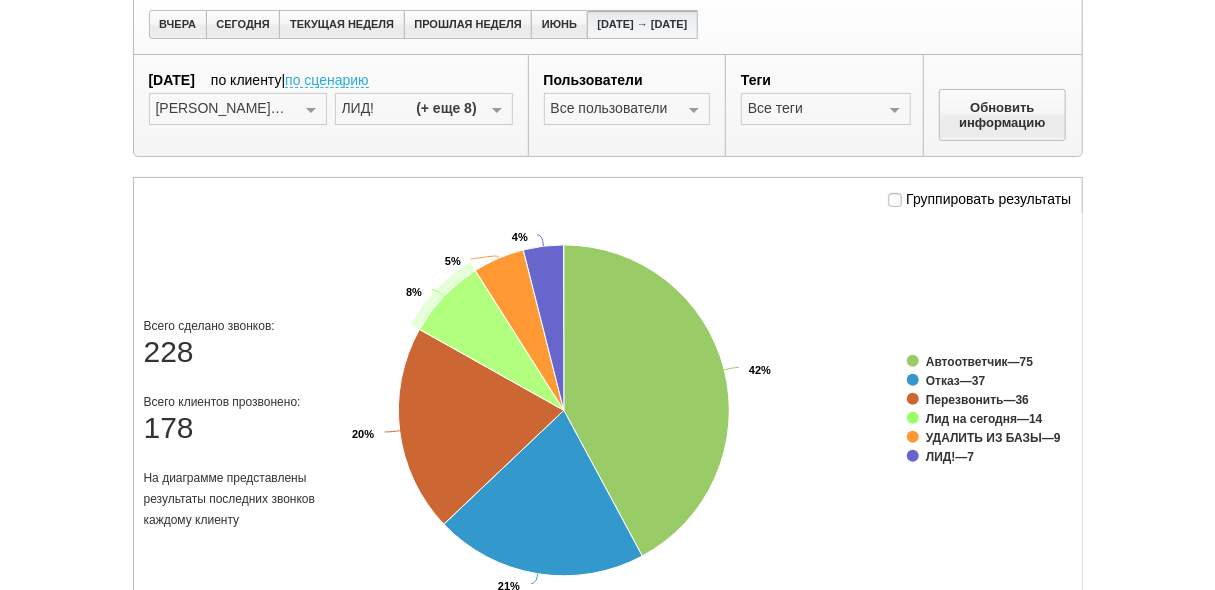 scroll, scrollTop: 0, scrollLeft: 0, axis: both 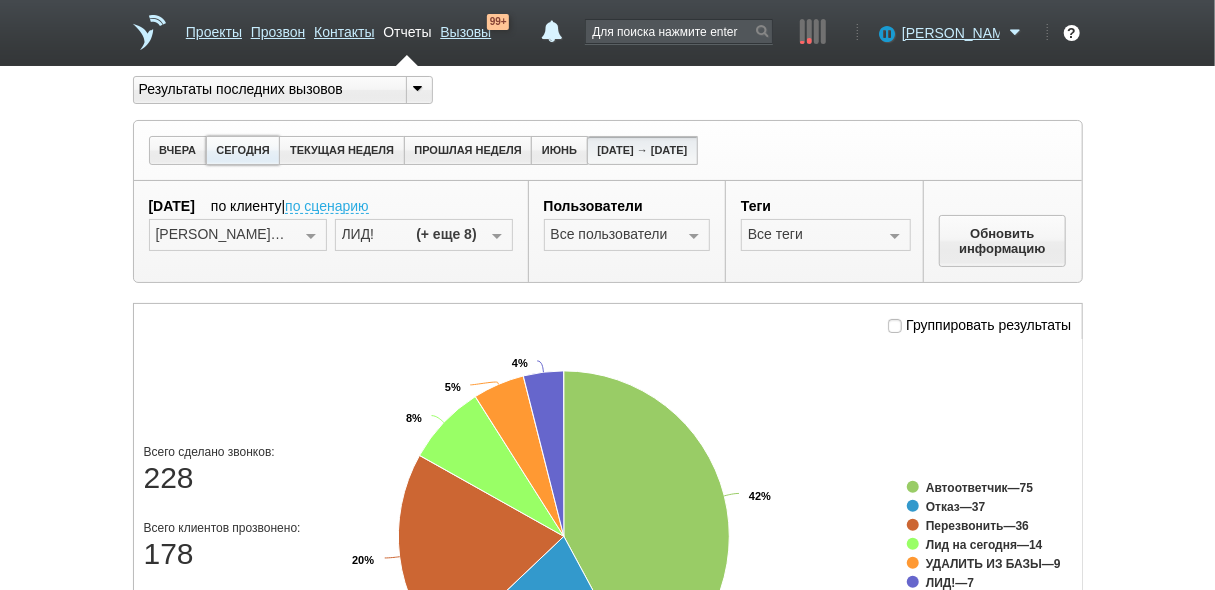 click on "СЕГОДНЯ" at bounding box center (243, 150) 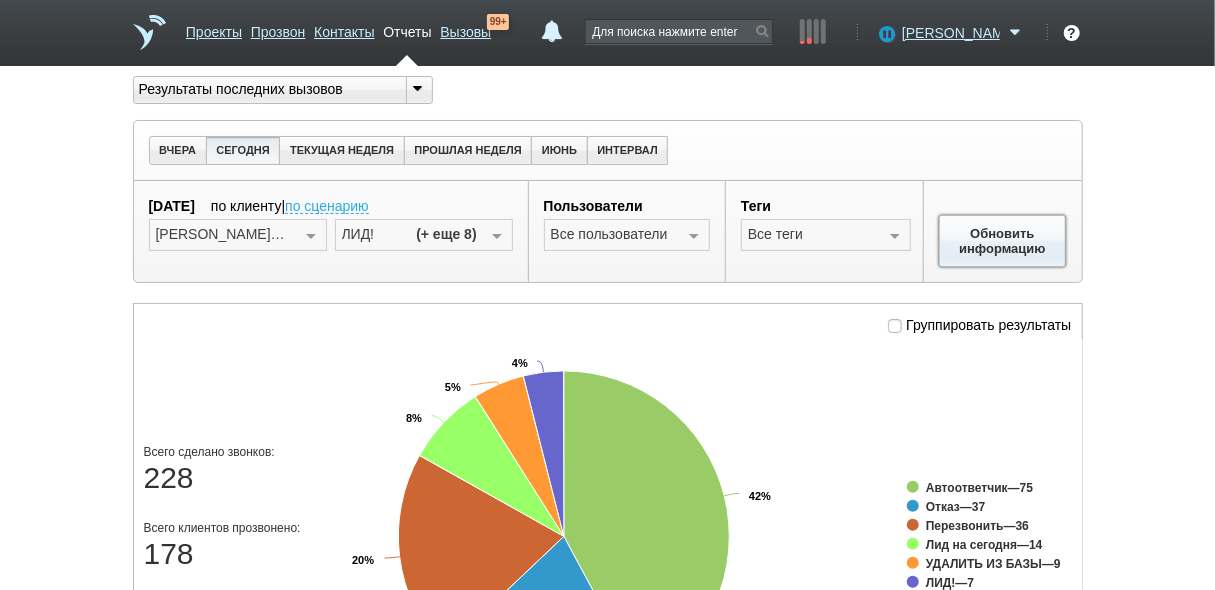 click on "Обновить информацию" at bounding box center [1003, 241] 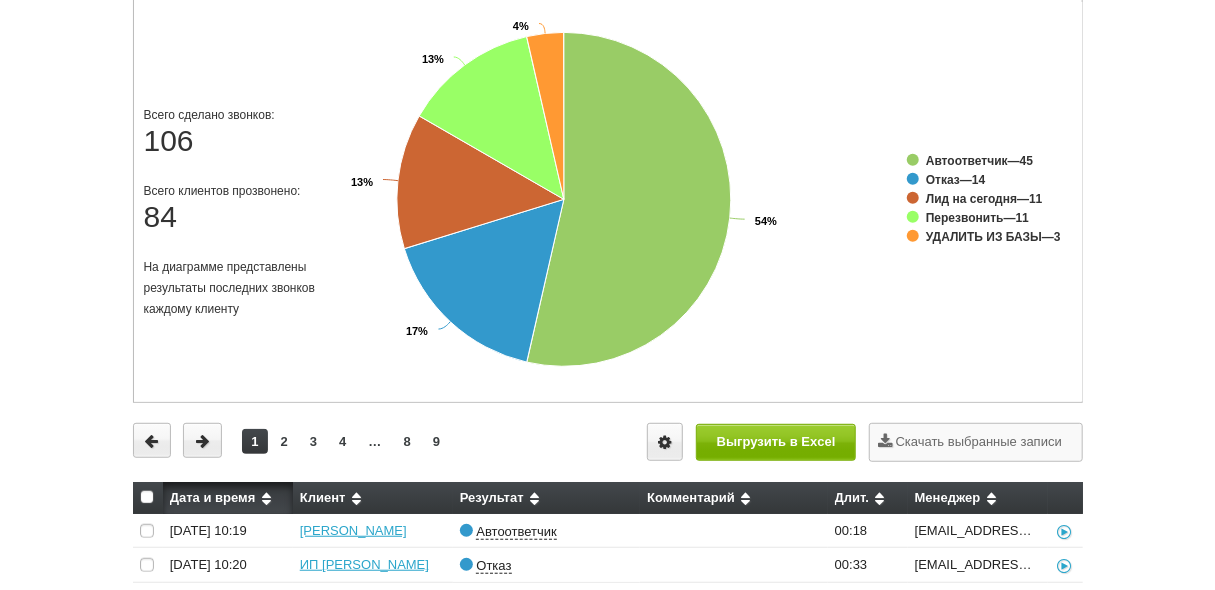 scroll, scrollTop: 358, scrollLeft: 0, axis: vertical 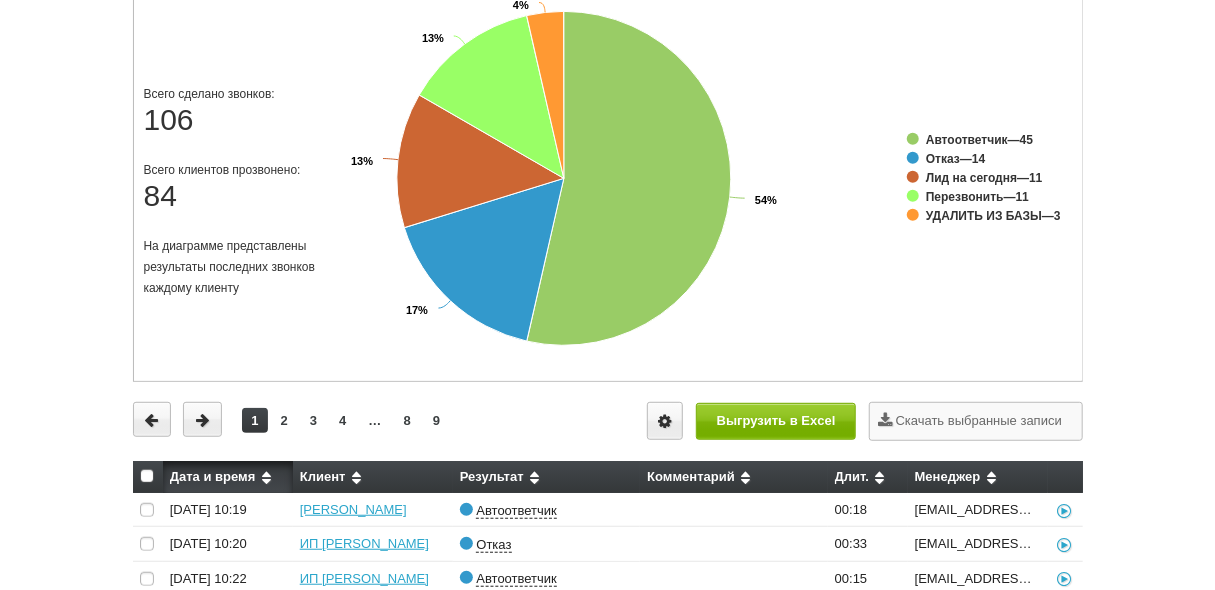 click at bounding box center [147, 476] 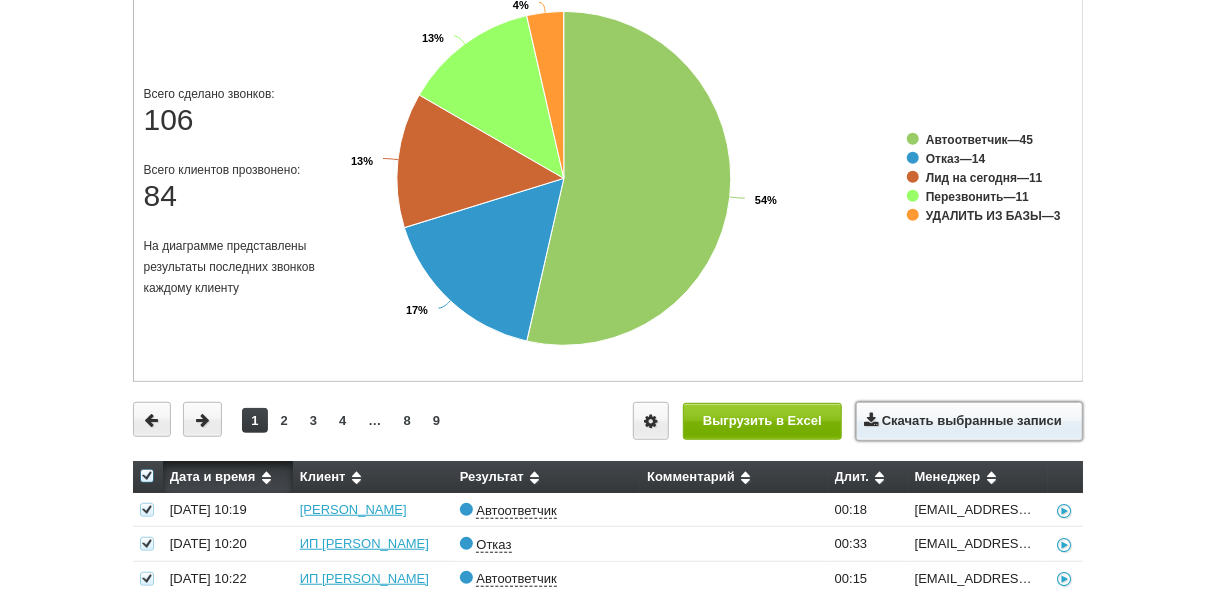 click on "Скачать выбранные записи" at bounding box center [969, 421] 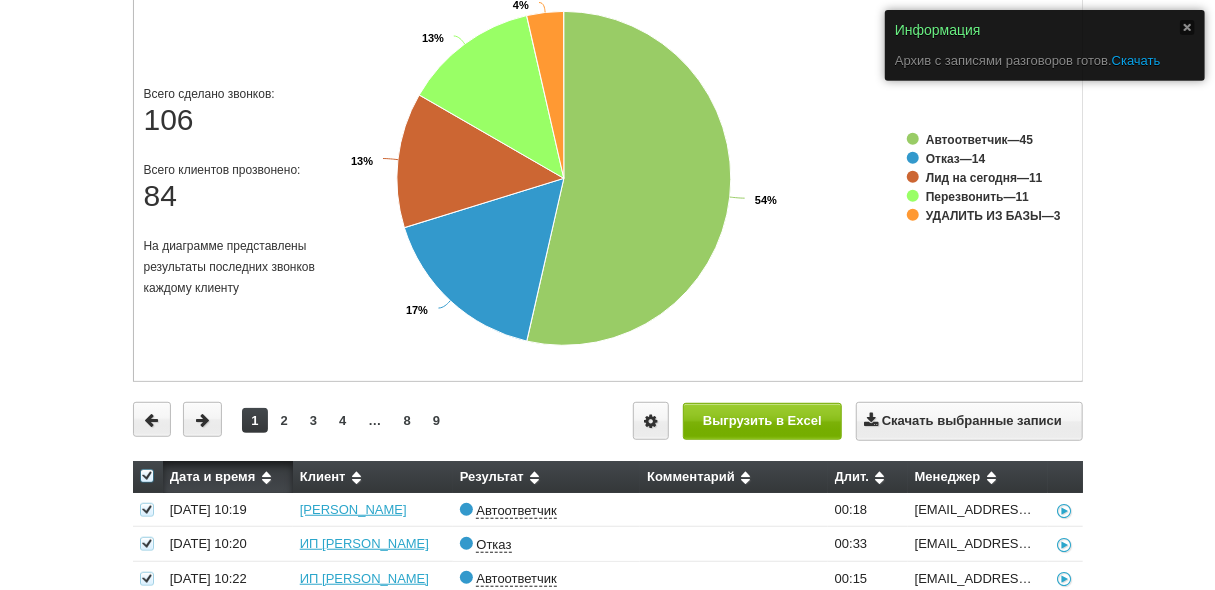 click on "Скачать" at bounding box center (1136, 60) 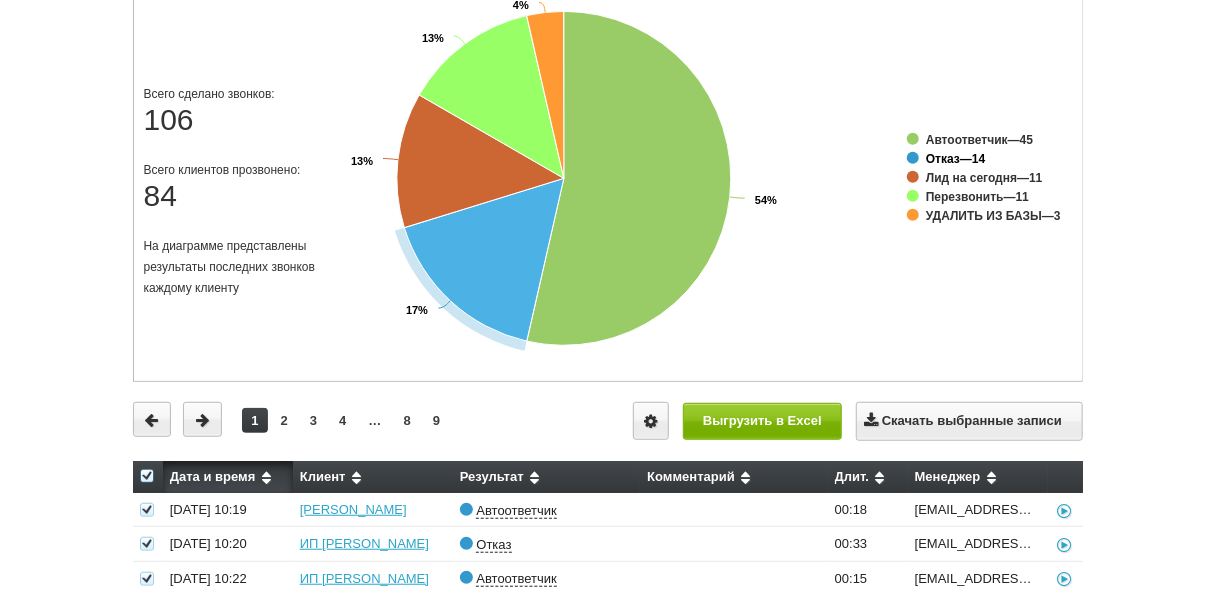 click on "Отказ" 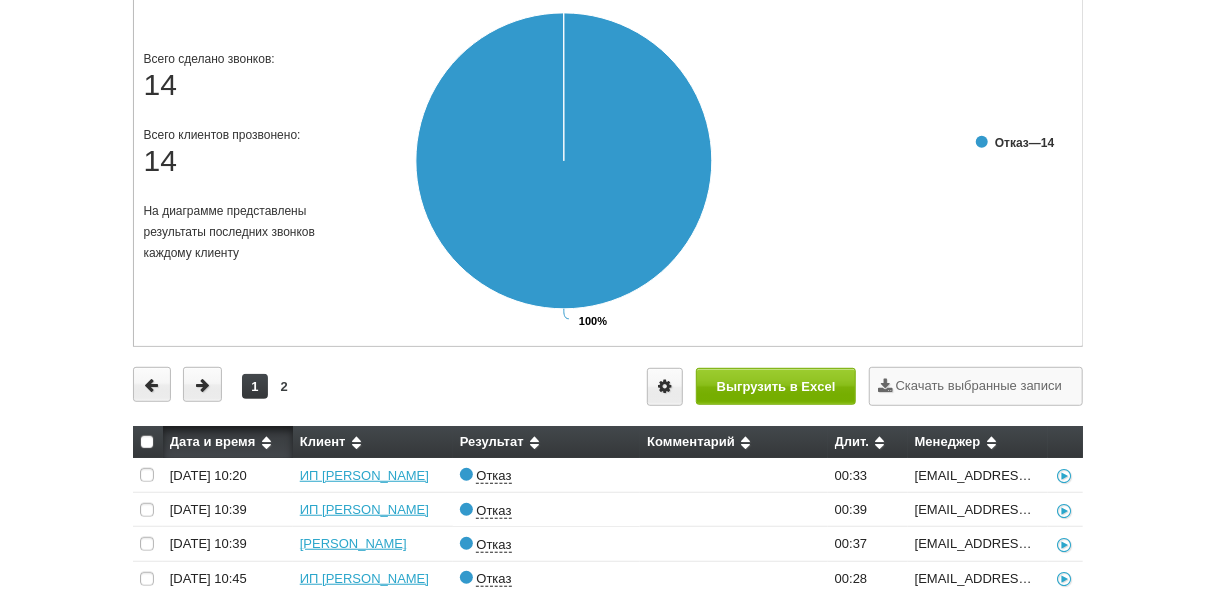 click at bounding box center [147, 442] 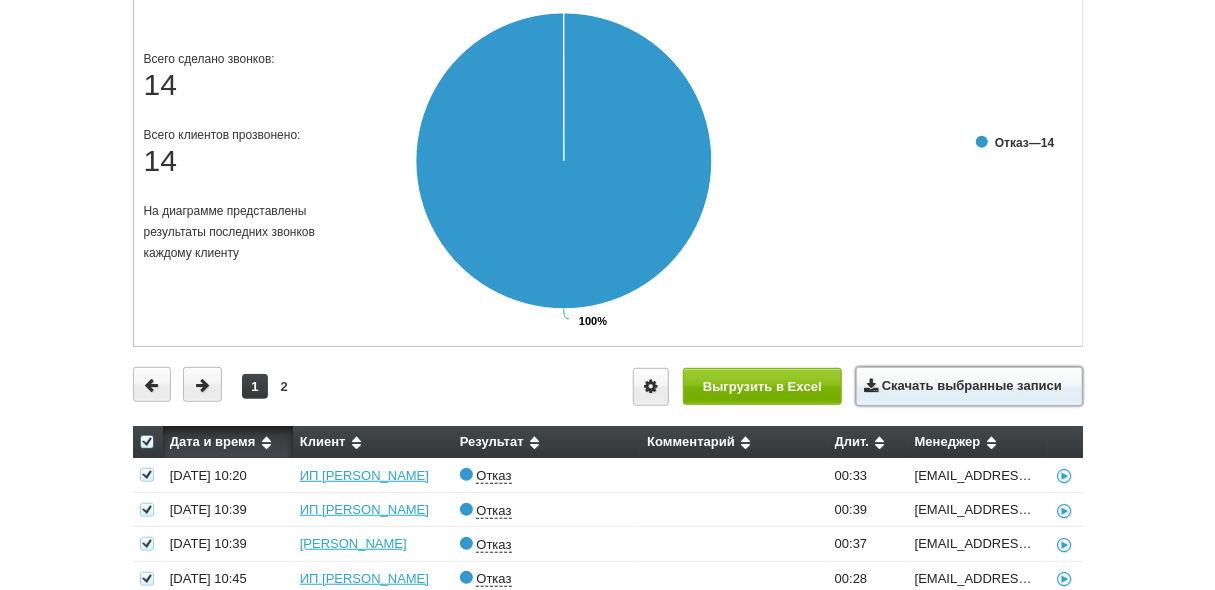 click on "Скачать выбранные записи" at bounding box center (969, 386) 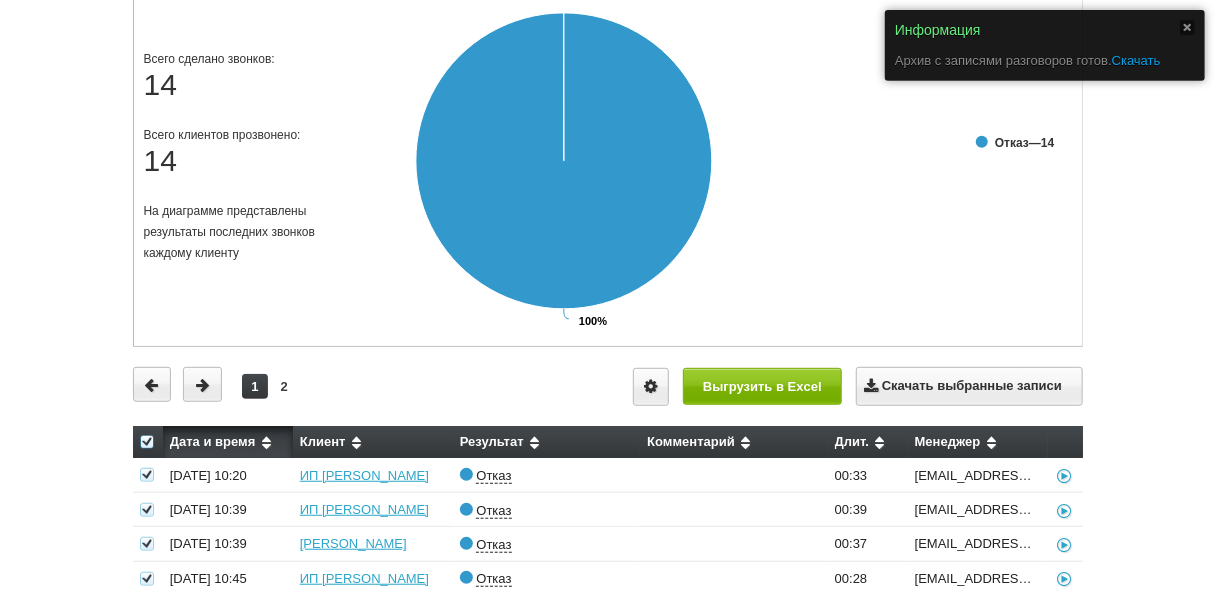 click on "Скачать" at bounding box center (1136, 60) 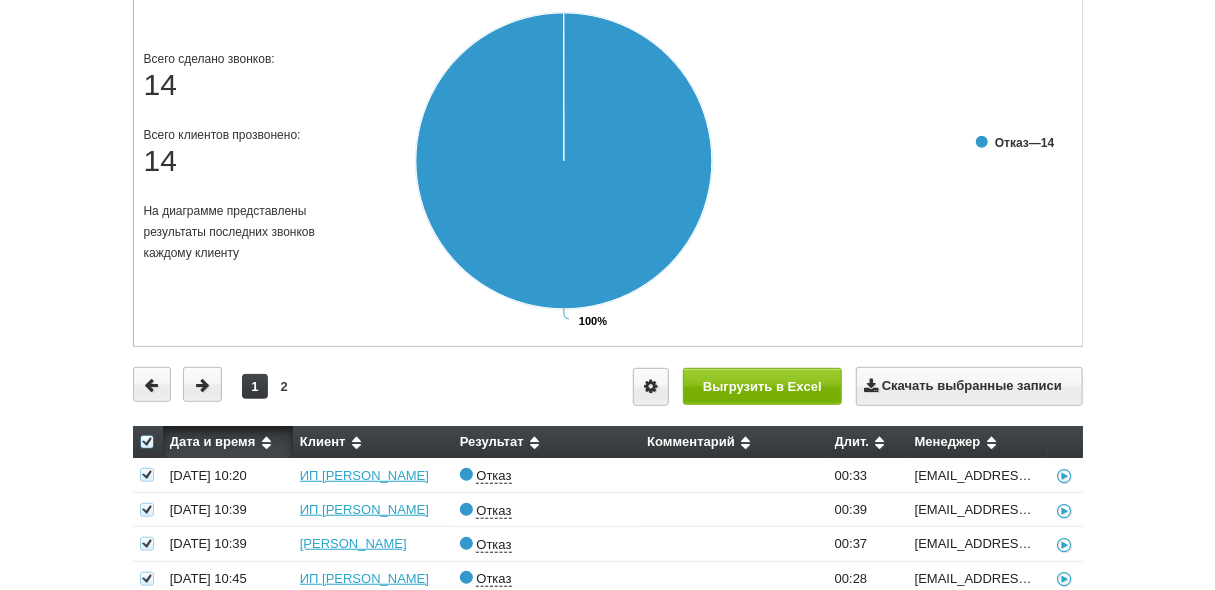 scroll, scrollTop: 0, scrollLeft: 0, axis: both 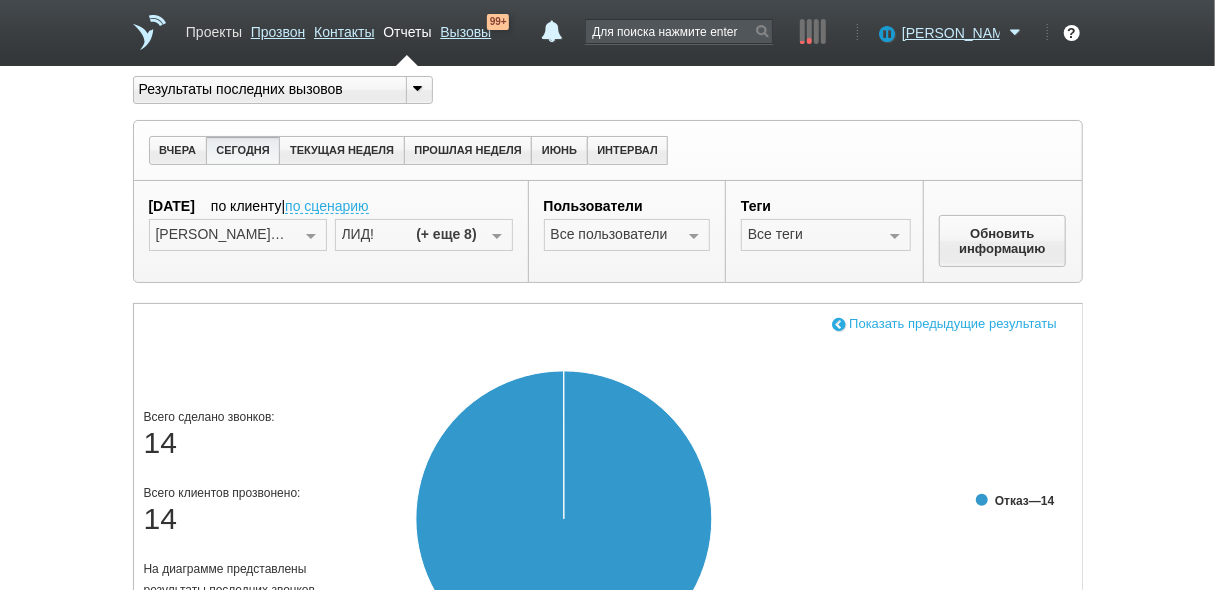 click on "Проекты" at bounding box center (214, 28) 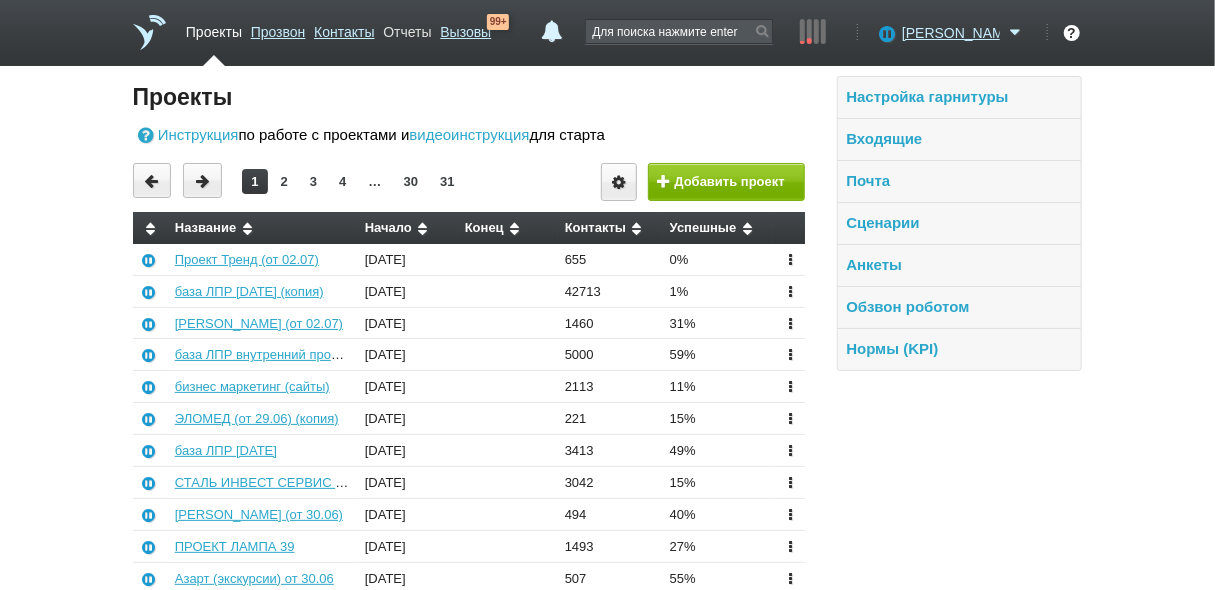 click on "Отчеты" at bounding box center [407, 28] 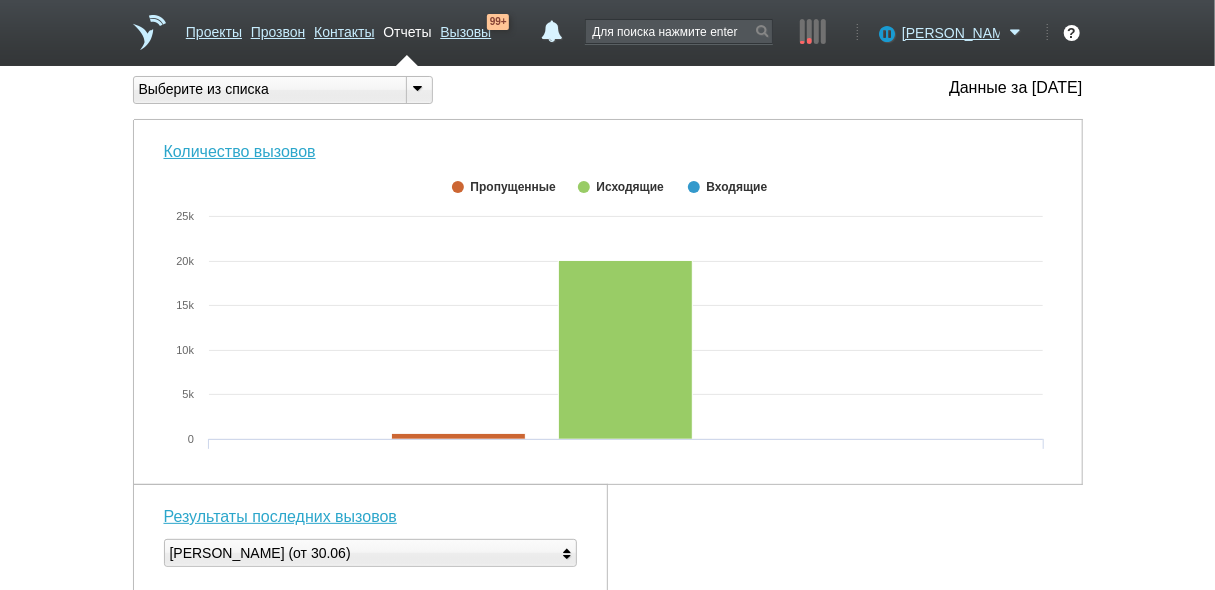click at bounding box center (418, 88) 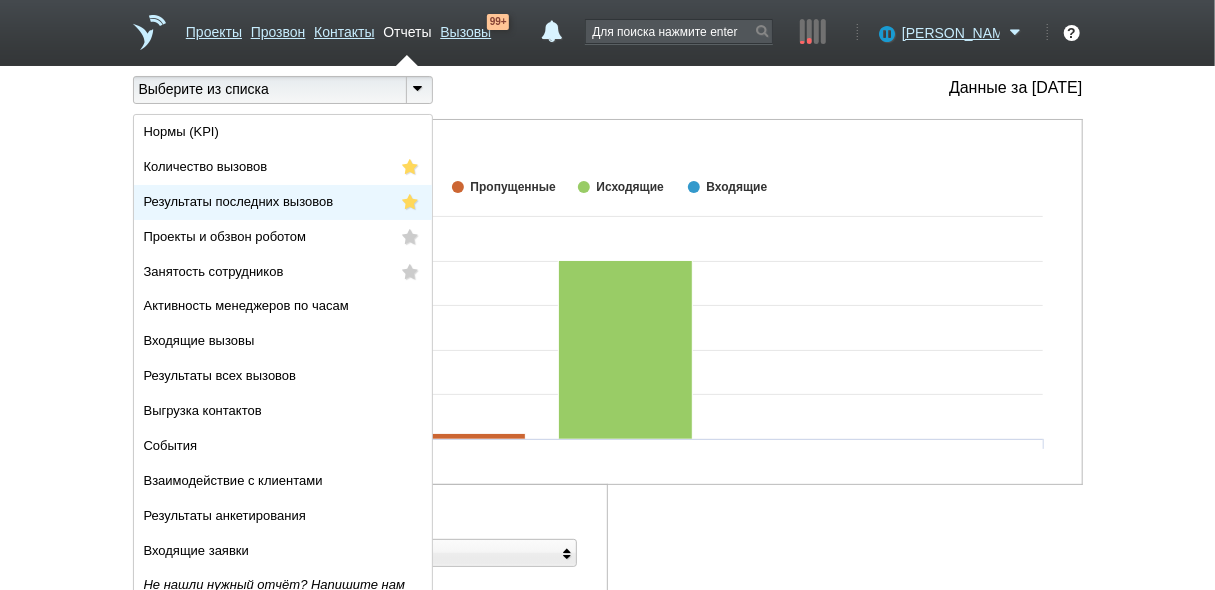 click on "Результаты последних вызовов" at bounding box center [239, 201] 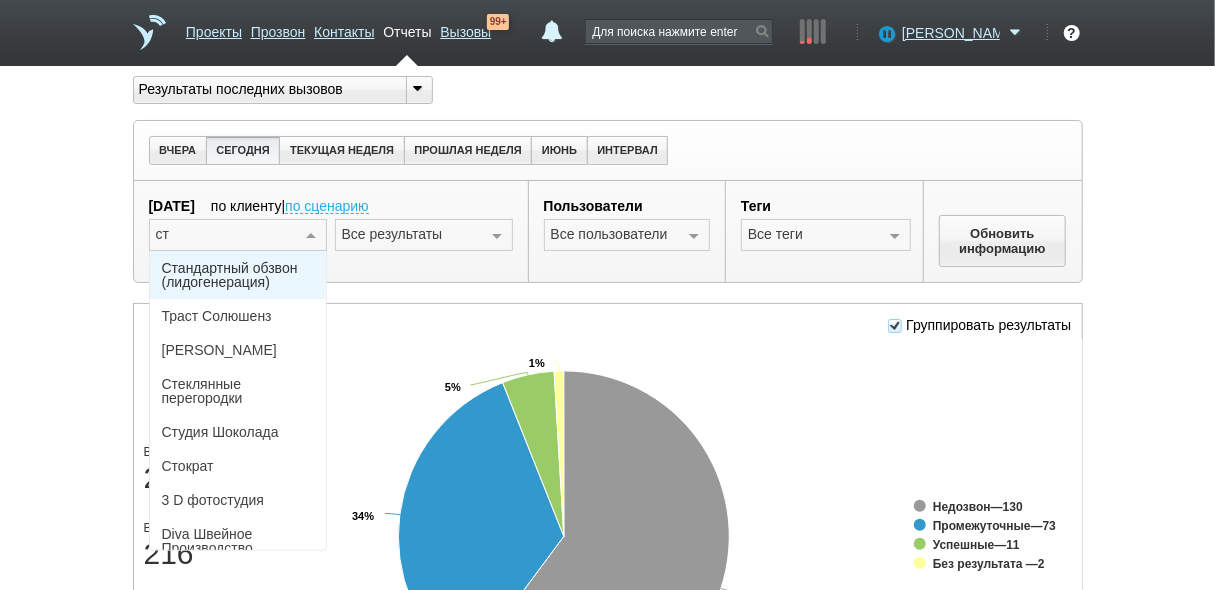 type on "ста" 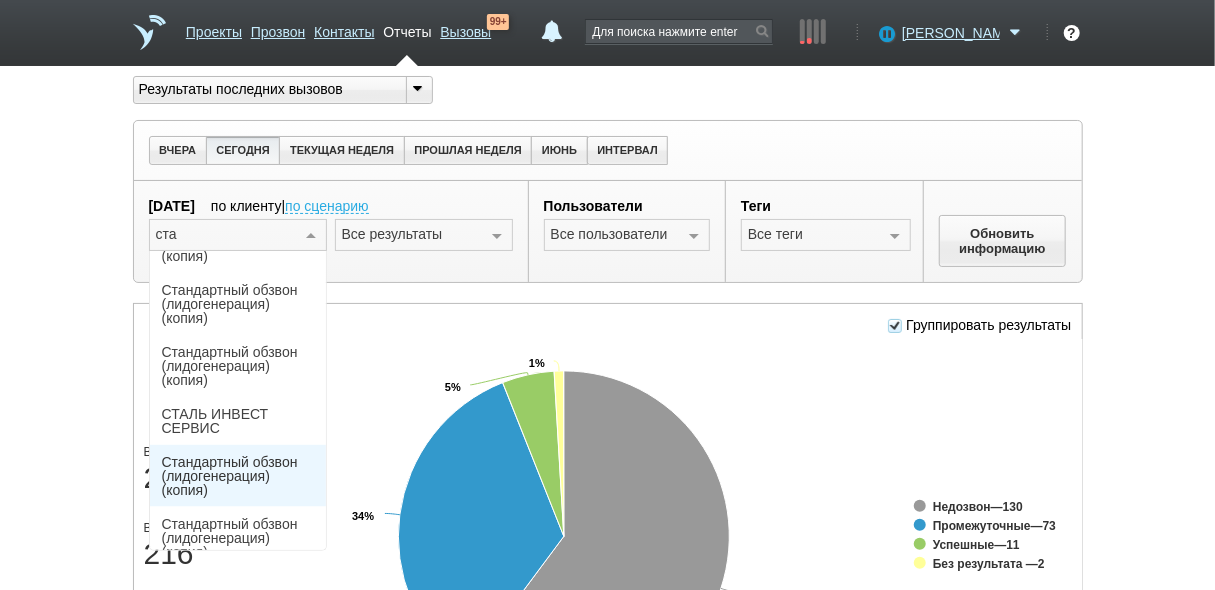 scroll, scrollTop: 1254, scrollLeft: 0, axis: vertical 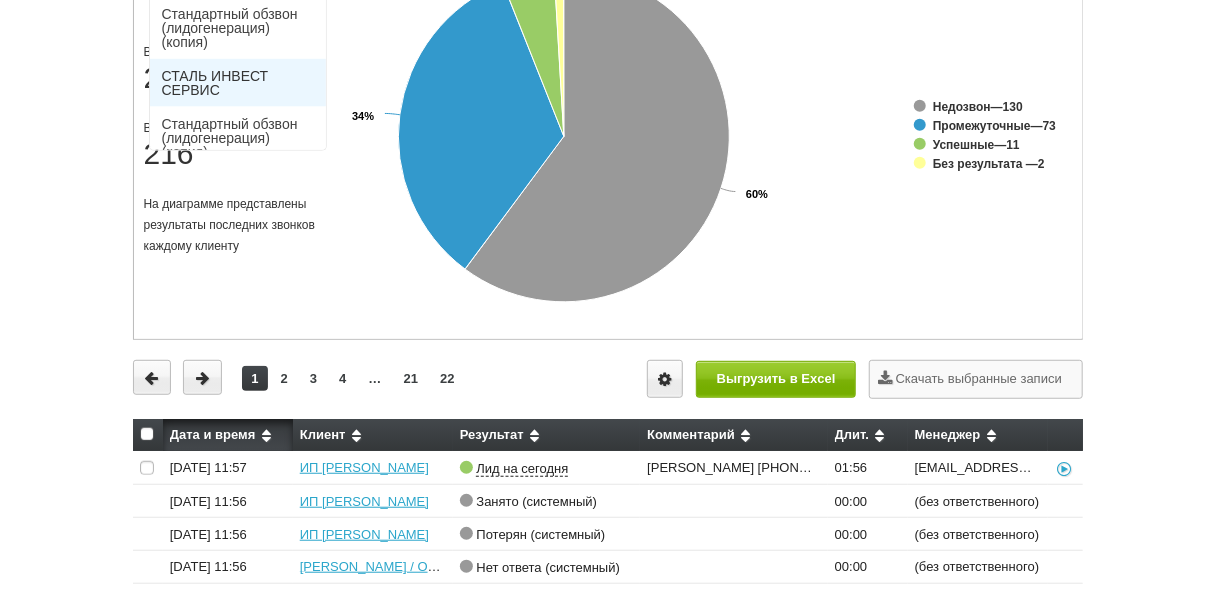 click on "СТАЛЬ ИНВЕСТ СЕРВИС" at bounding box center (238, 83) 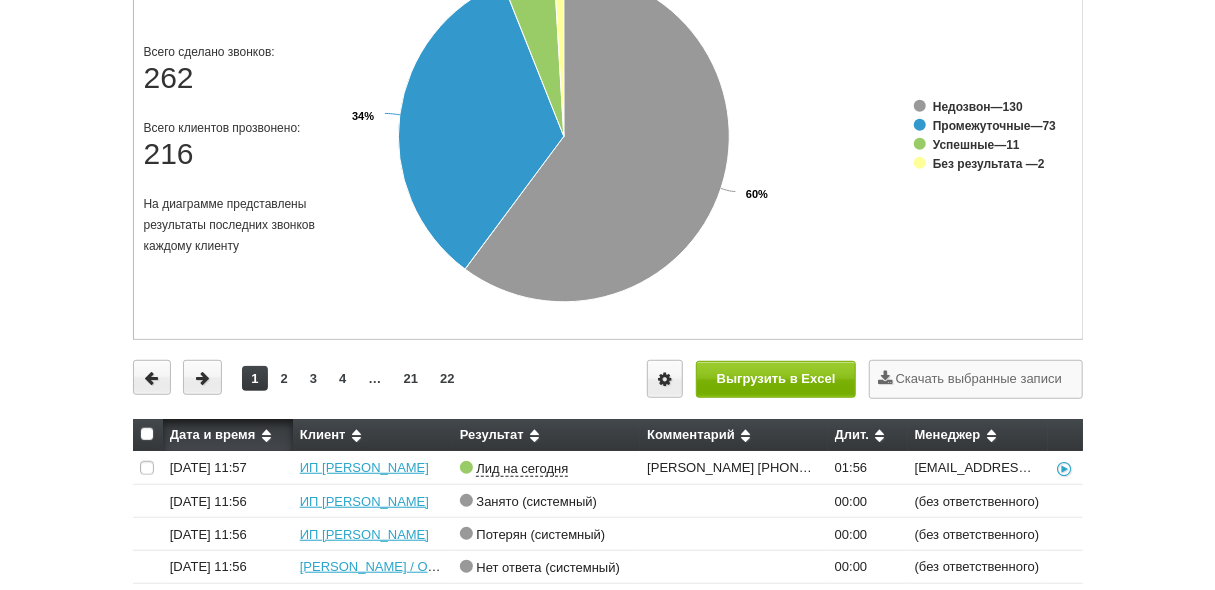 scroll, scrollTop: 782, scrollLeft: 0, axis: vertical 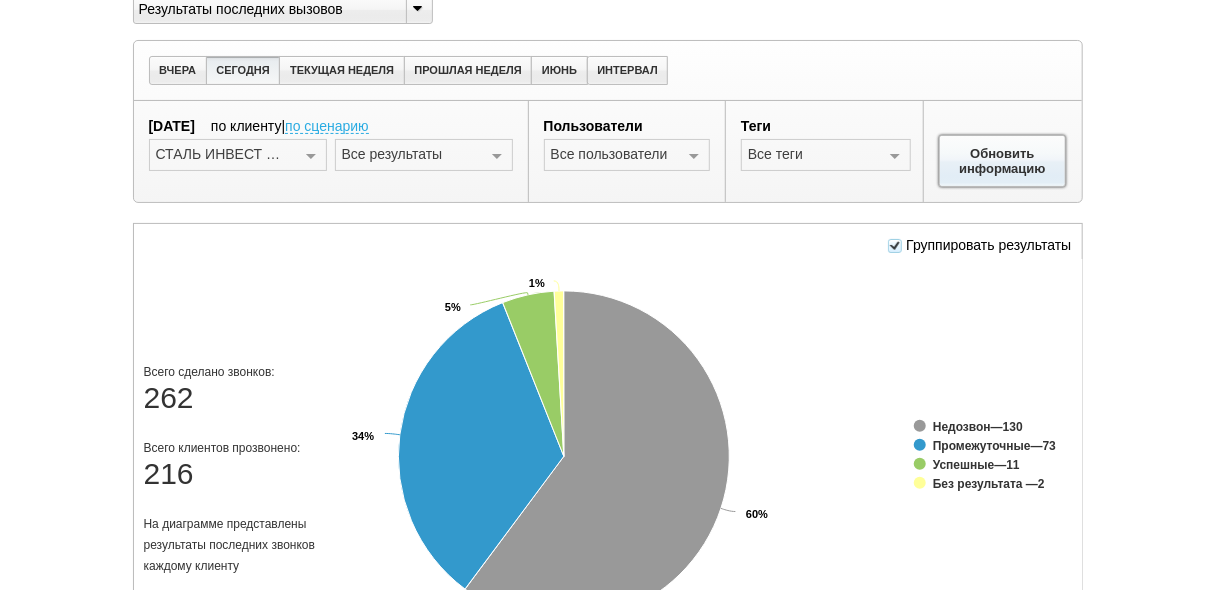 click on "Обновить информацию" at bounding box center (1003, 161) 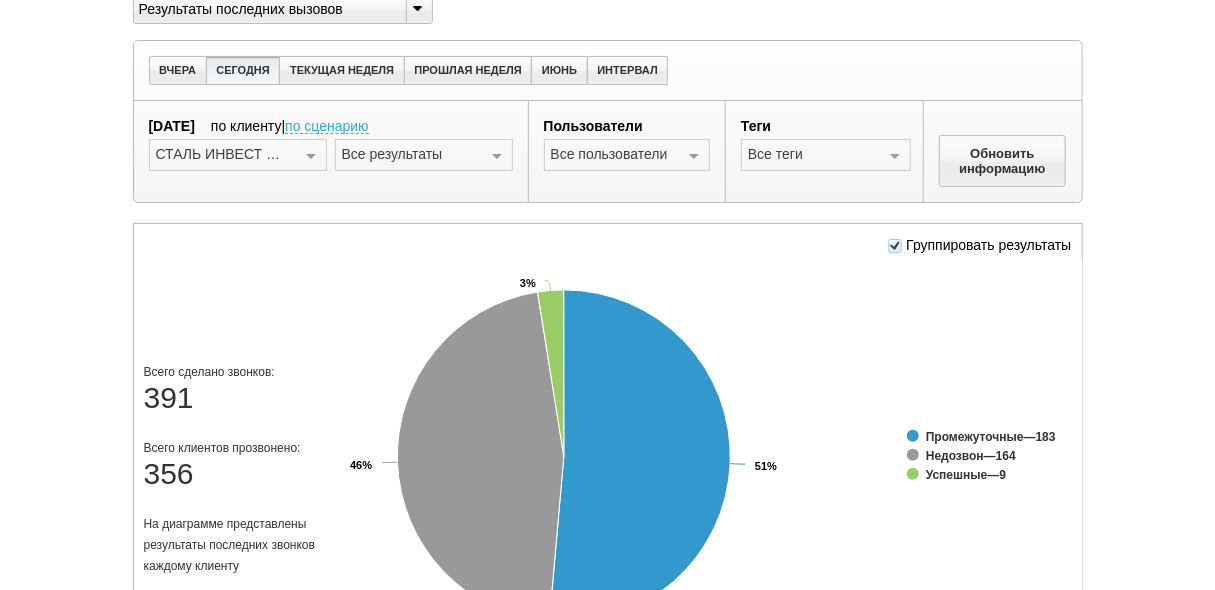 click at bounding box center [895, 246] 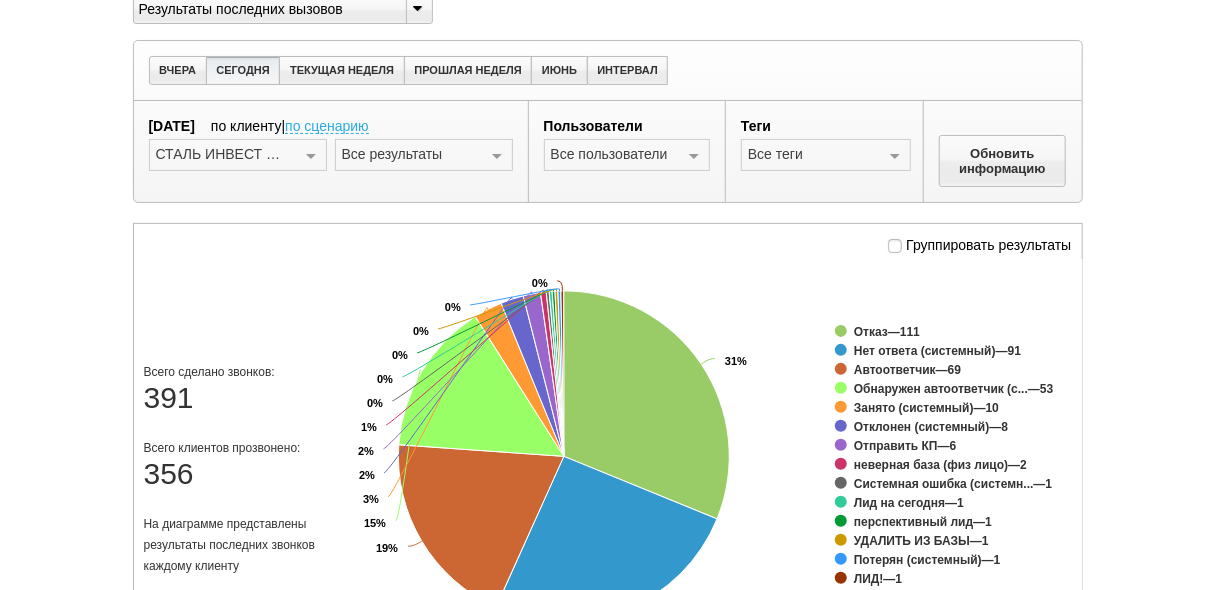click at bounding box center [497, 156] 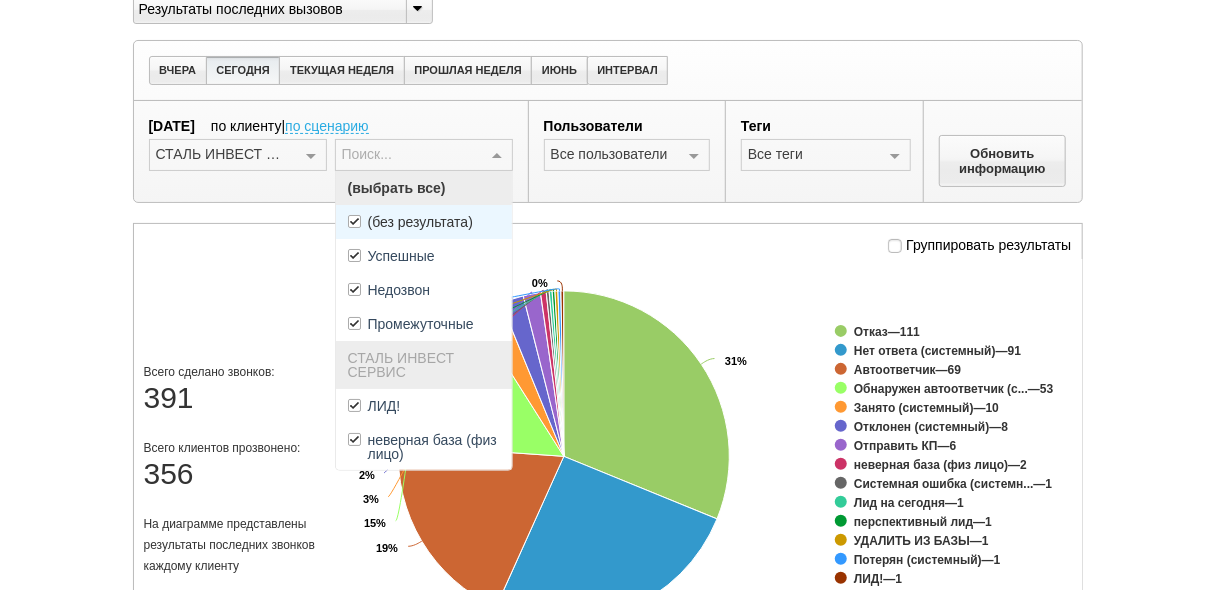 click on "(без результата)" at bounding box center (420, 222) 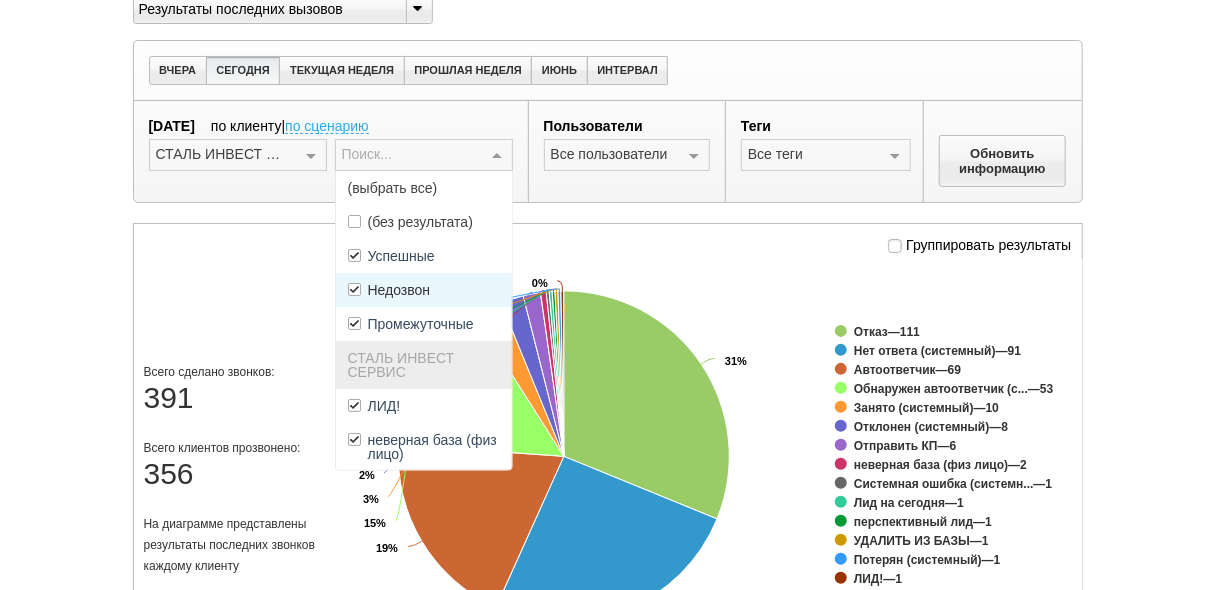 drag, startPoint x: 440, startPoint y: 284, endPoint x: 448, endPoint y: 301, distance: 18.788294 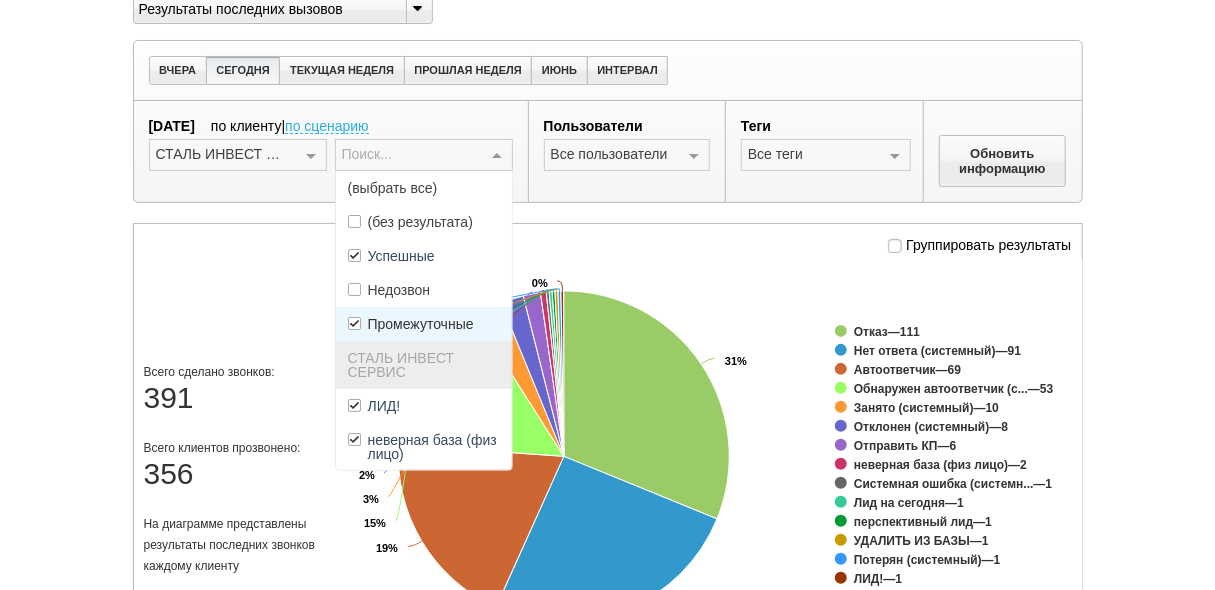 click on "Промежуточные" at bounding box center (421, 324) 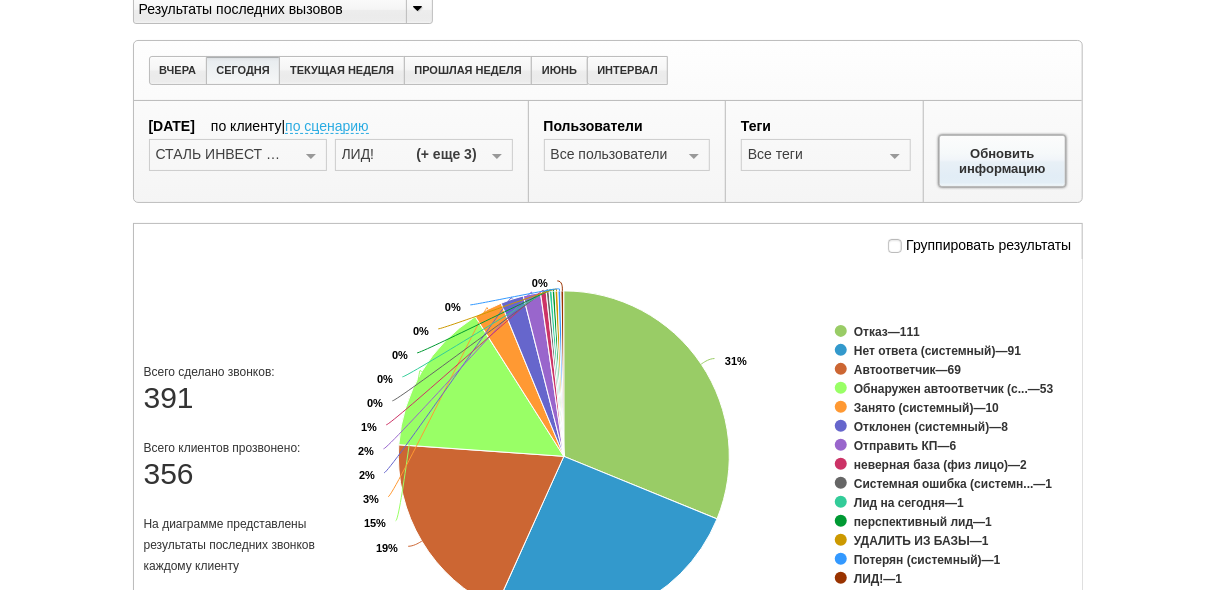 click on "Обновить информацию" at bounding box center [1003, 161] 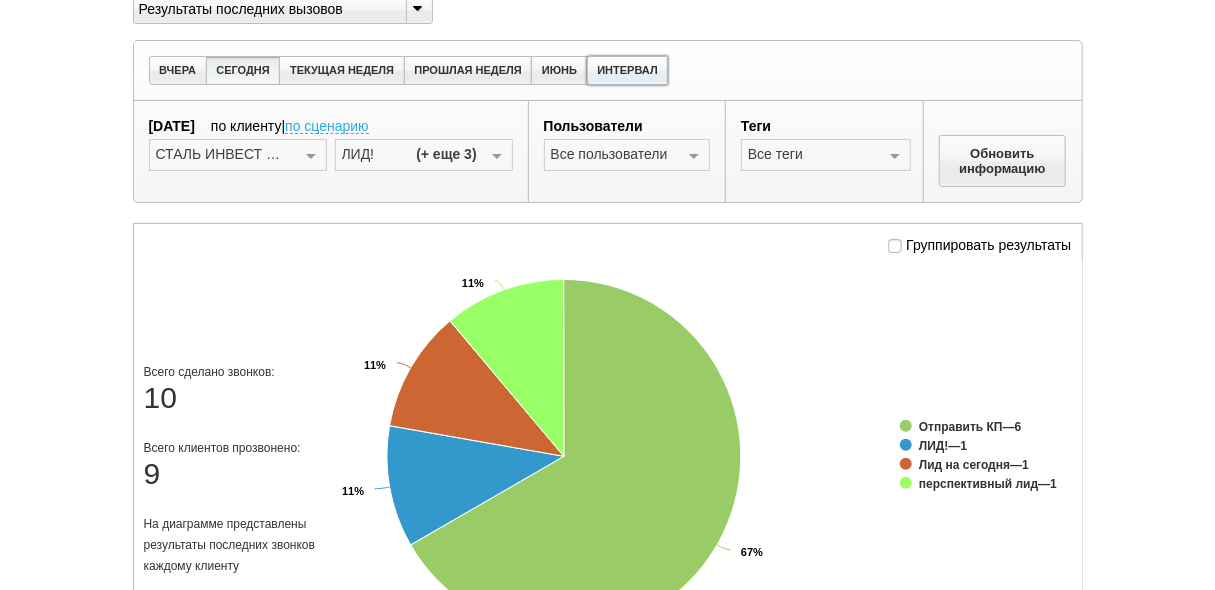 click on "ИНТЕРВАЛ" at bounding box center [628, 70] 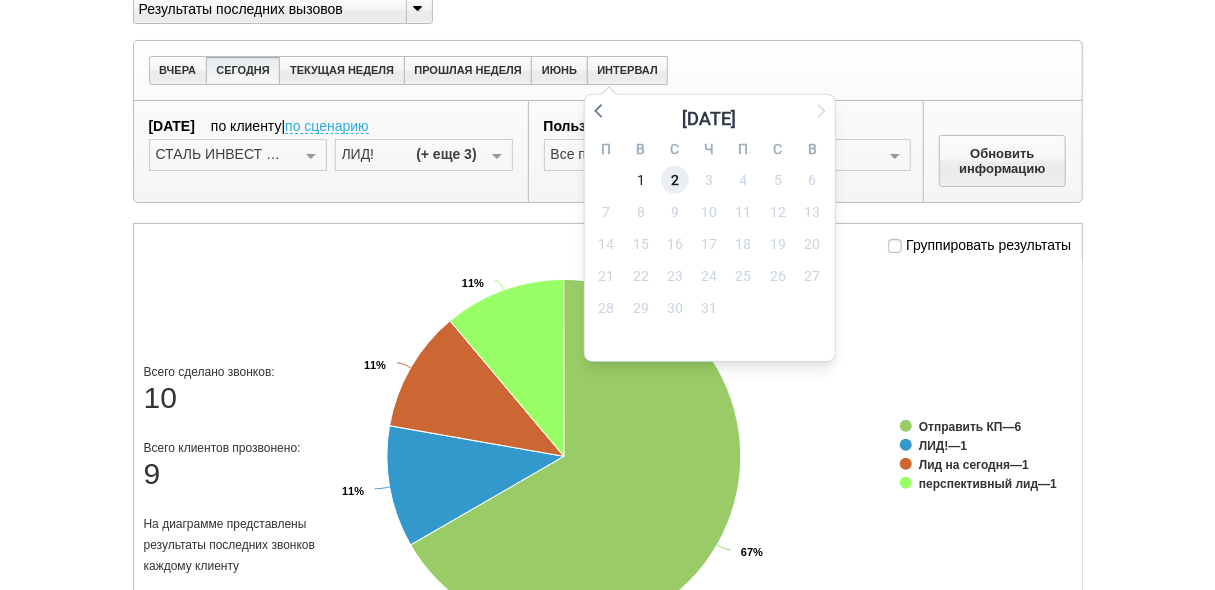 drag, startPoint x: 675, startPoint y: 177, endPoint x: 670, endPoint y: 167, distance: 11.18034 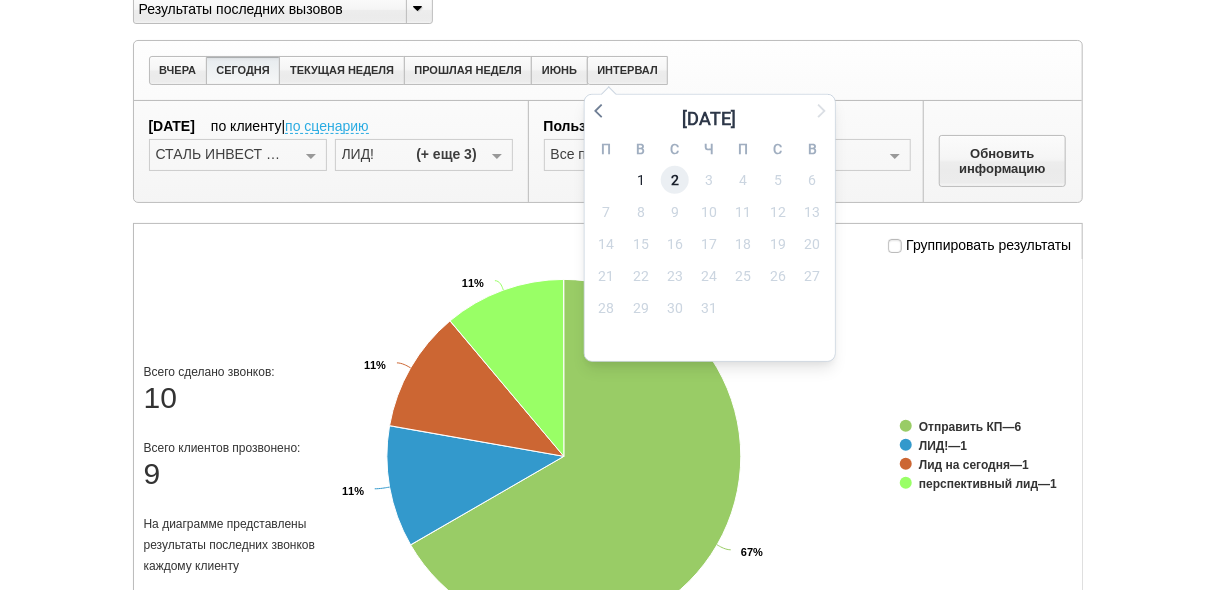click on "2" at bounding box center (675, 180) 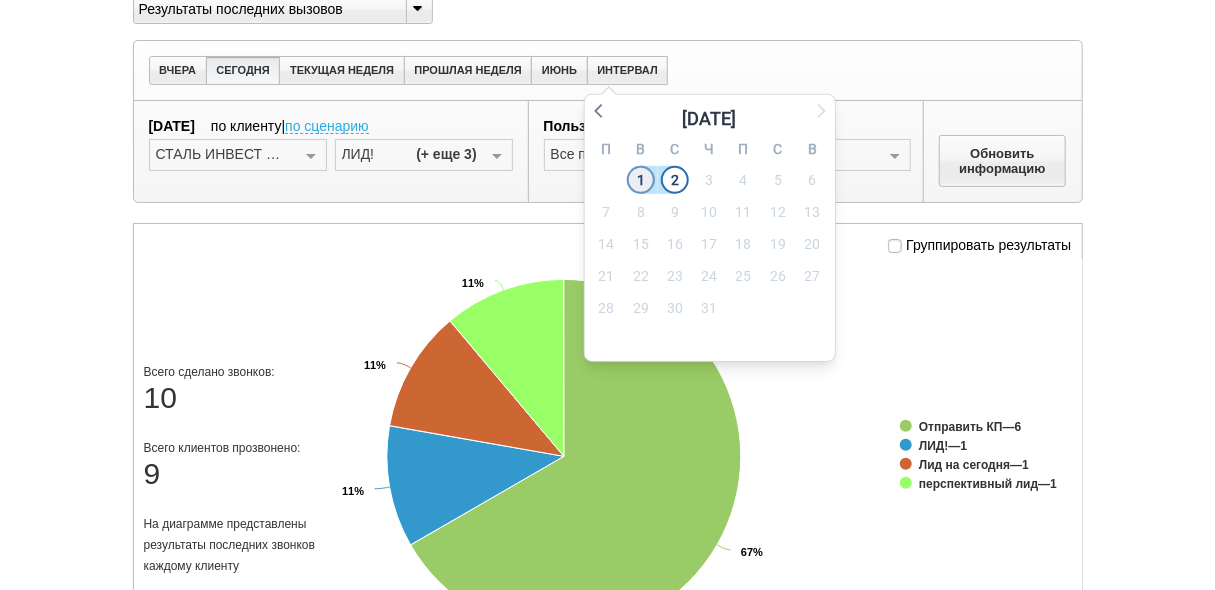 click on "1" at bounding box center [641, 180] 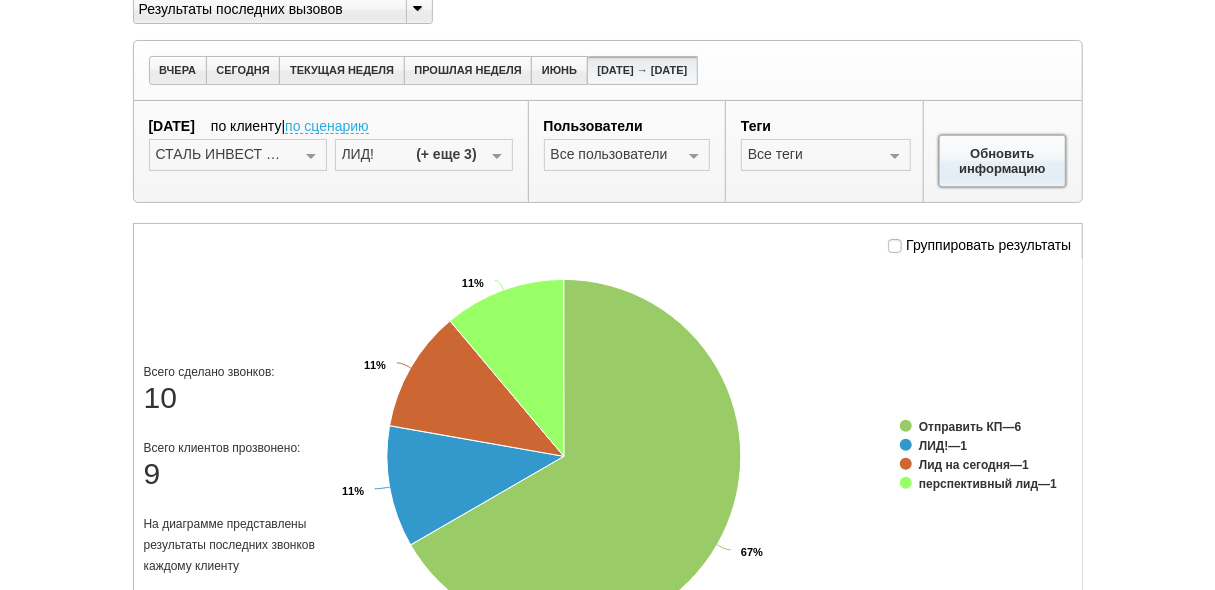 click on "Обновить информацию" at bounding box center (1003, 161) 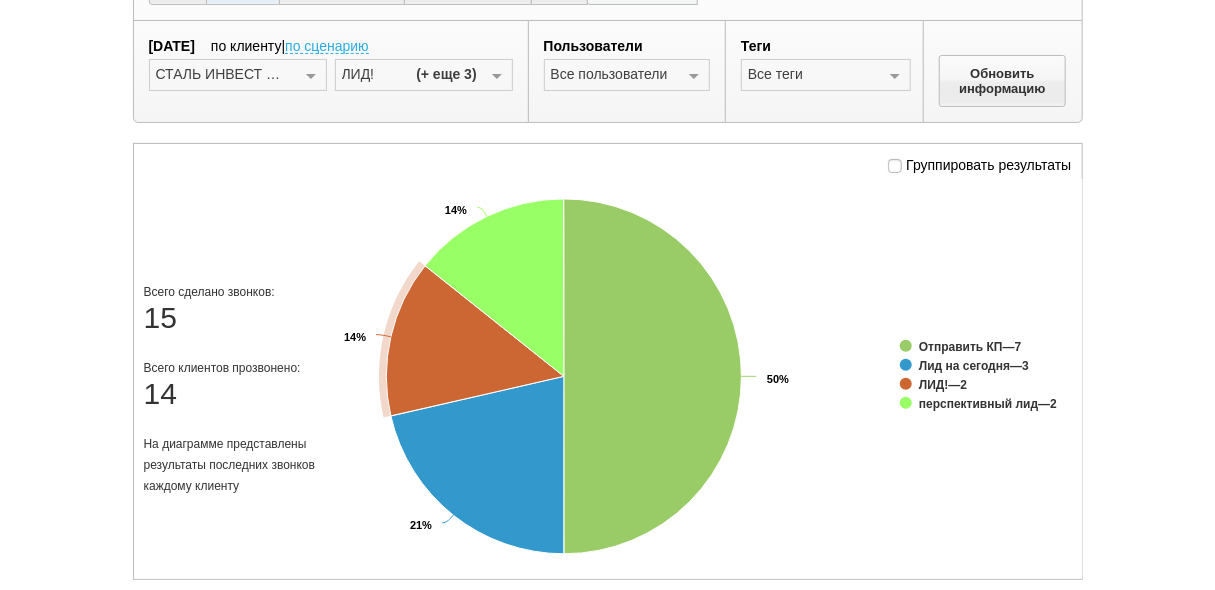 scroll, scrollTop: 0, scrollLeft: 0, axis: both 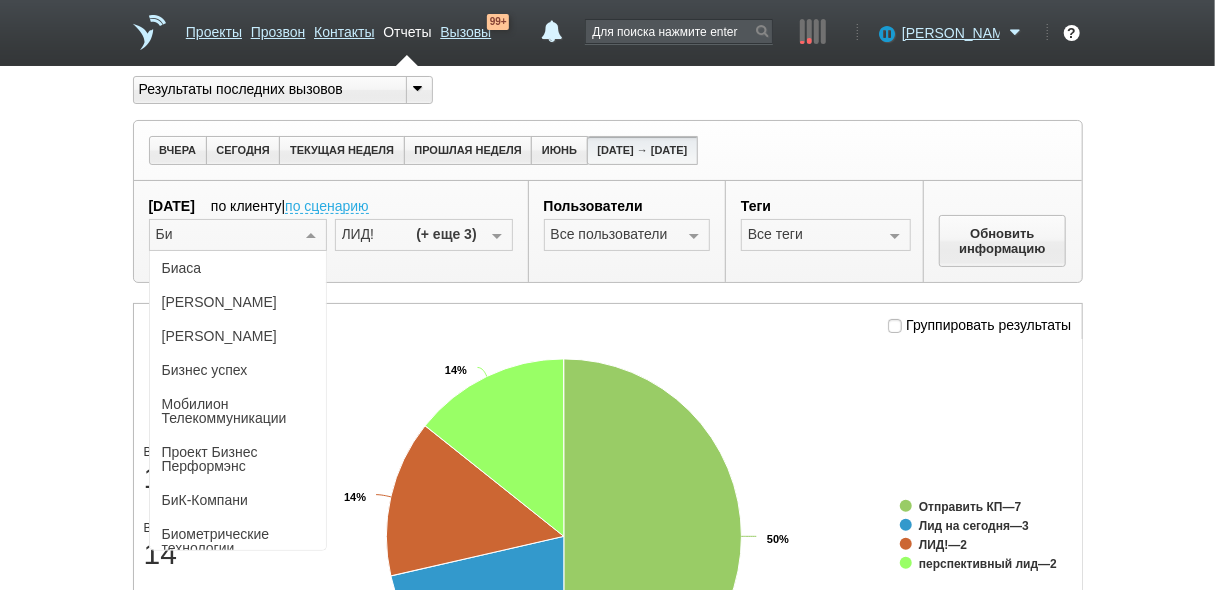 type on "Биз" 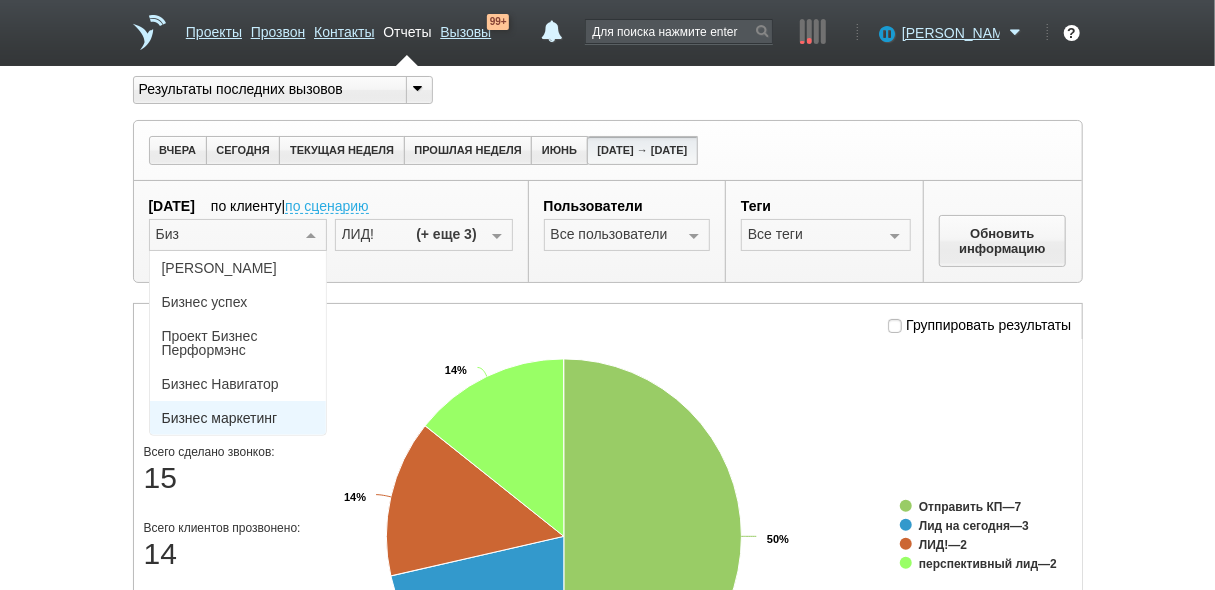 click on "Бизнес маркетинг" at bounding box center (238, 418) 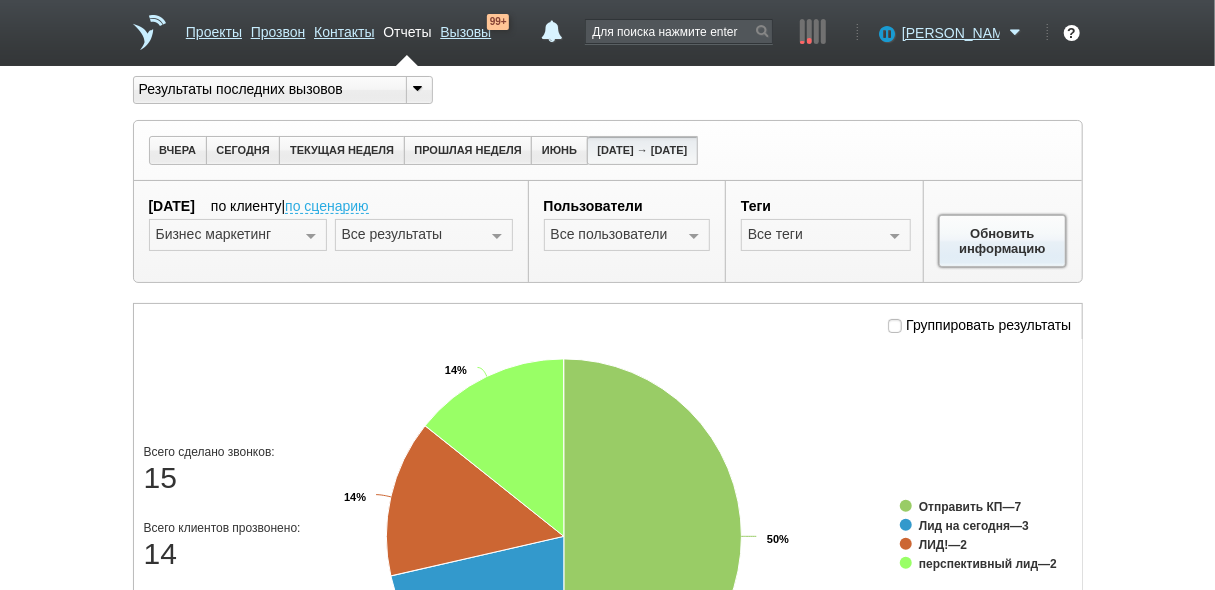 click on "Обновить информацию" at bounding box center (1003, 241) 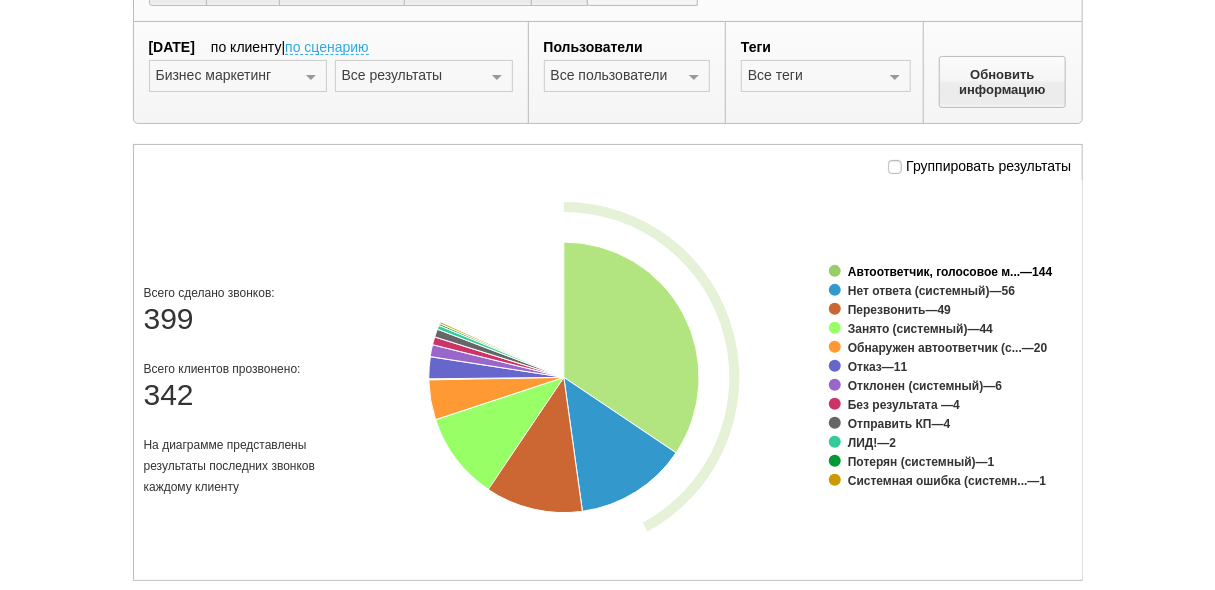scroll, scrollTop: 160, scrollLeft: 0, axis: vertical 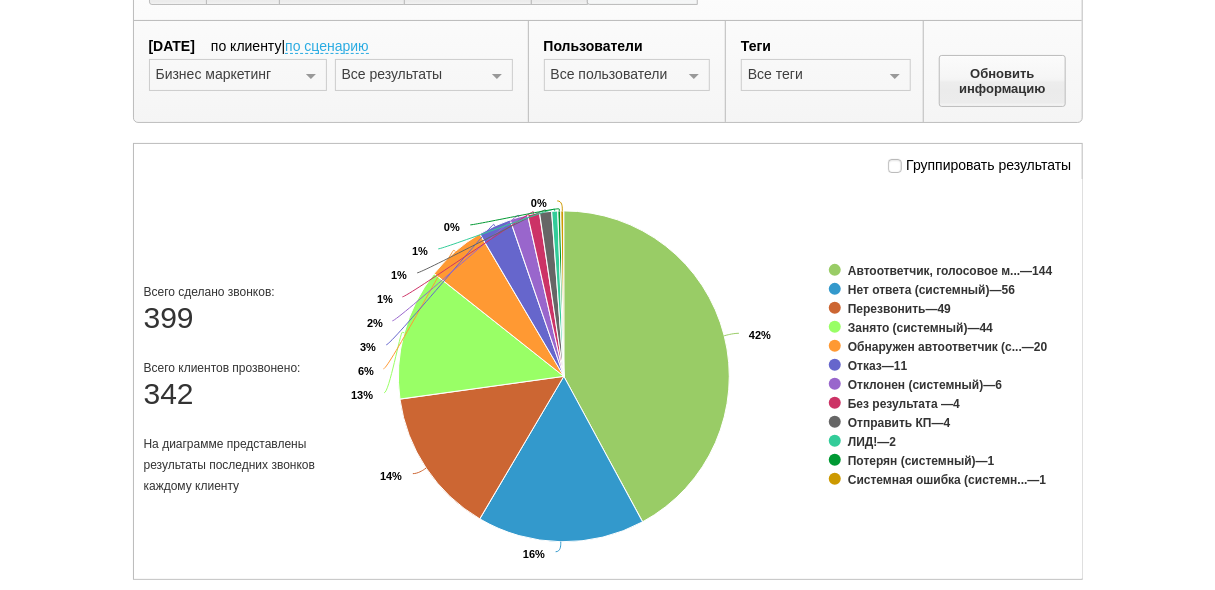 click at bounding box center [497, 76] 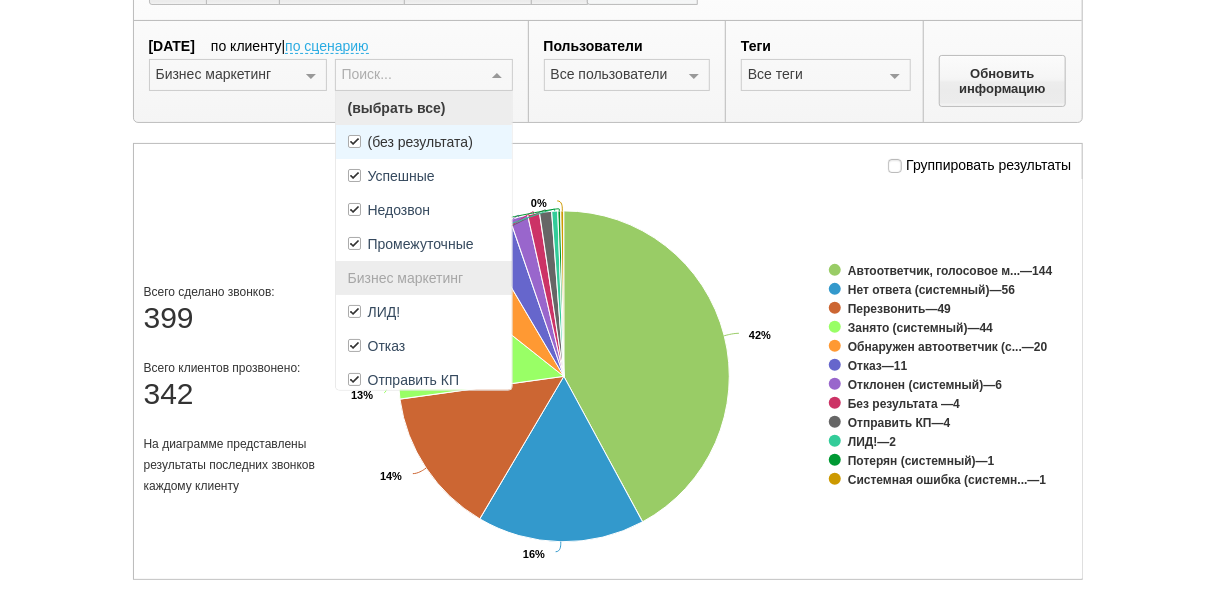 click on "(без результата)" at bounding box center [420, 142] 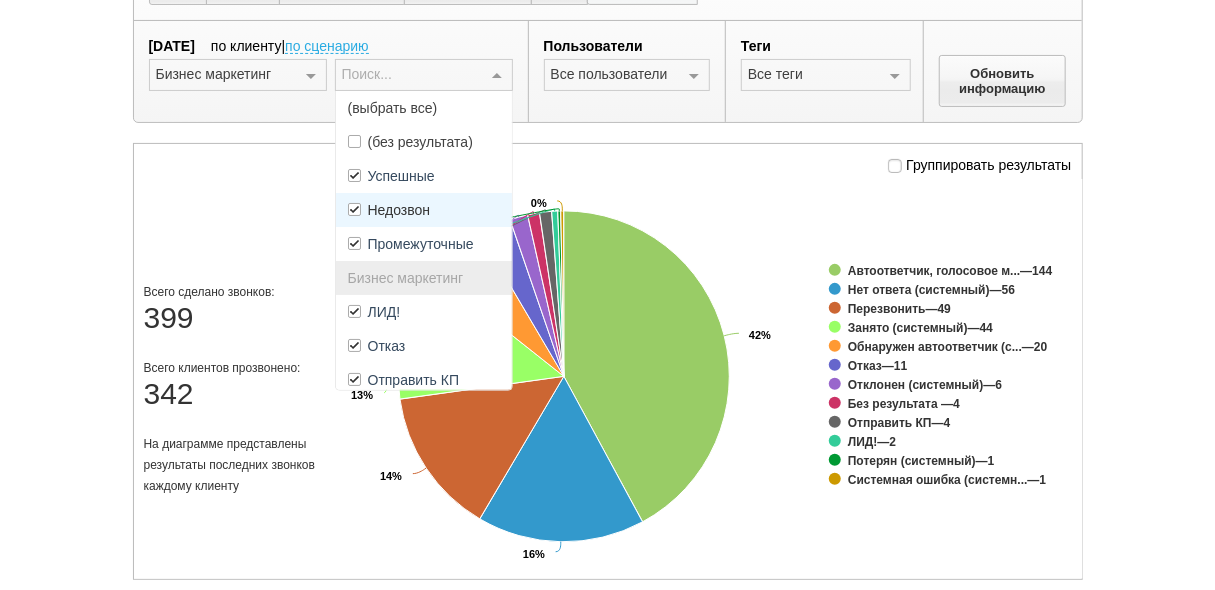 click on "Недозвон" at bounding box center [399, 210] 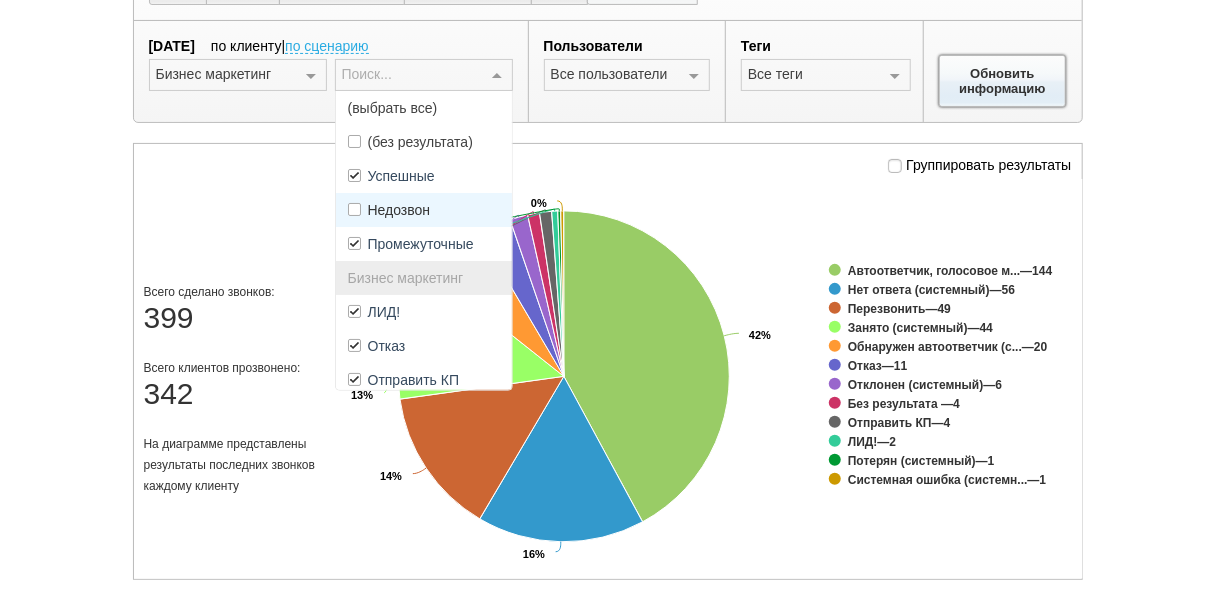 click on "Обновить информацию" at bounding box center (1003, 81) 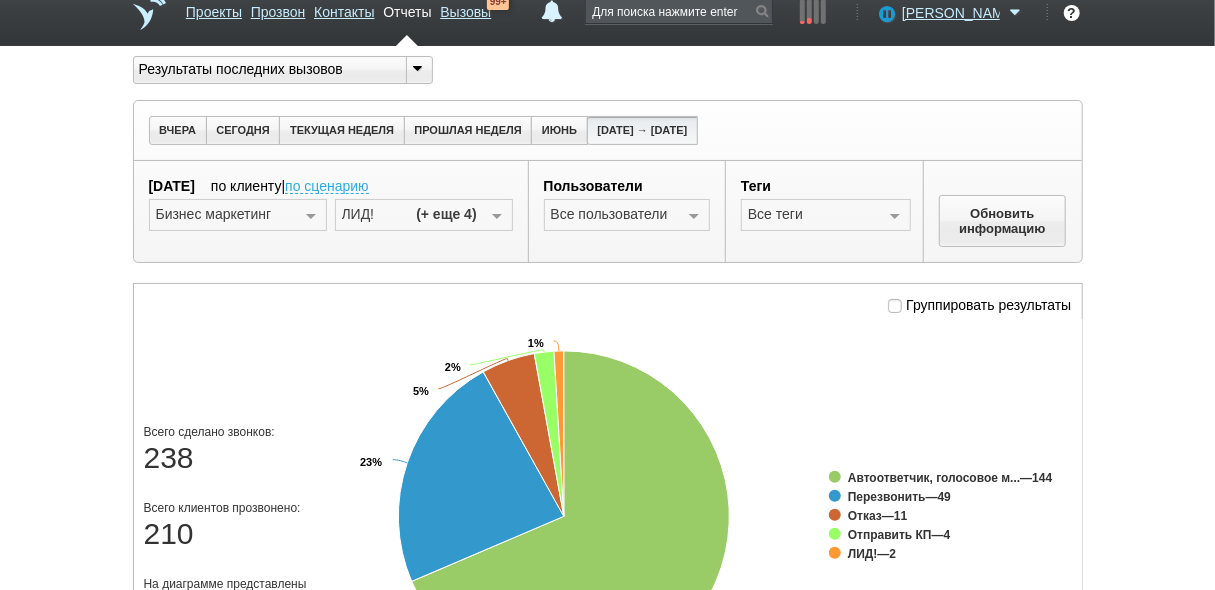 scroll, scrollTop: 0, scrollLeft: 0, axis: both 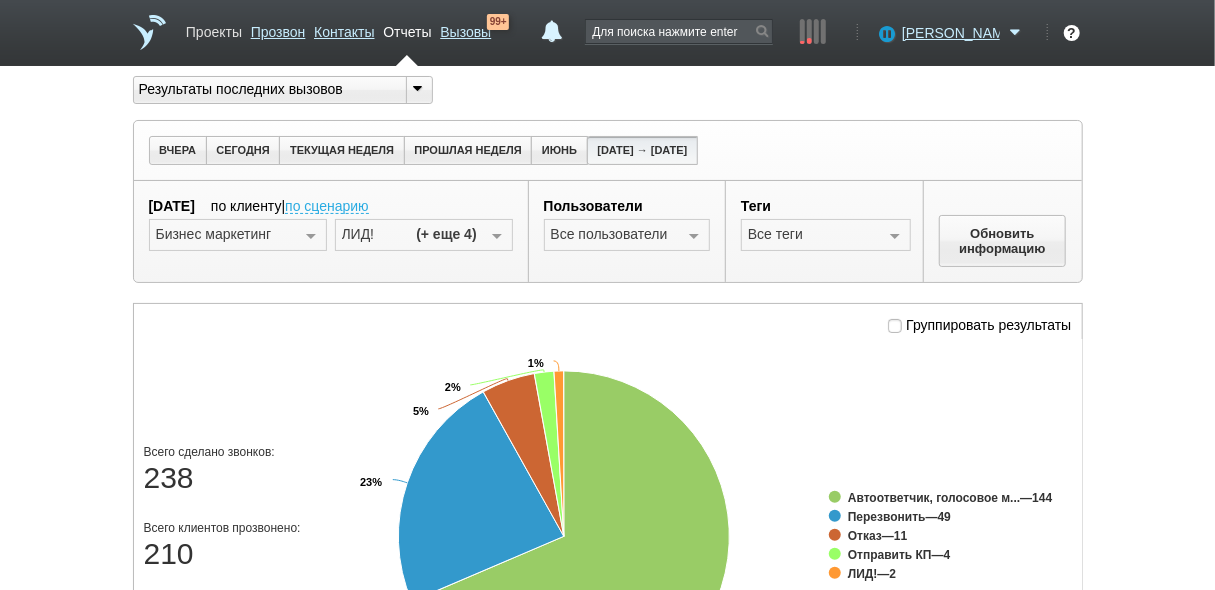 click on "Проекты" at bounding box center (214, 28) 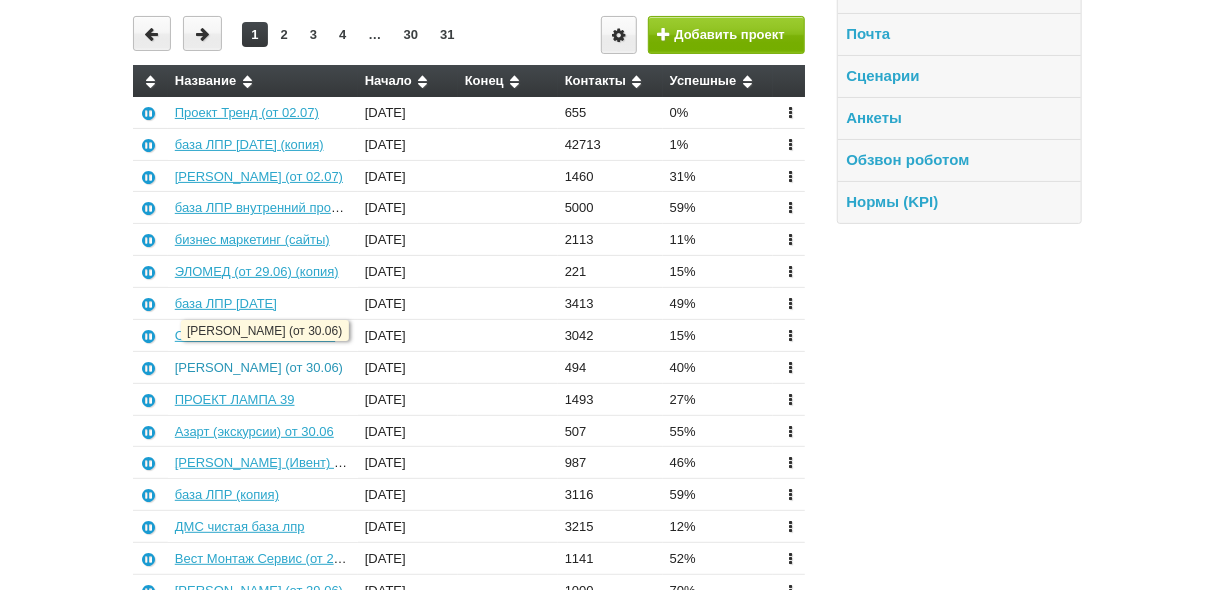 scroll, scrollTop: 160, scrollLeft: 0, axis: vertical 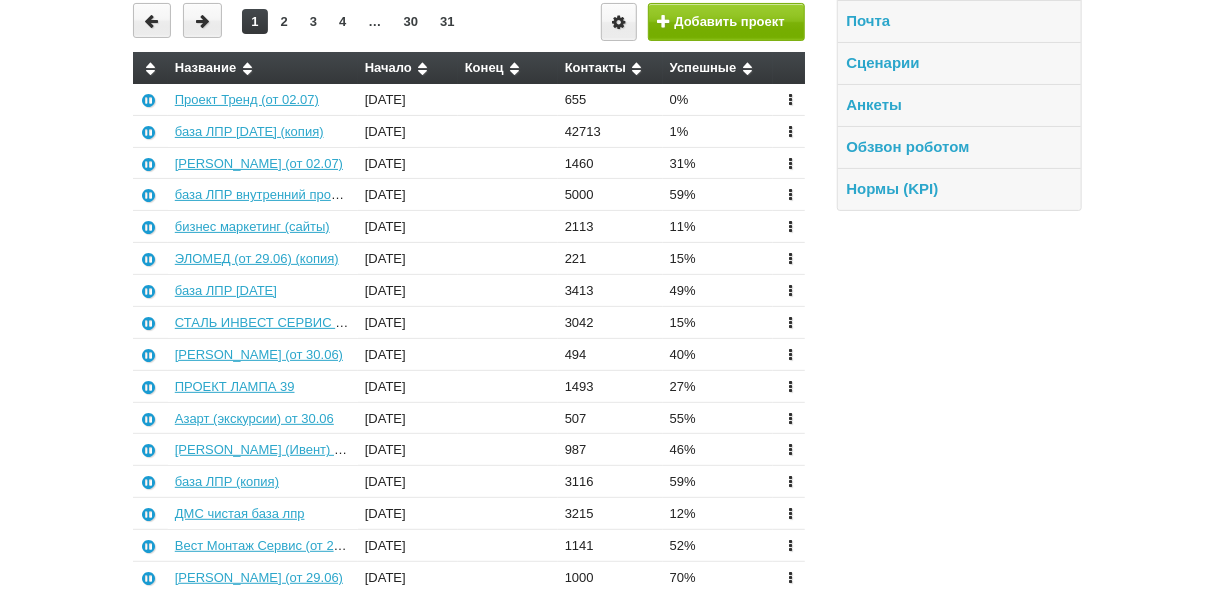 click at bounding box center [790, 545] 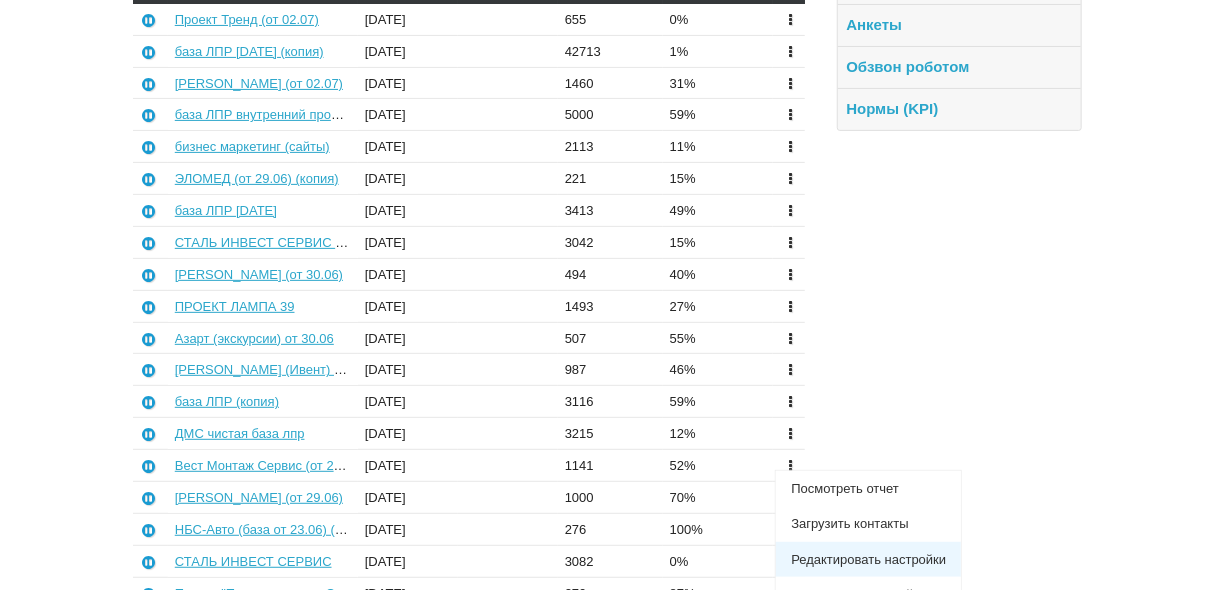 scroll, scrollTop: 320, scrollLeft: 0, axis: vertical 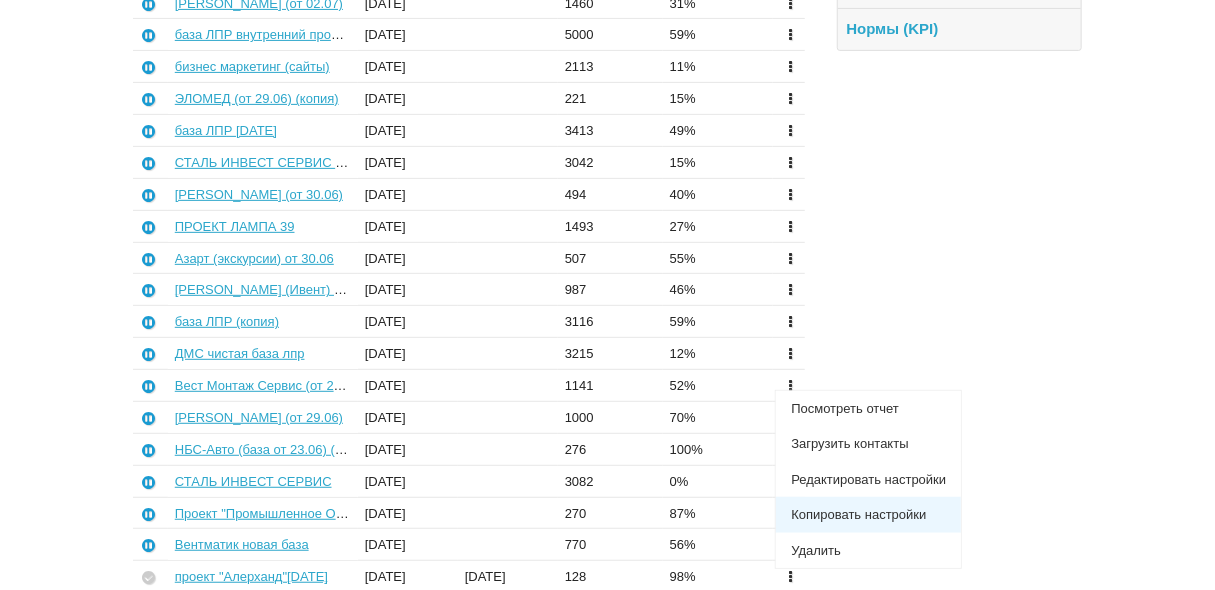 click on "Копировать настройки" at bounding box center [868, 515] 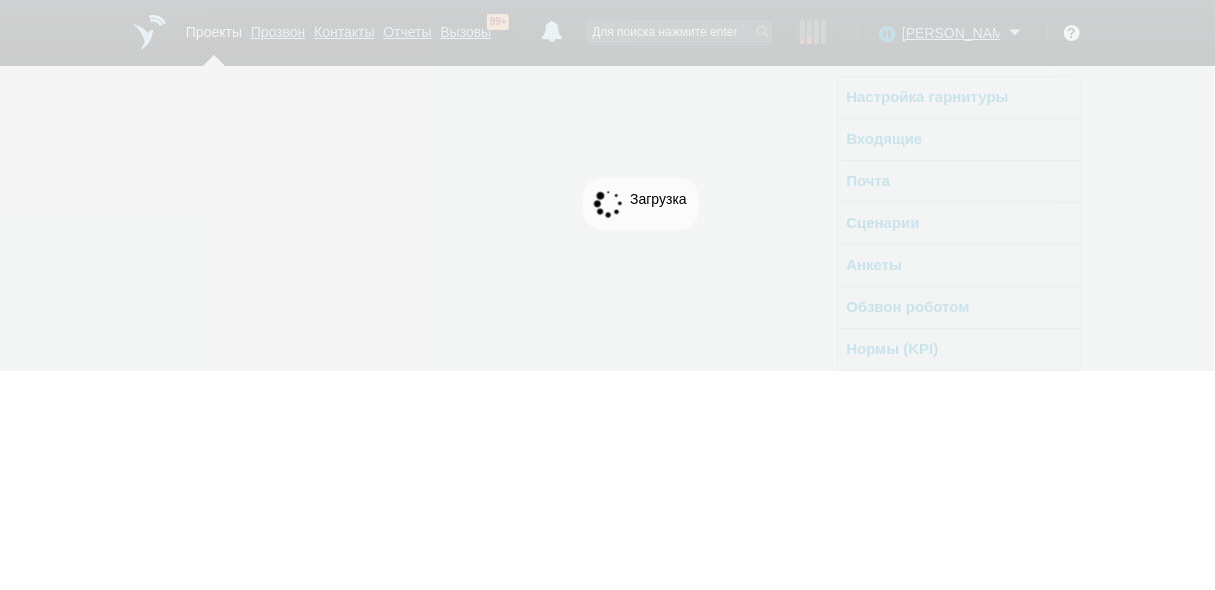 scroll, scrollTop: 0, scrollLeft: 0, axis: both 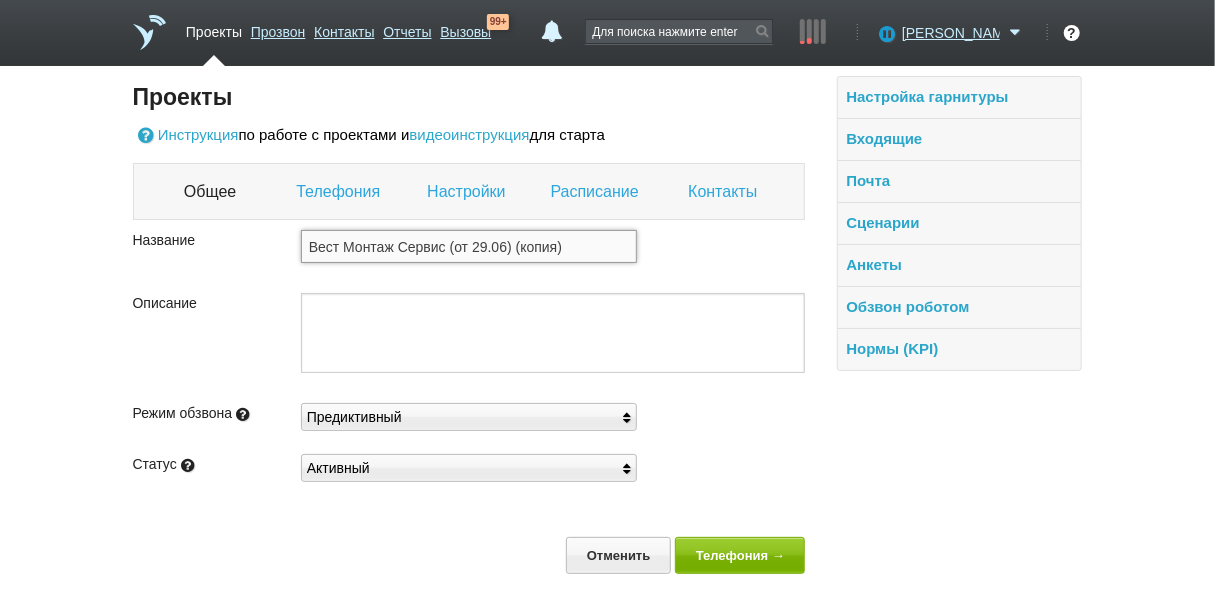 drag, startPoint x: 584, startPoint y: 252, endPoint x: 452, endPoint y: 245, distance: 132.18547 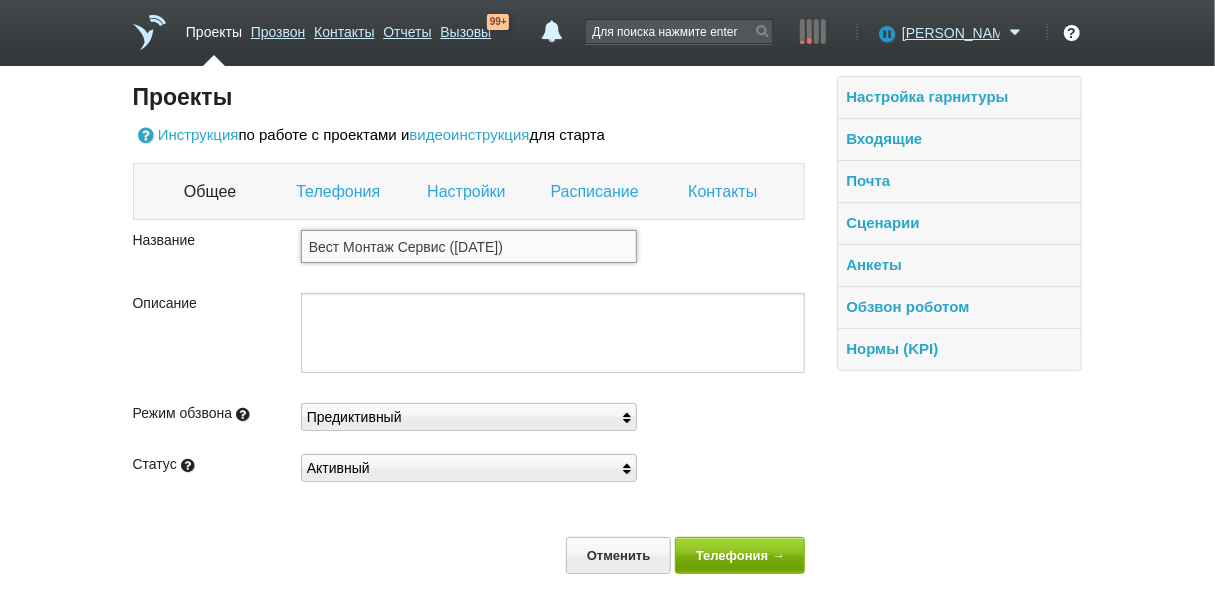 type on "Вест Монтаж Сервис ([DATE])" 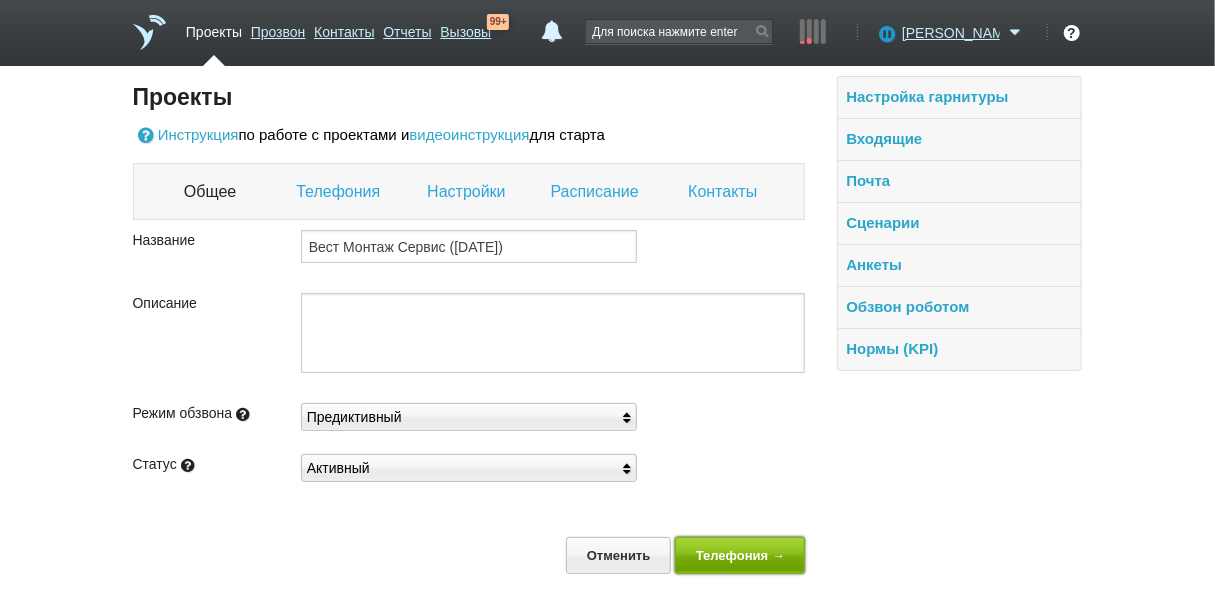 click on "Телефония →" at bounding box center [740, 555] 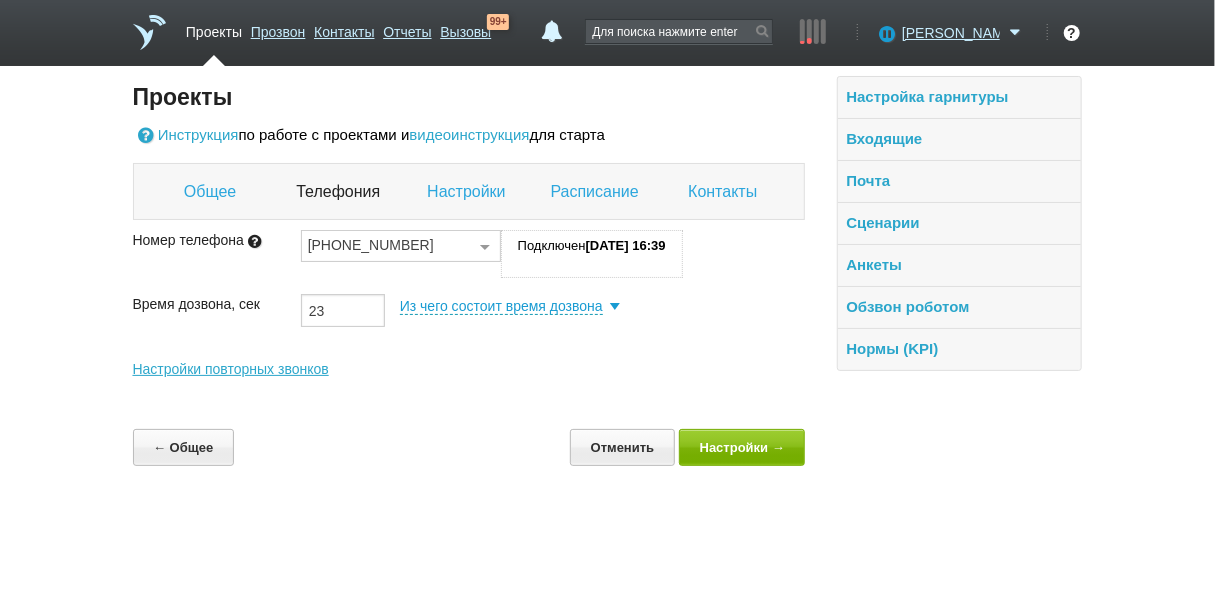 click at bounding box center (485, 247) 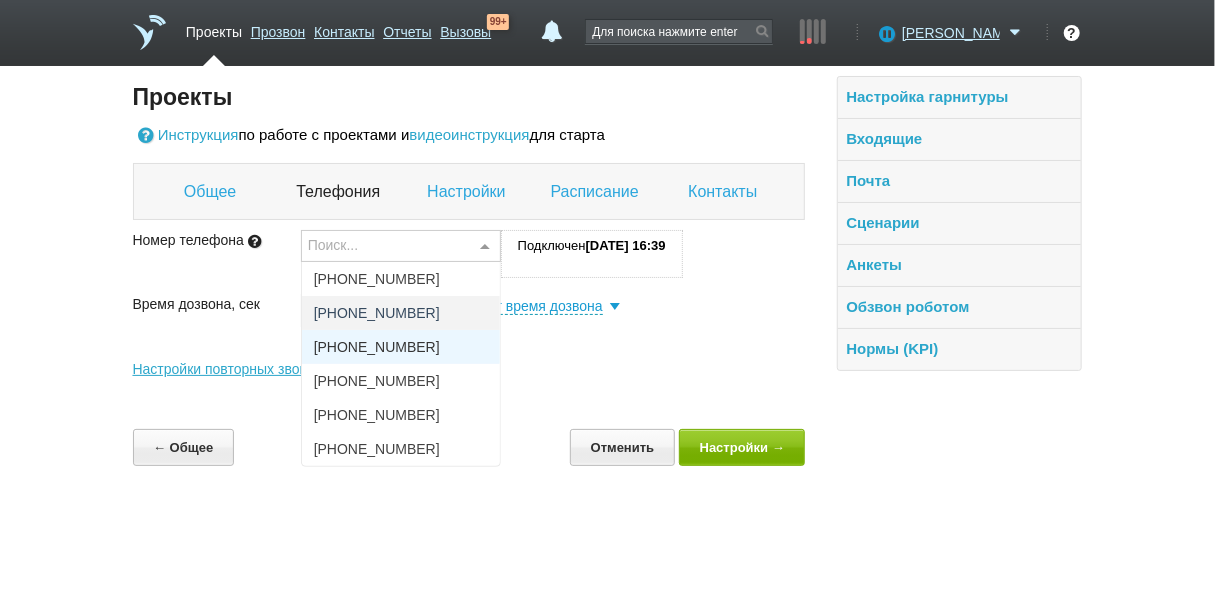 click on "[PHONE_NUMBER]" at bounding box center [401, 347] 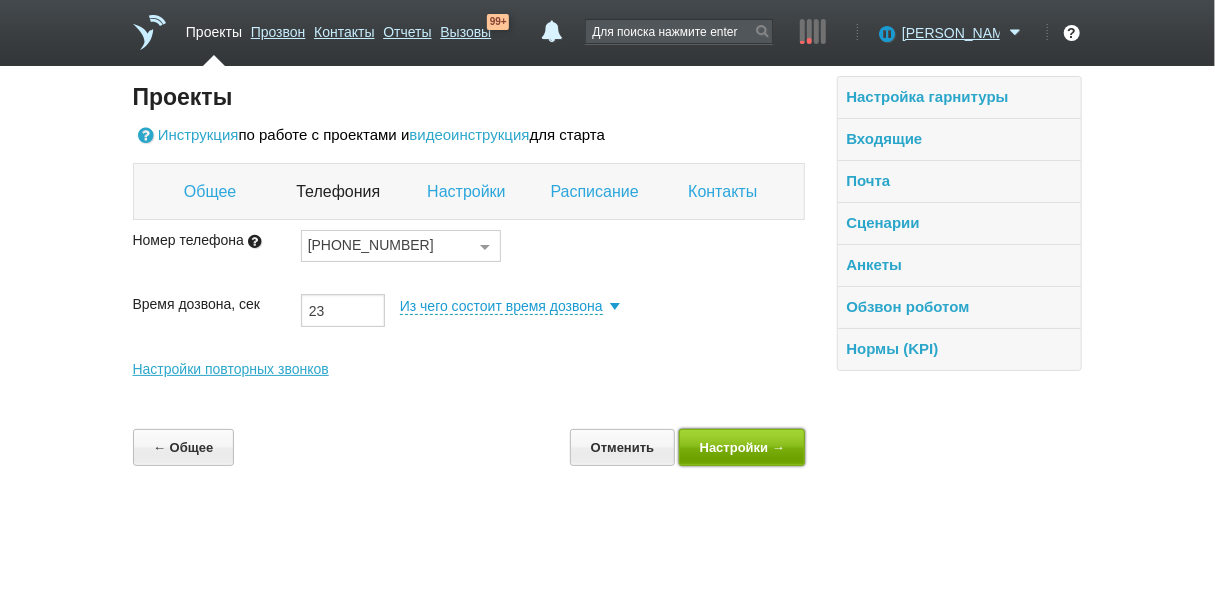 click on "Настройки →" at bounding box center (742, 447) 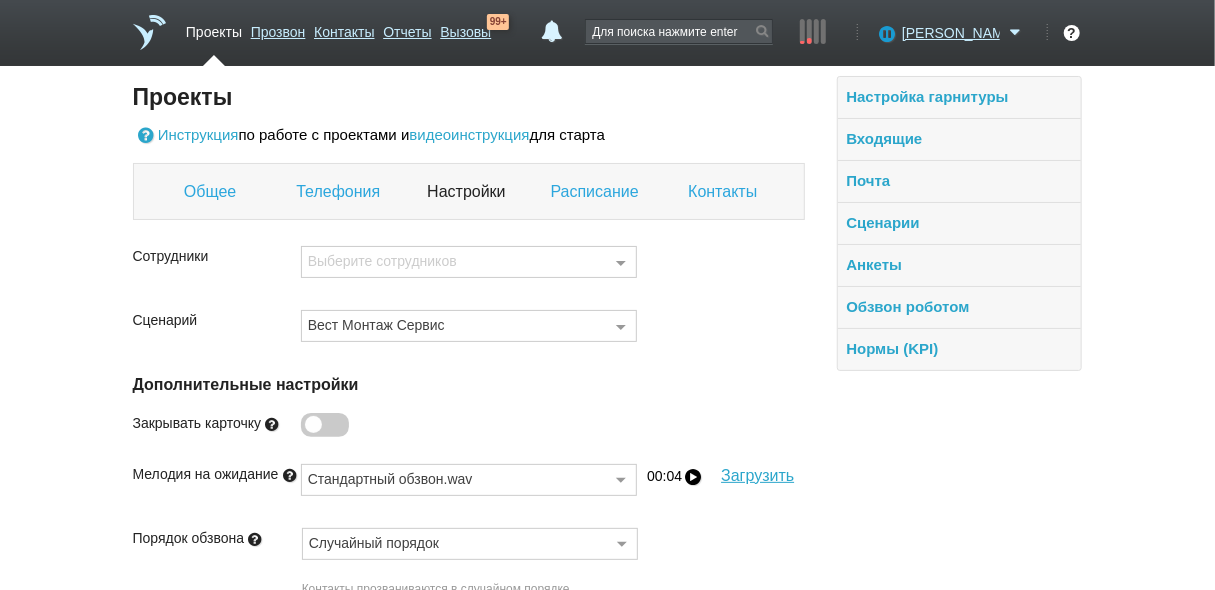 click at bounding box center (621, 263) 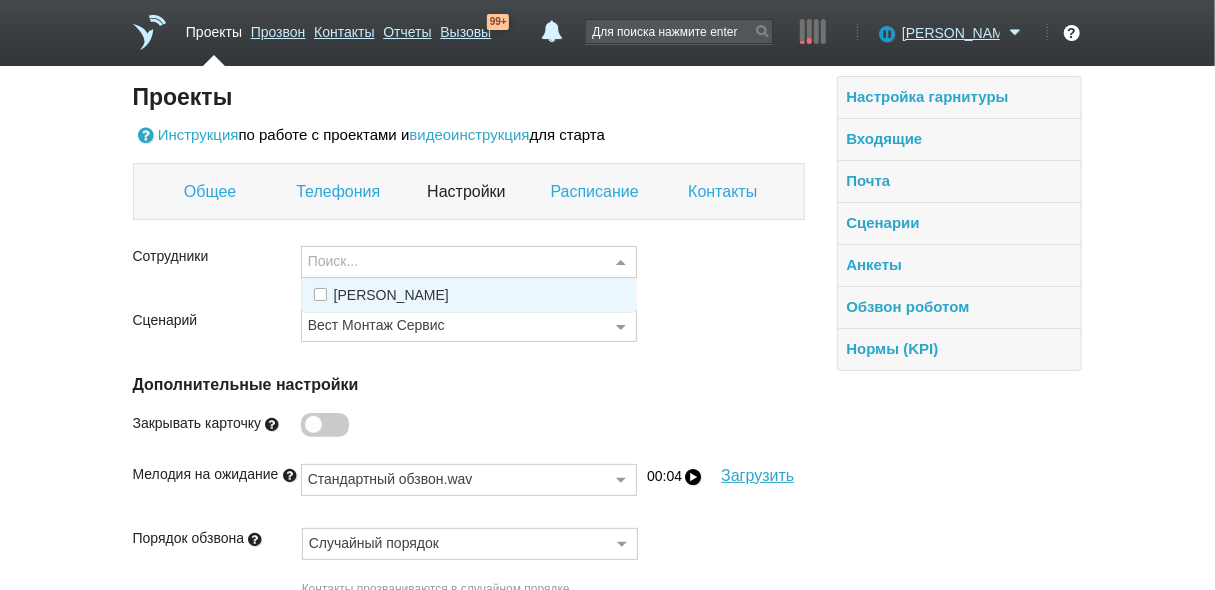 click on "[PERSON_NAME]" at bounding box center (391, 295) 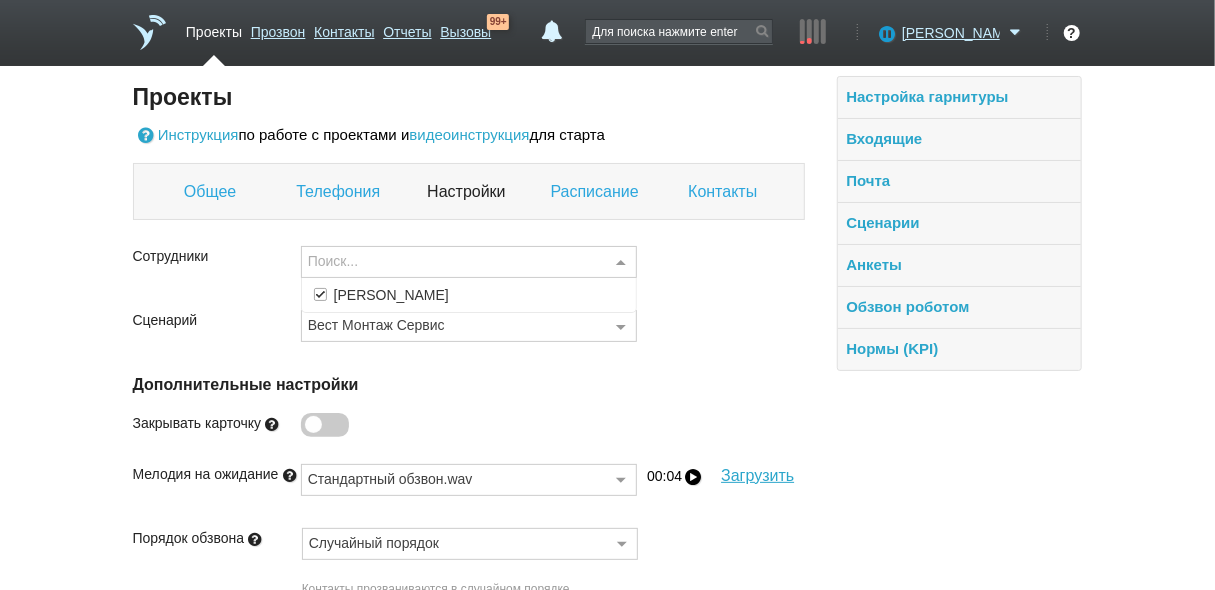 click on "Закрывать карточку" at bounding box center [469, 430] 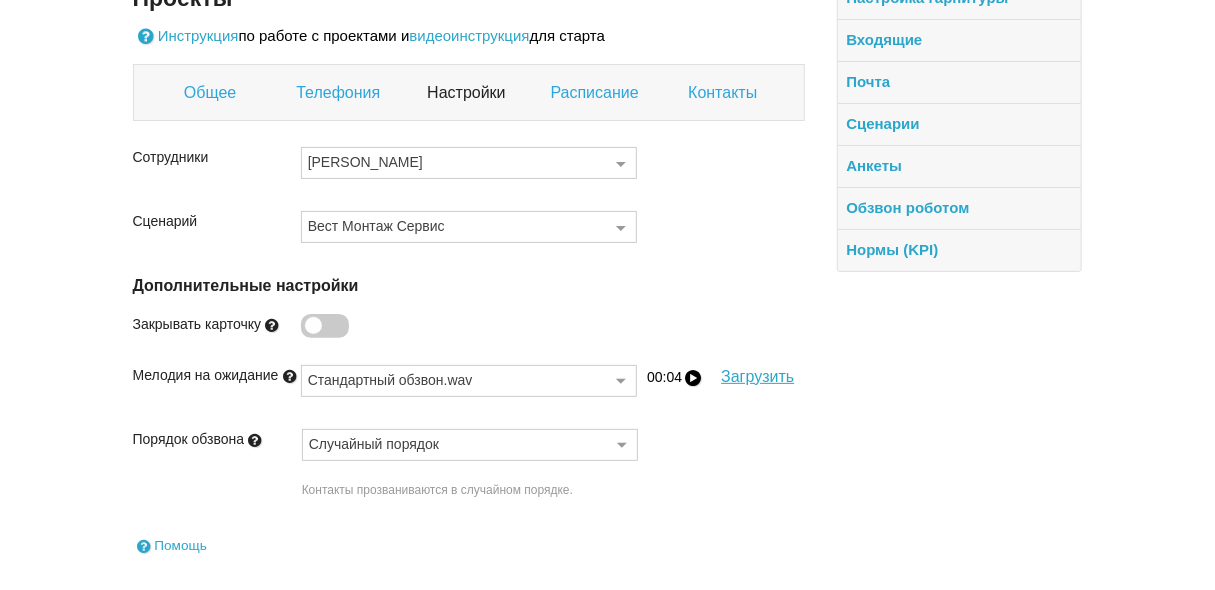 scroll, scrollTop: 181, scrollLeft: 0, axis: vertical 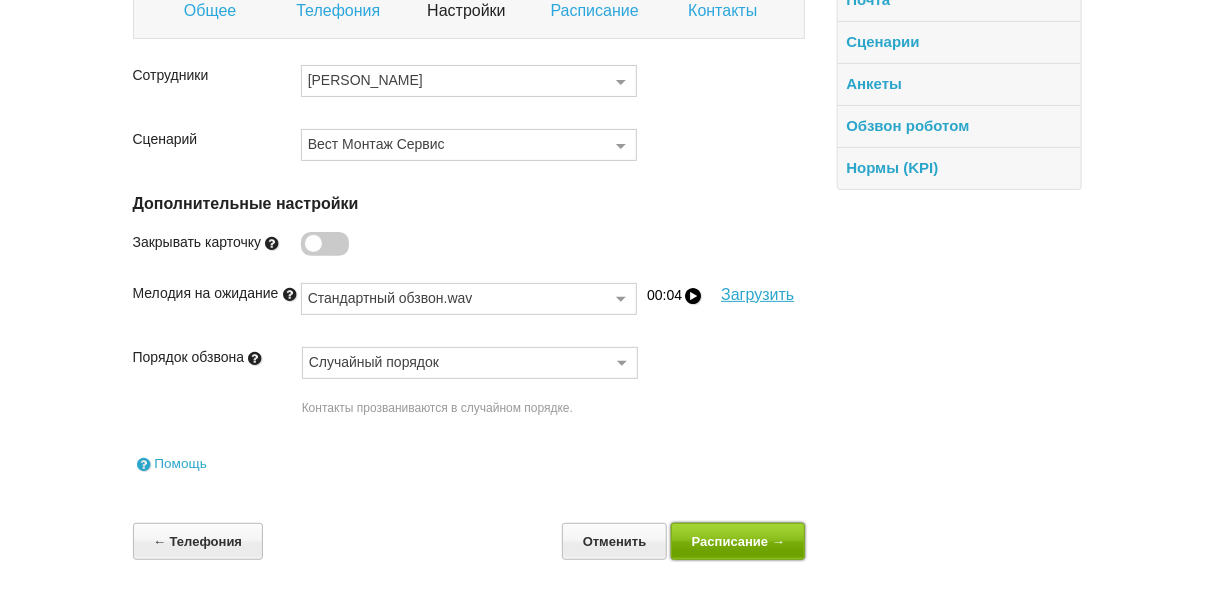 click on "Расписание →" at bounding box center [738, 541] 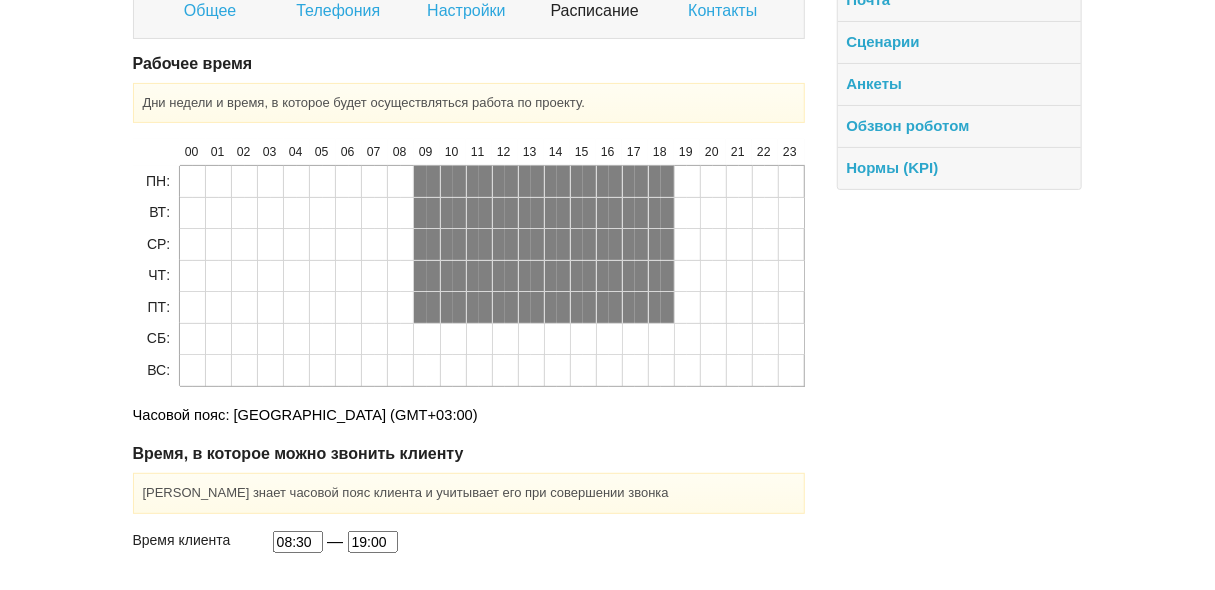 click on "08:30
—
19:00" at bounding box center [539, 547] 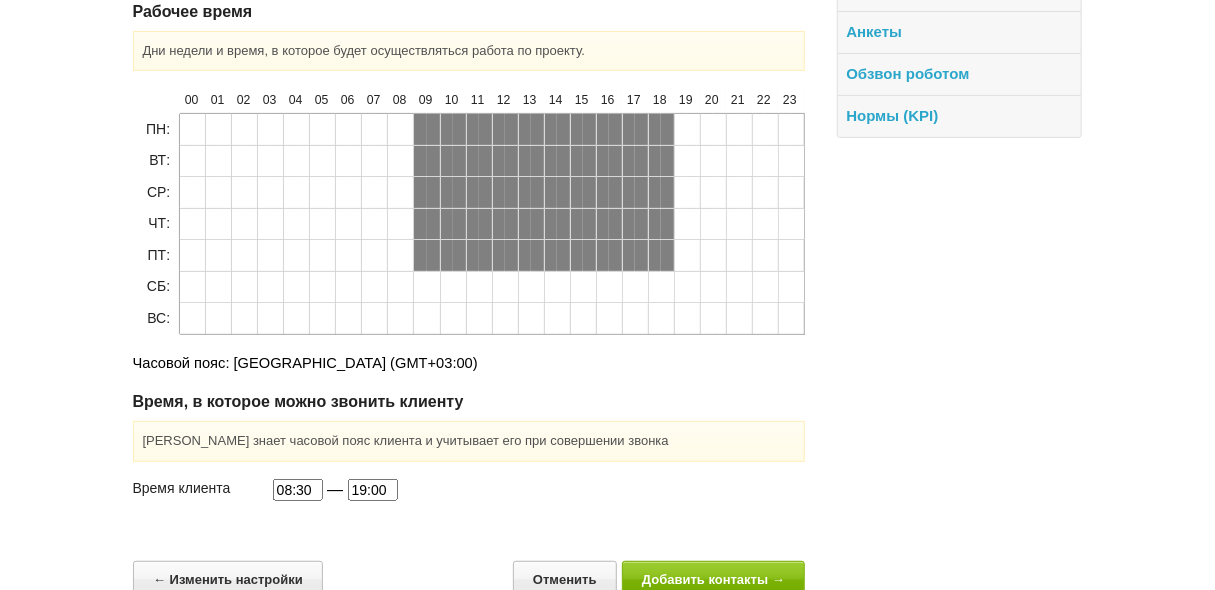 scroll, scrollTop: 269, scrollLeft: 0, axis: vertical 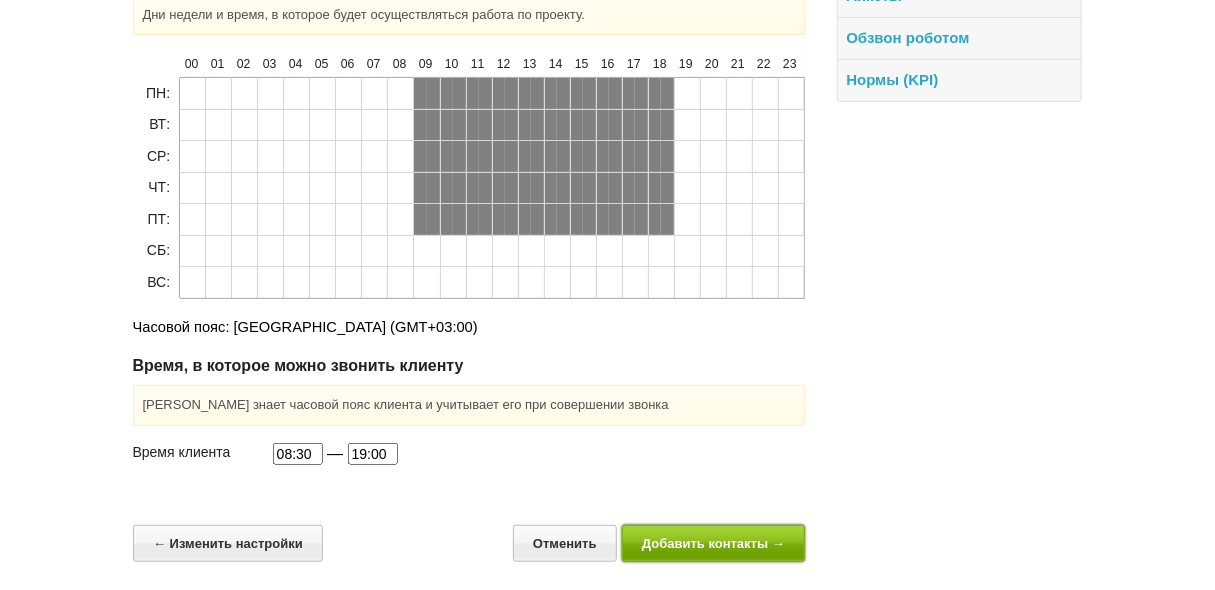 click on "Добавить контакты →" at bounding box center (714, 543) 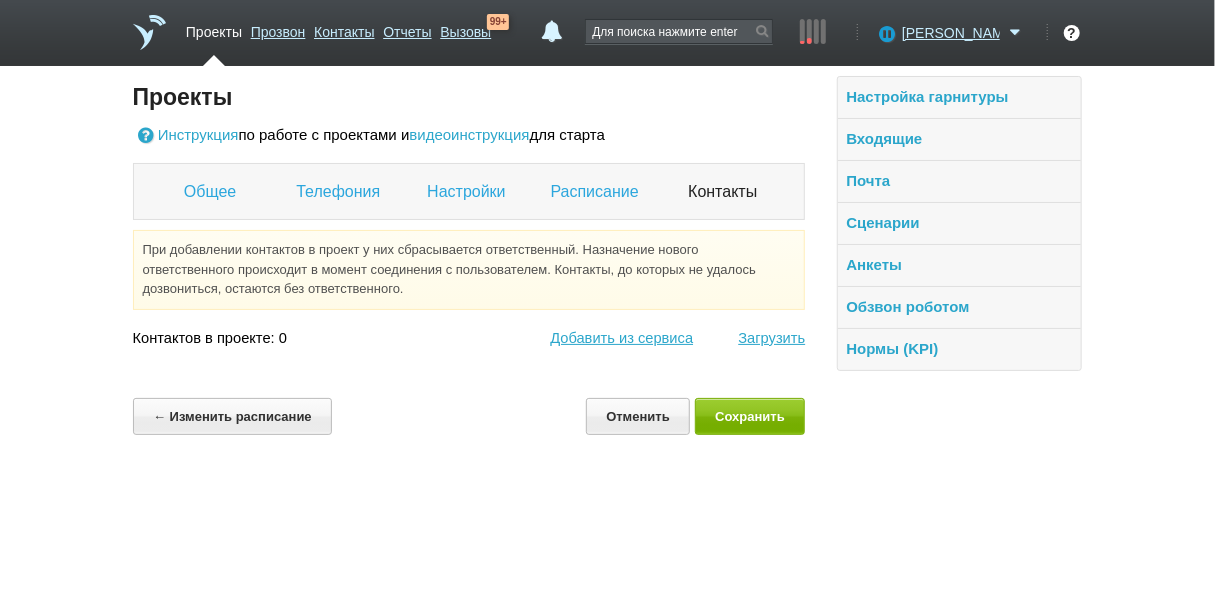 scroll, scrollTop: 0, scrollLeft: 0, axis: both 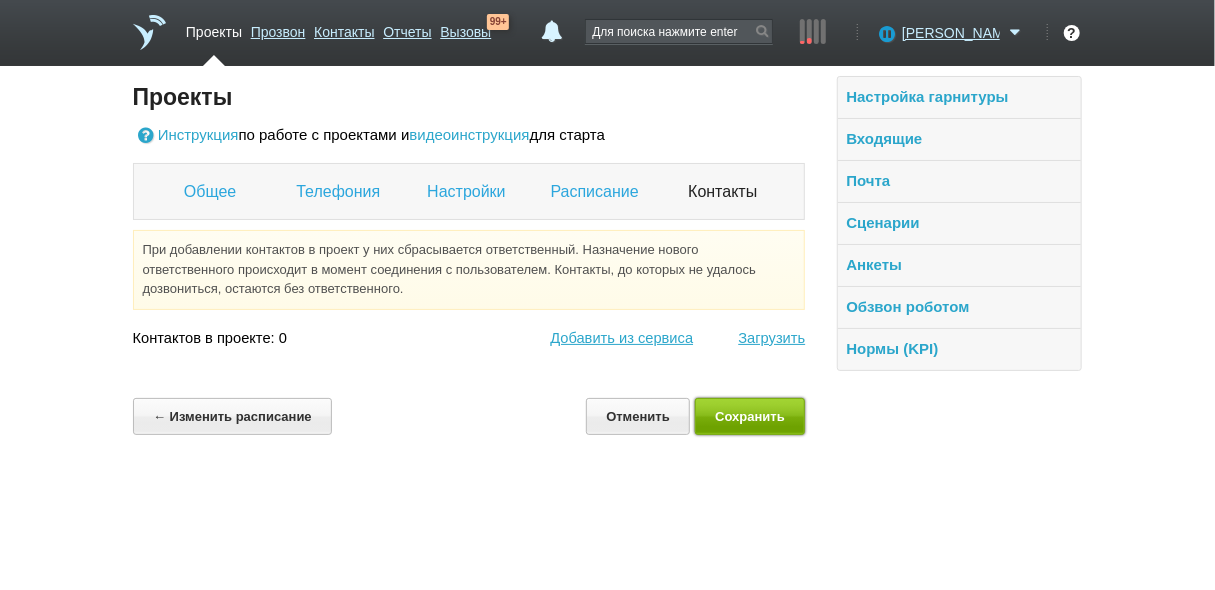 click on "Сохранить" at bounding box center [750, 416] 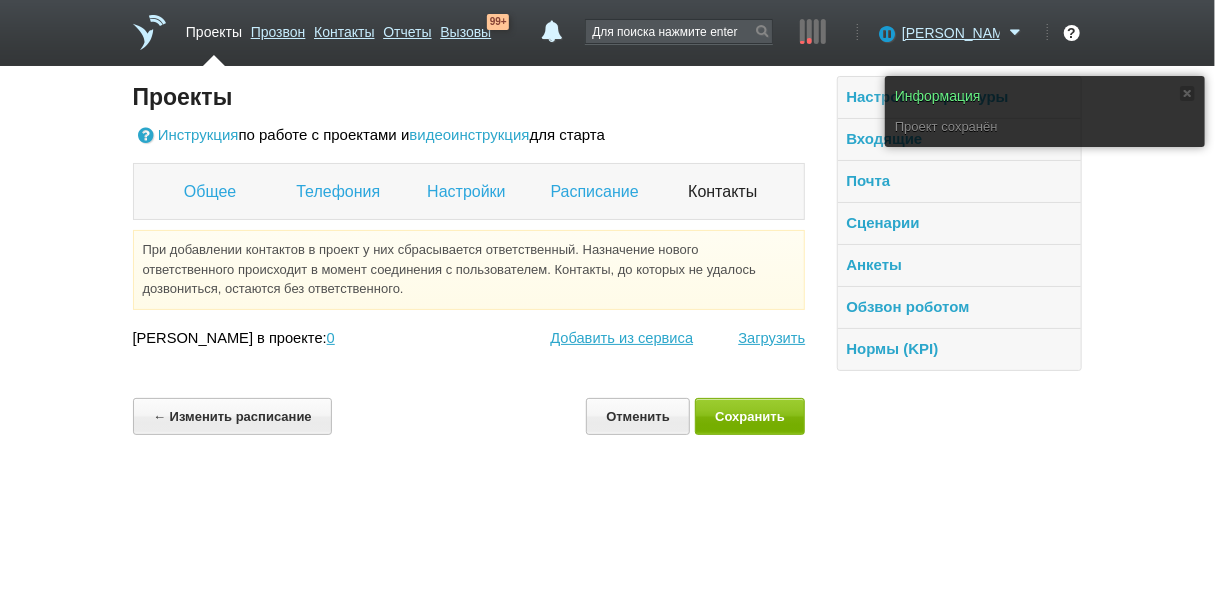 click on "Проекты" at bounding box center (214, 28) 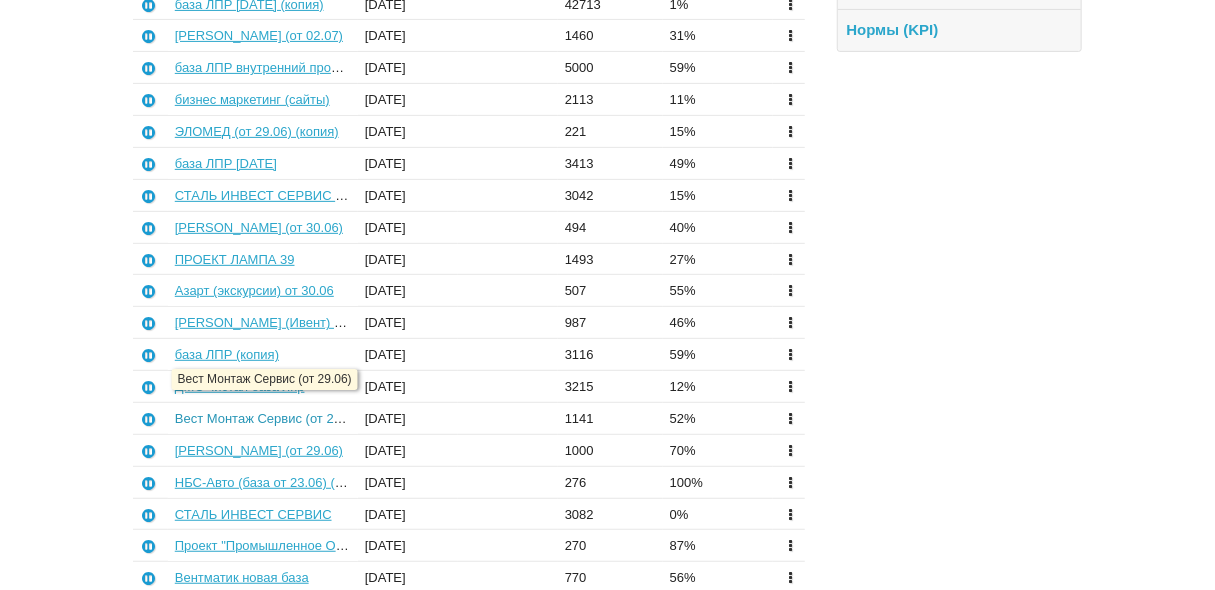 scroll, scrollTop: 320, scrollLeft: 0, axis: vertical 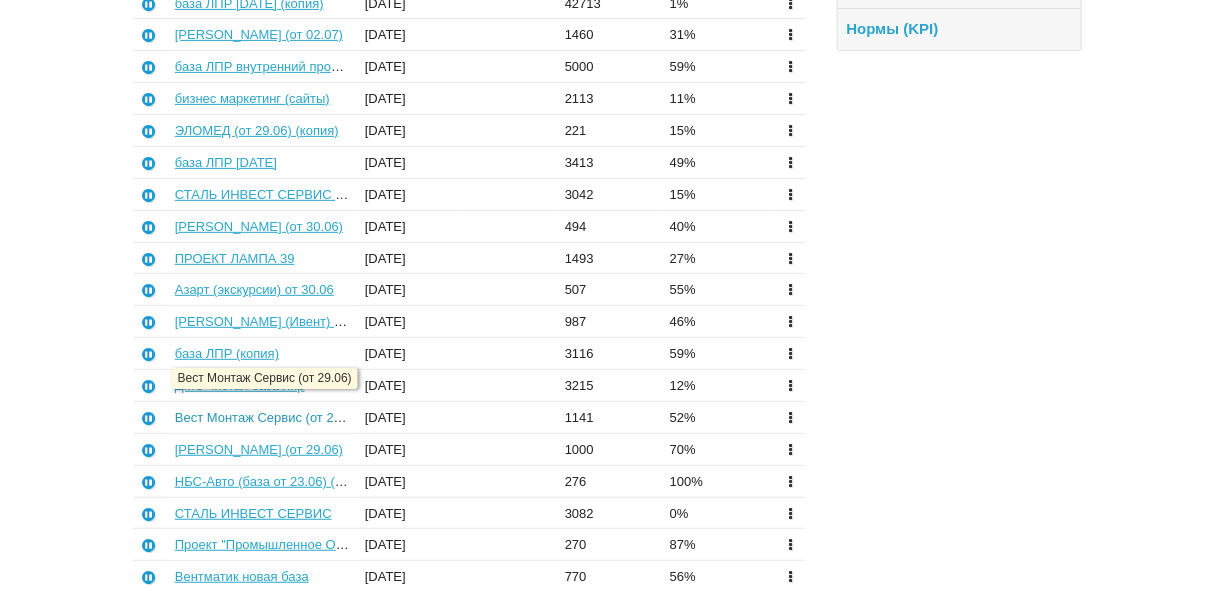 click on "Вест Монтаж Сервис (от 29.06)" at bounding box center [269, 417] 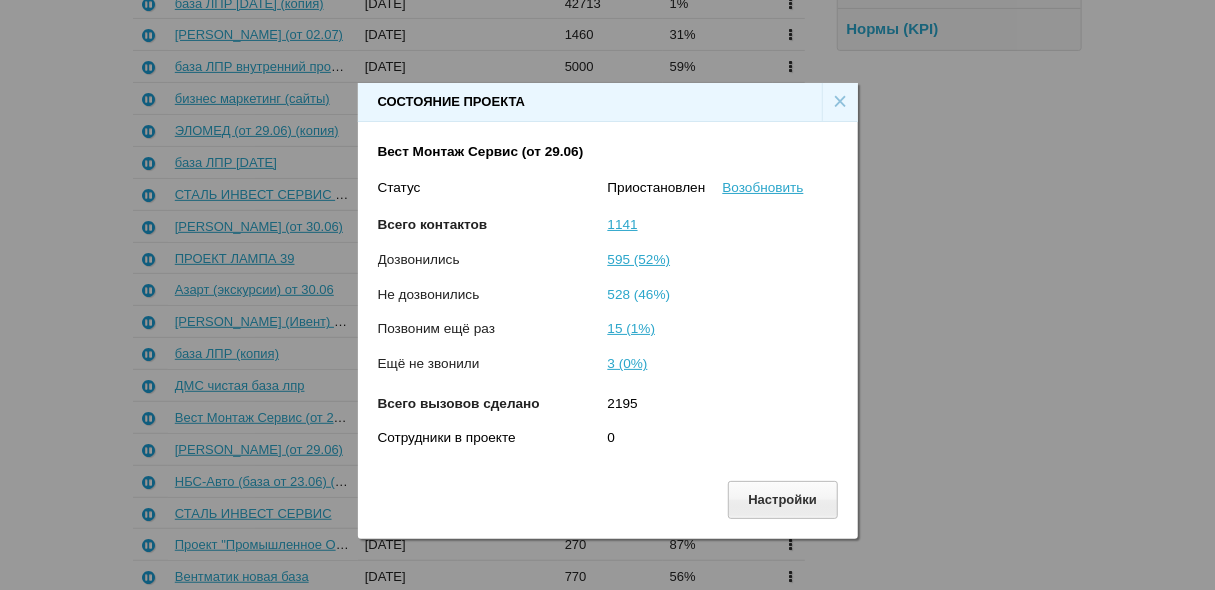 click on "528 (46%)" at bounding box center (639, 294) 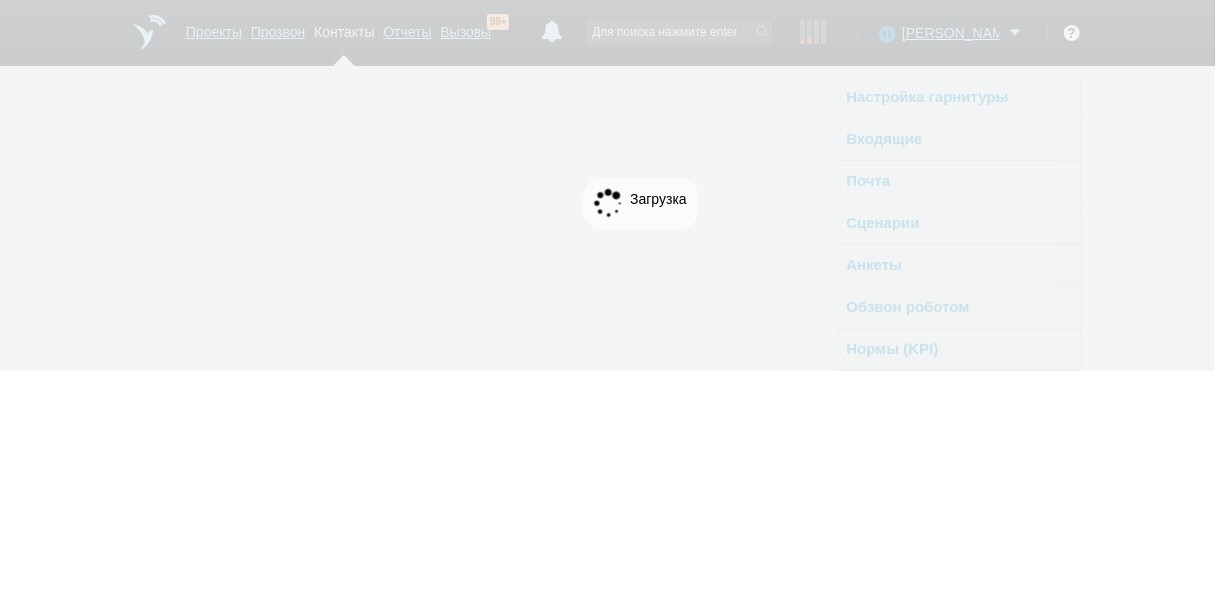 scroll, scrollTop: 0, scrollLeft: 0, axis: both 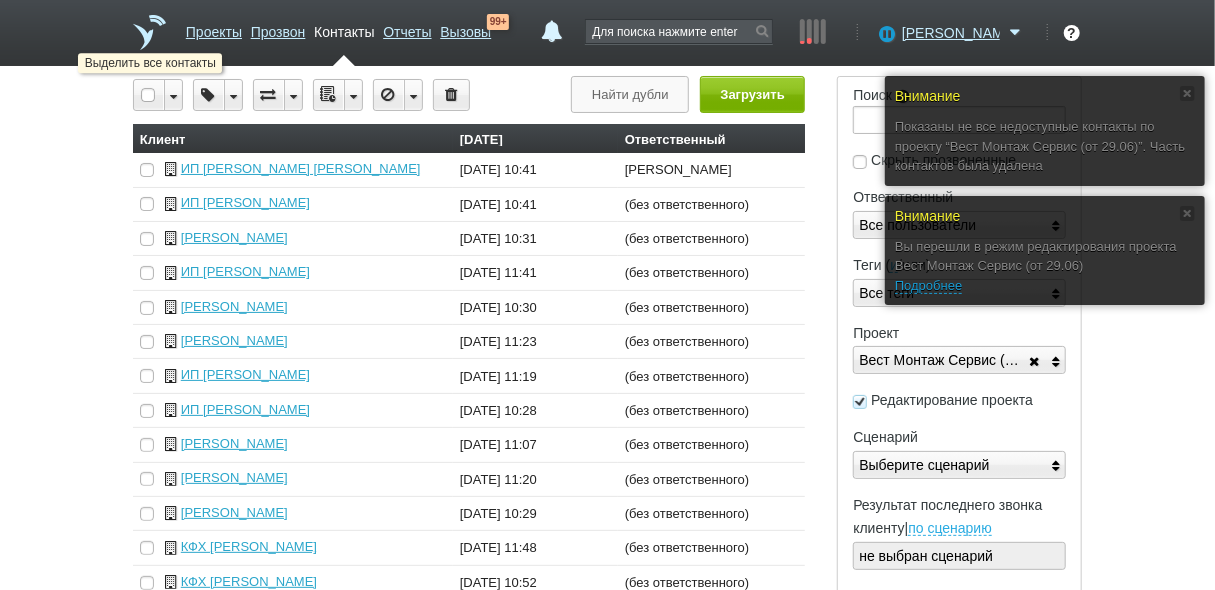 click at bounding box center (149, 95) 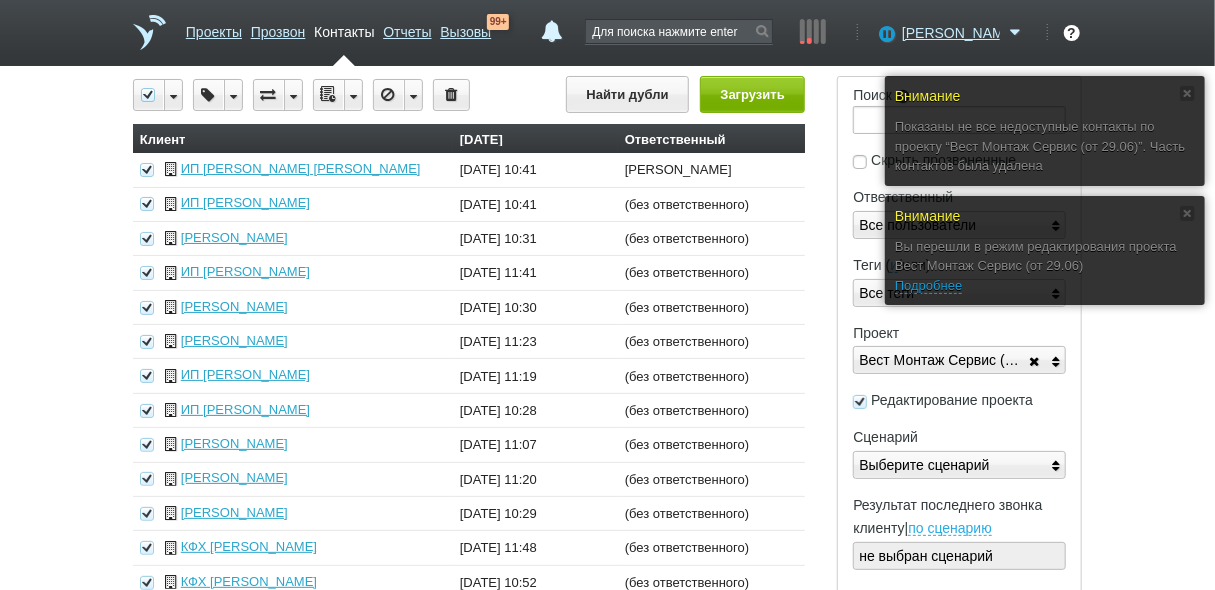click at bounding box center (353, 95) 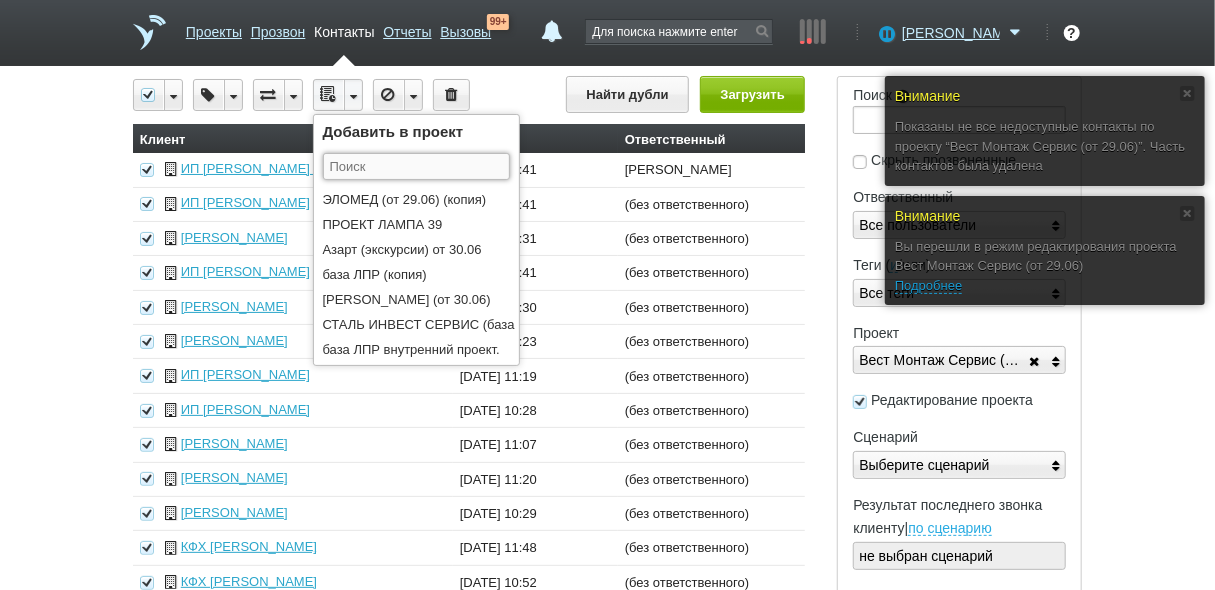 click at bounding box center [416, 166] 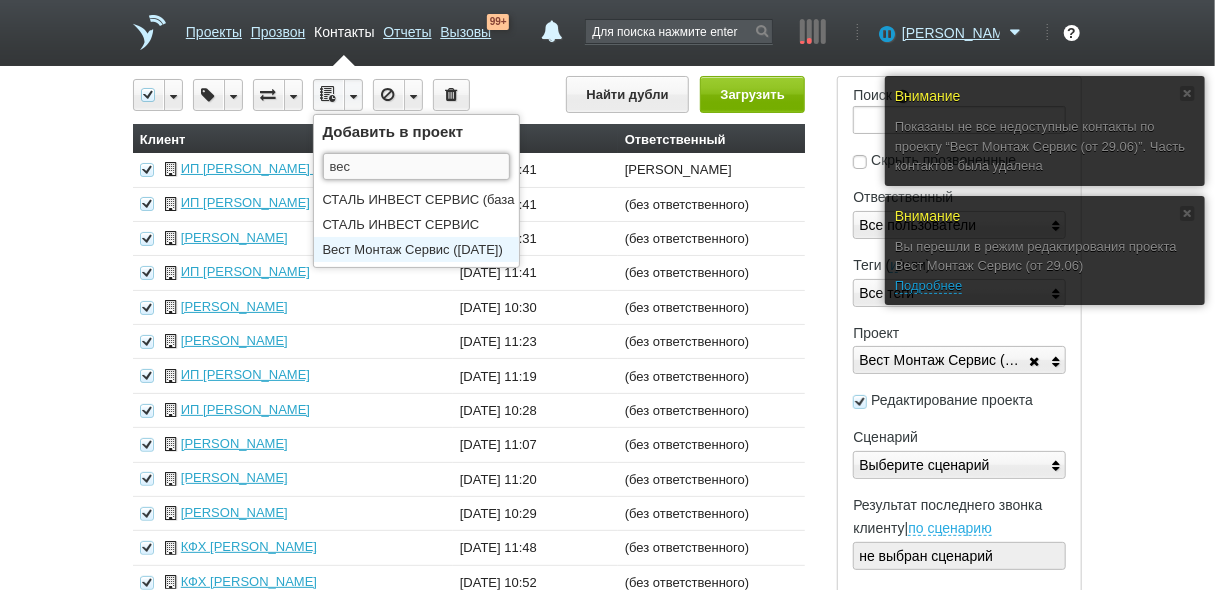 type on "вес" 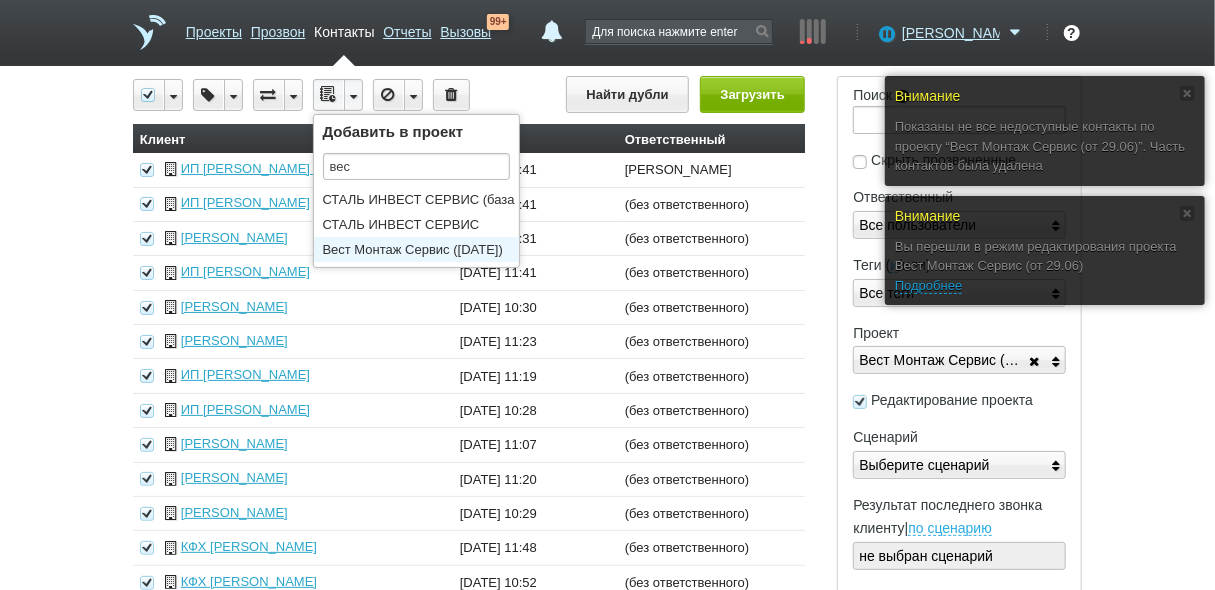 click on "Вест Монтаж Сервис ([DATE])" at bounding box center [421, 249] 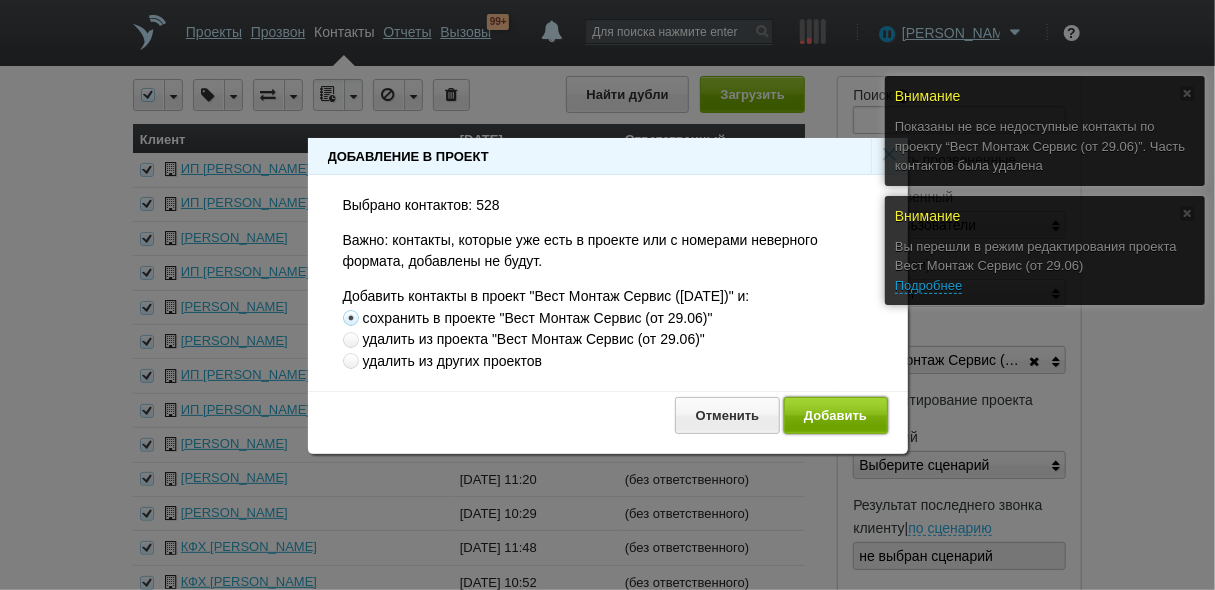 click on "Добавить" at bounding box center (836, 415) 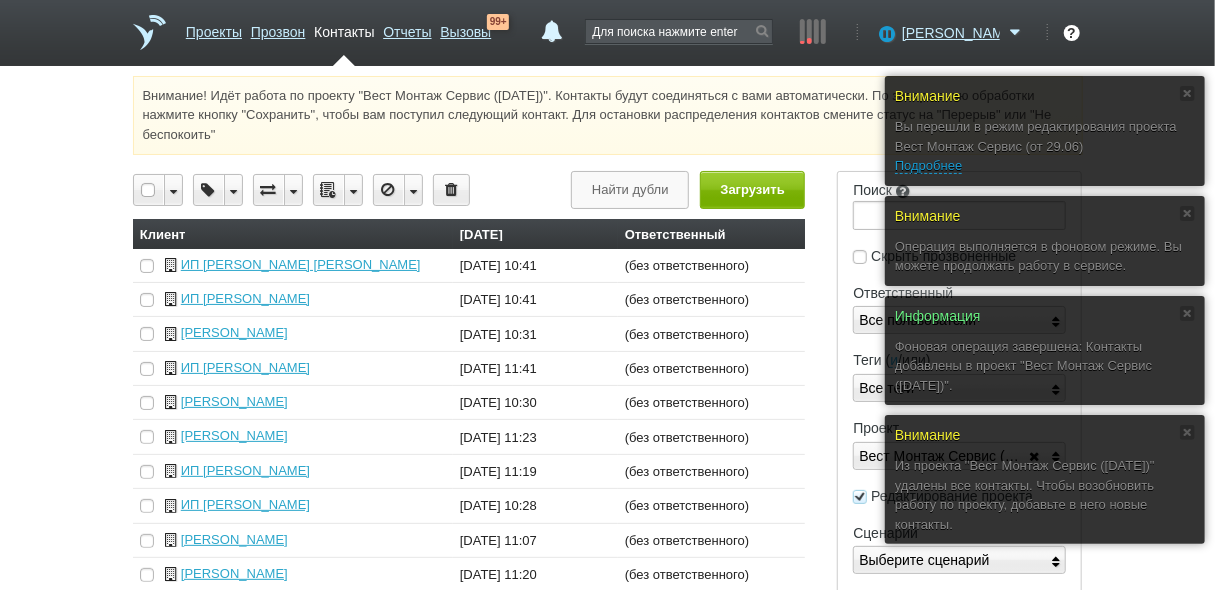 click on "Проекты" at bounding box center [214, 28] 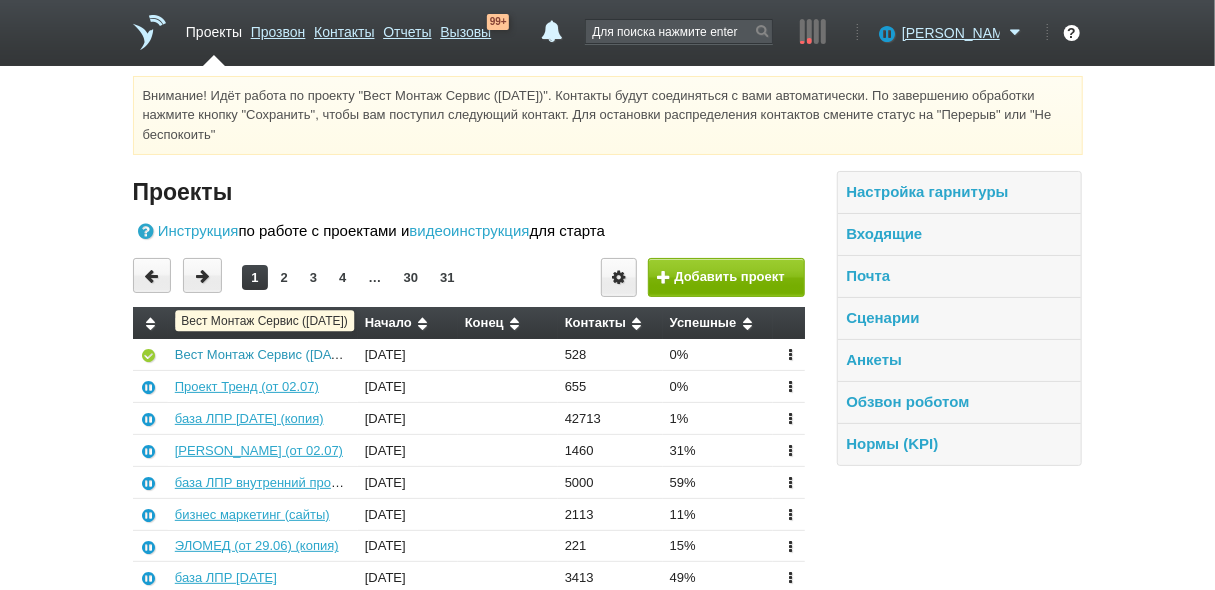 click on "Вест Монтаж Сервис ([DATE])" at bounding box center (265, 354) 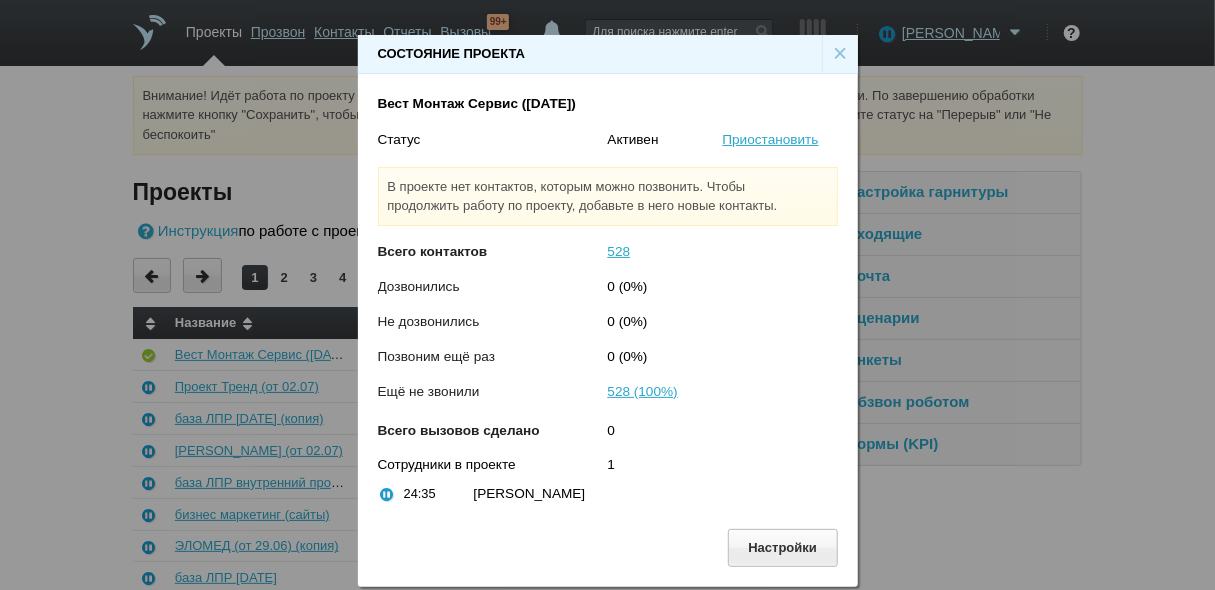 drag, startPoint x: 769, startPoint y: 140, endPoint x: 785, endPoint y: 128, distance: 20 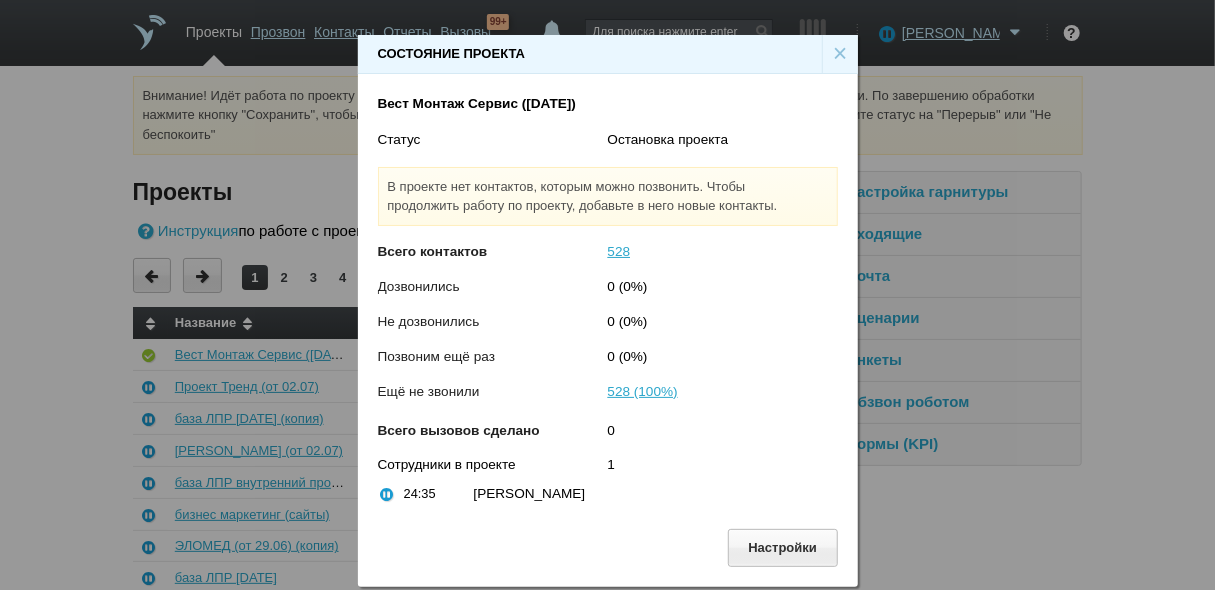 click on "×" at bounding box center [840, 54] 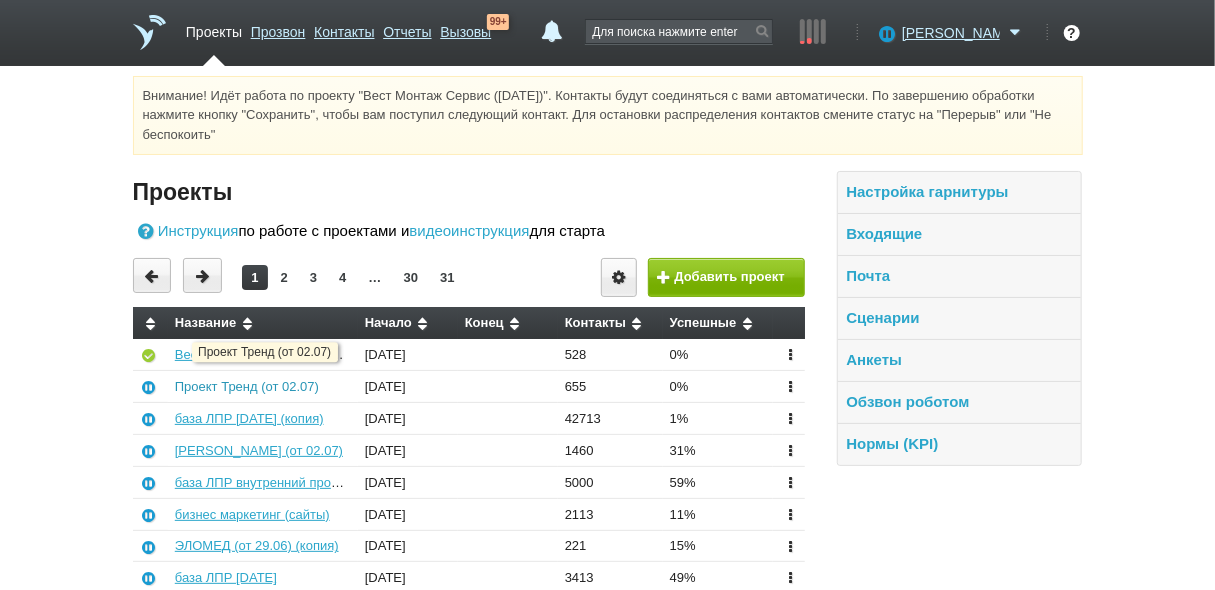 click on "Проект Тренд (от 02.07)" at bounding box center [247, 386] 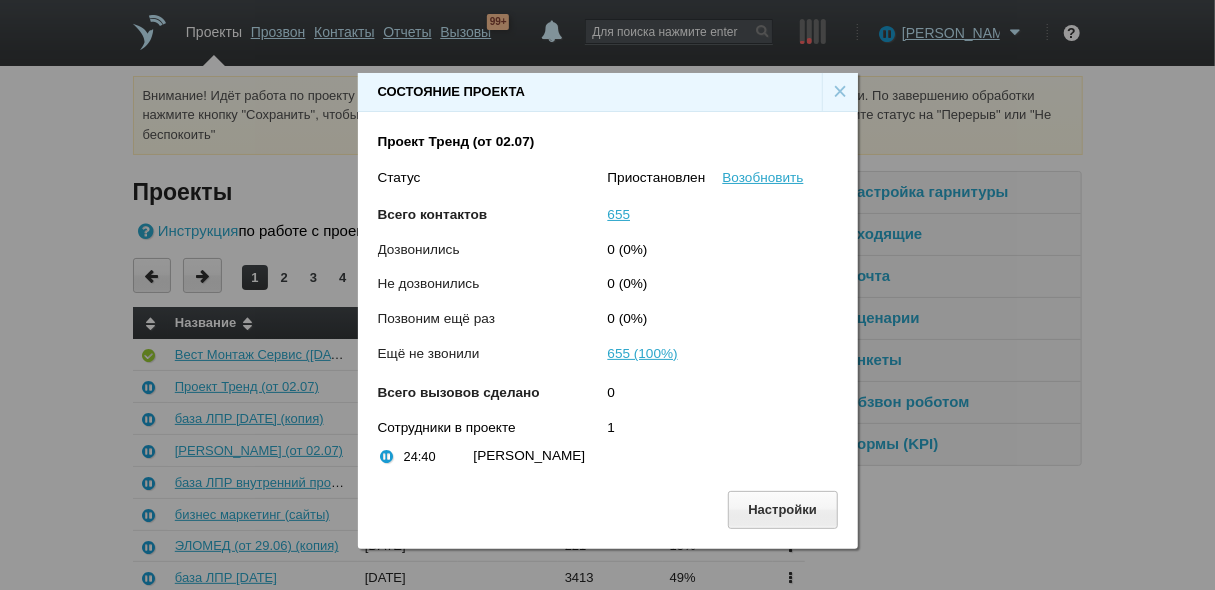 click on "×" at bounding box center (840, 92) 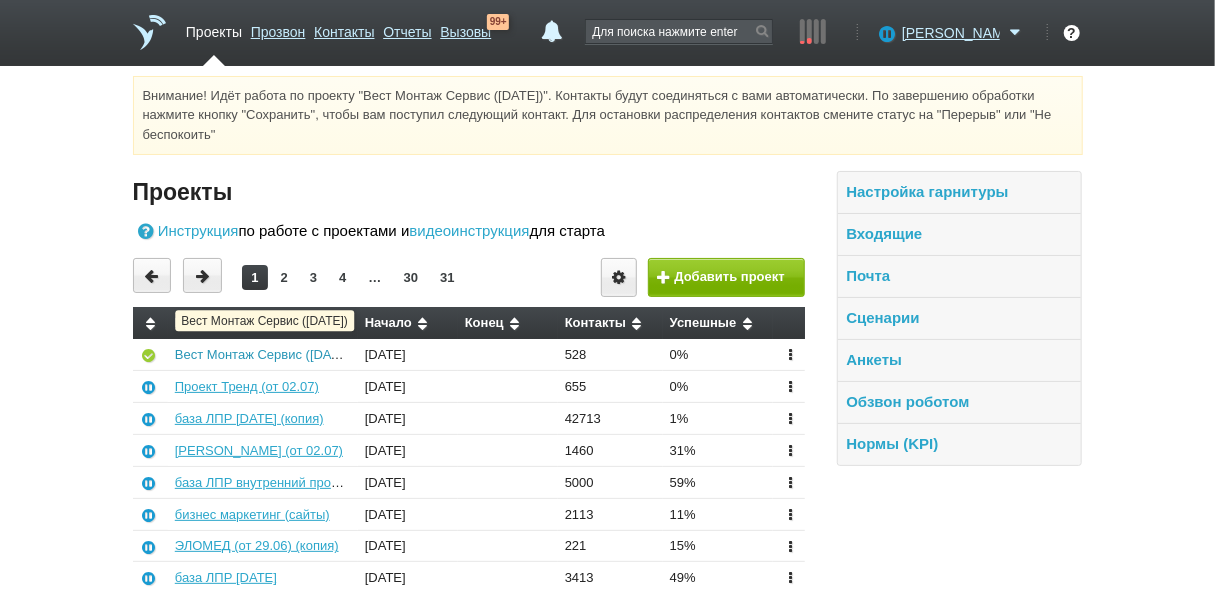 click on "Вест Монтаж Сервис ([DATE])" at bounding box center [265, 354] 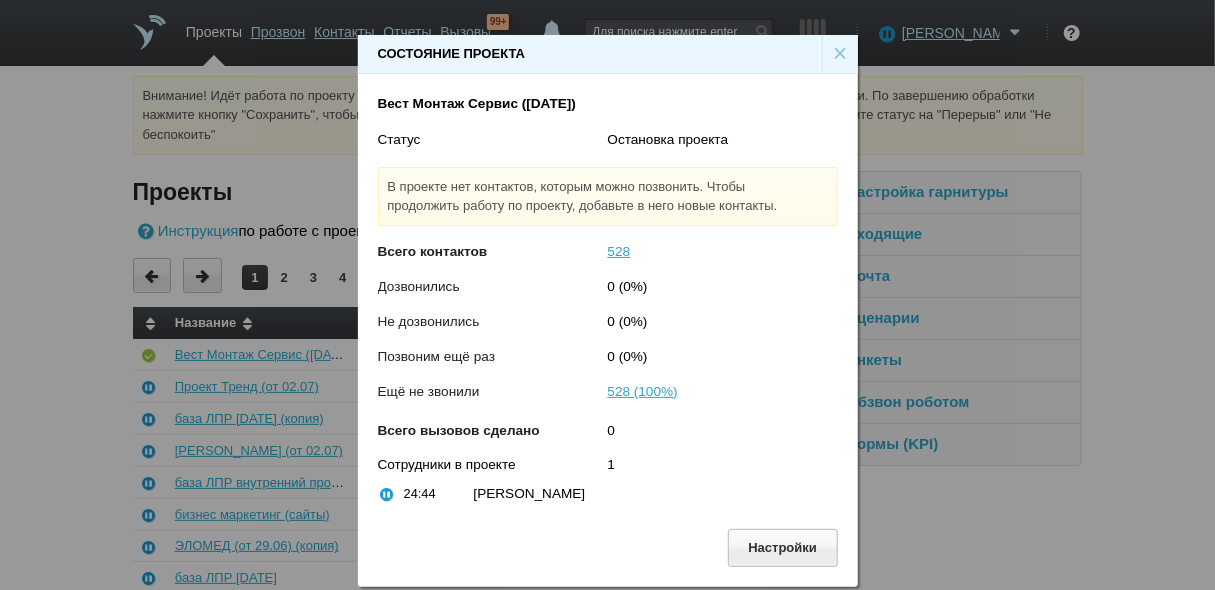 click on "×" at bounding box center [840, 54] 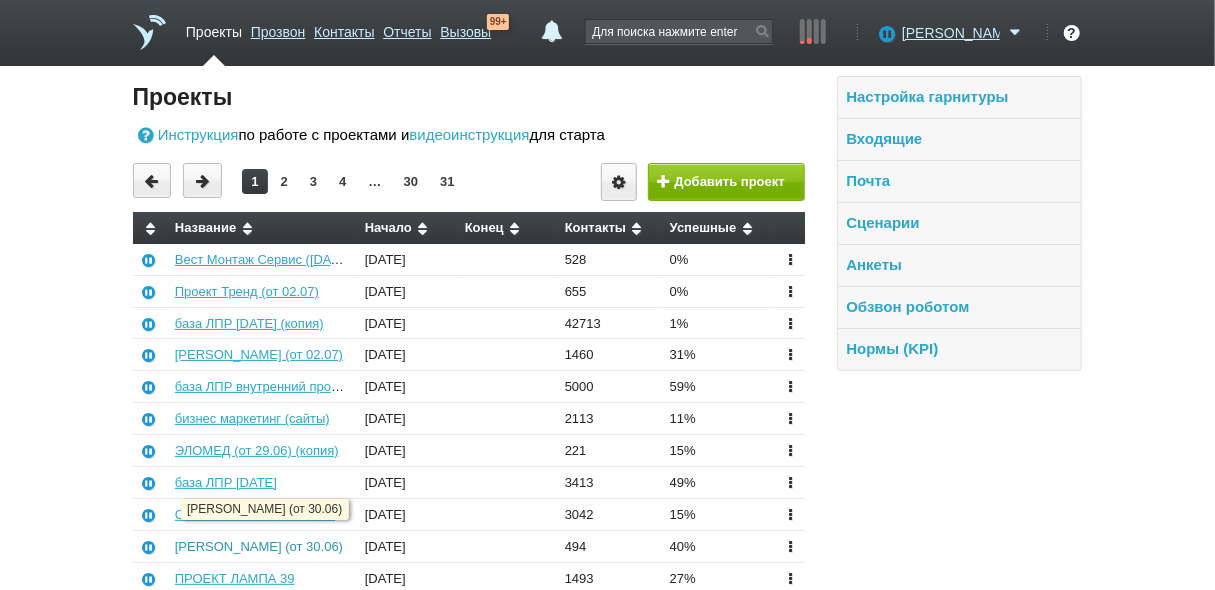 click on "[PERSON_NAME] (от 30.06)" at bounding box center [259, 546] 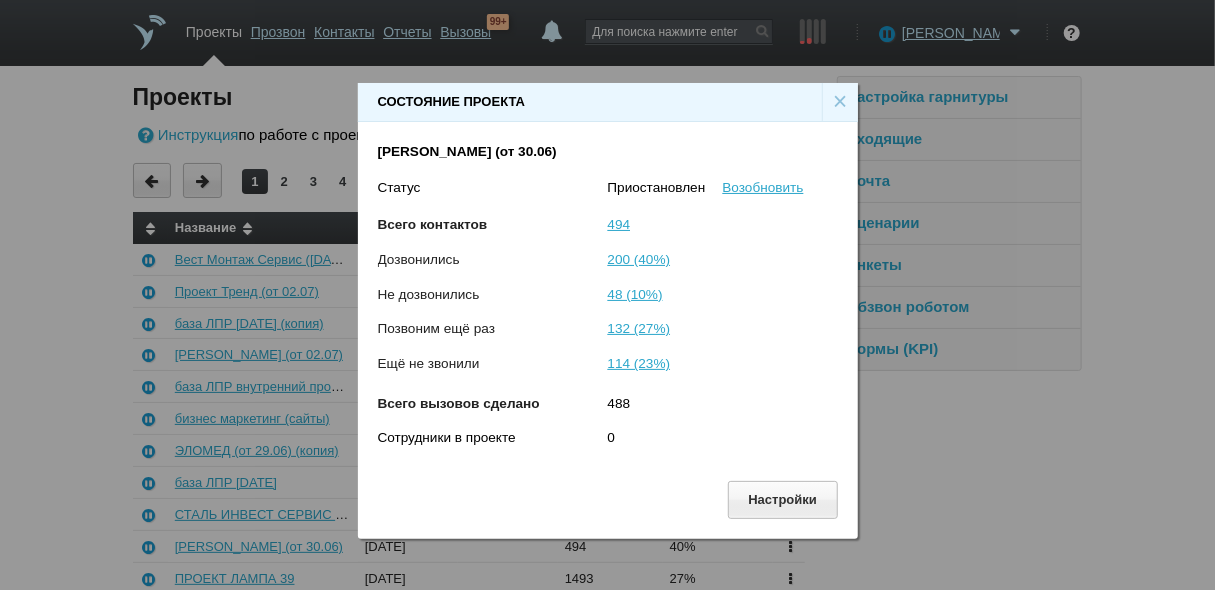 click on "×" at bounding box center (840, 102) 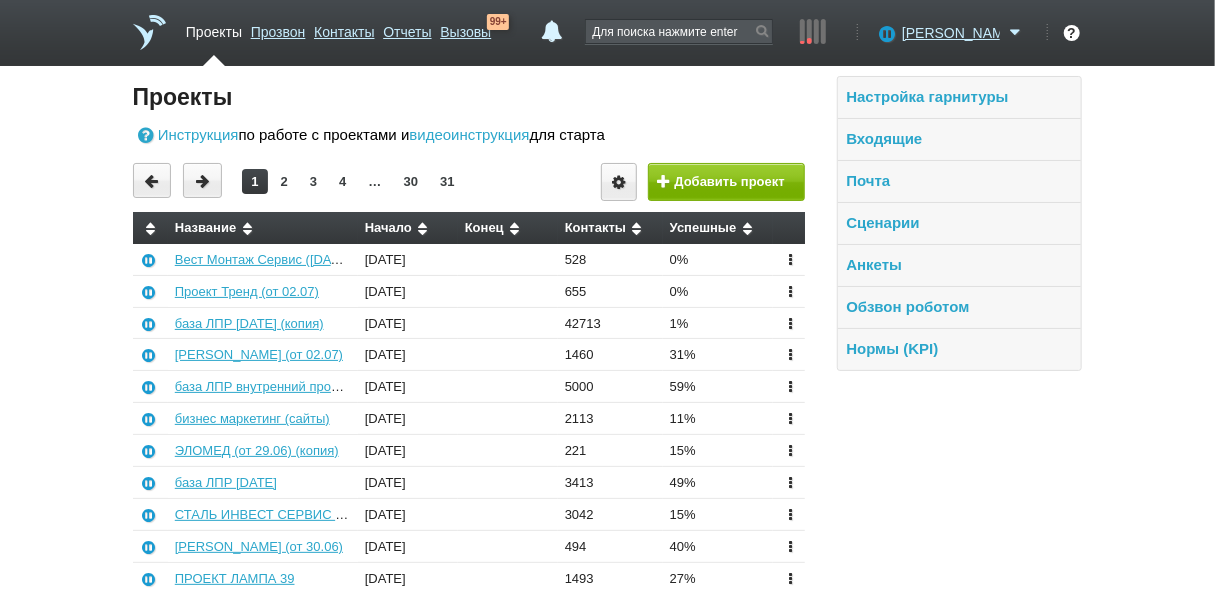 click at bounding box center (790, 545) 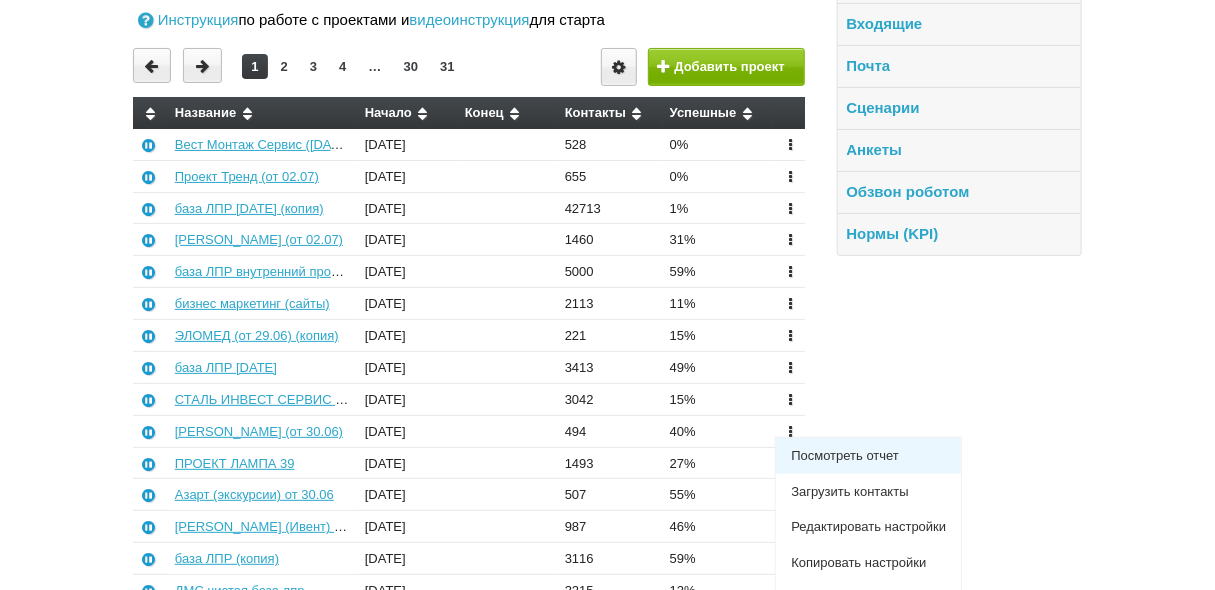 scroll, scrollTop: 160, scrollLeft: 0, axis: vertical 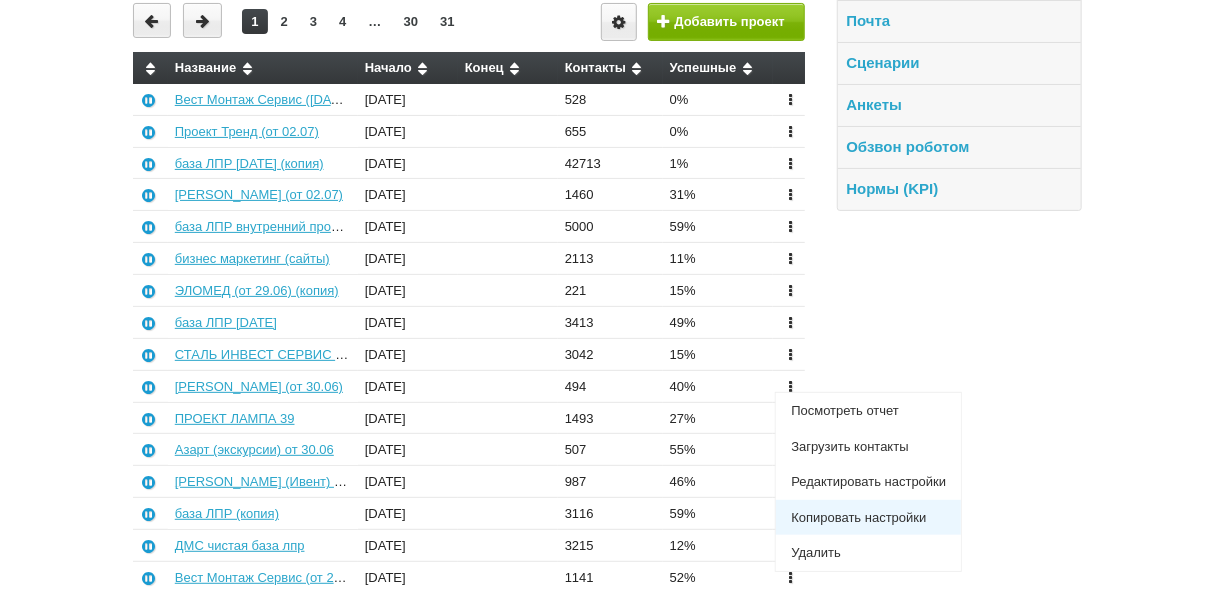 click on "Копировать настройки" at bounding box center [868, 518] 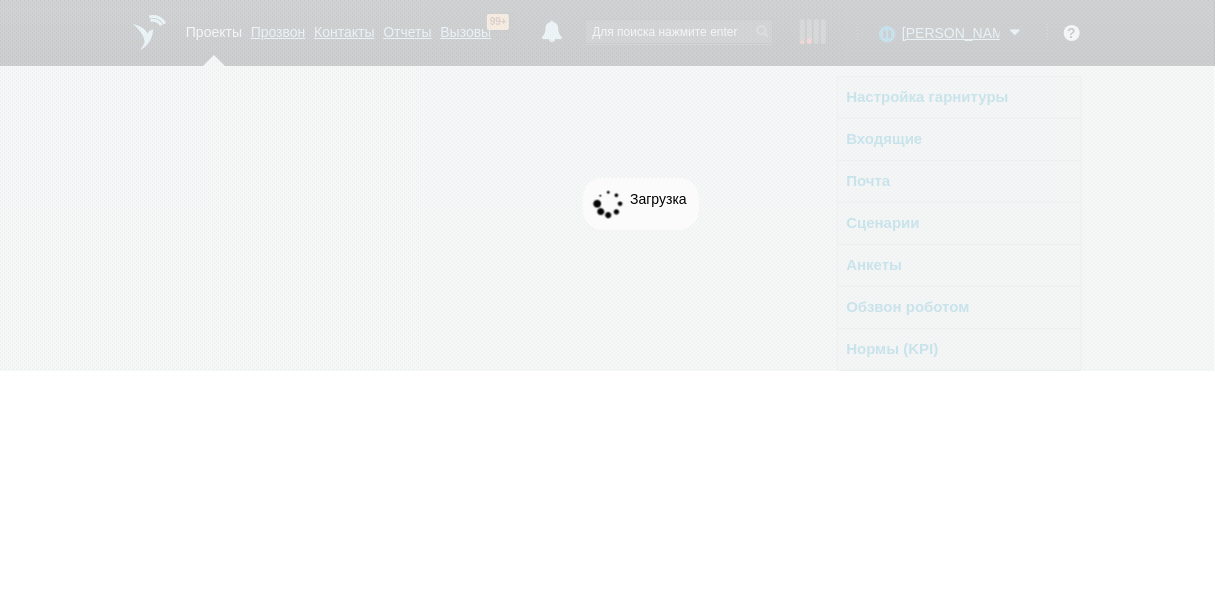 scroll, scrollTop: 0, scrollLeft: 0, axis: both 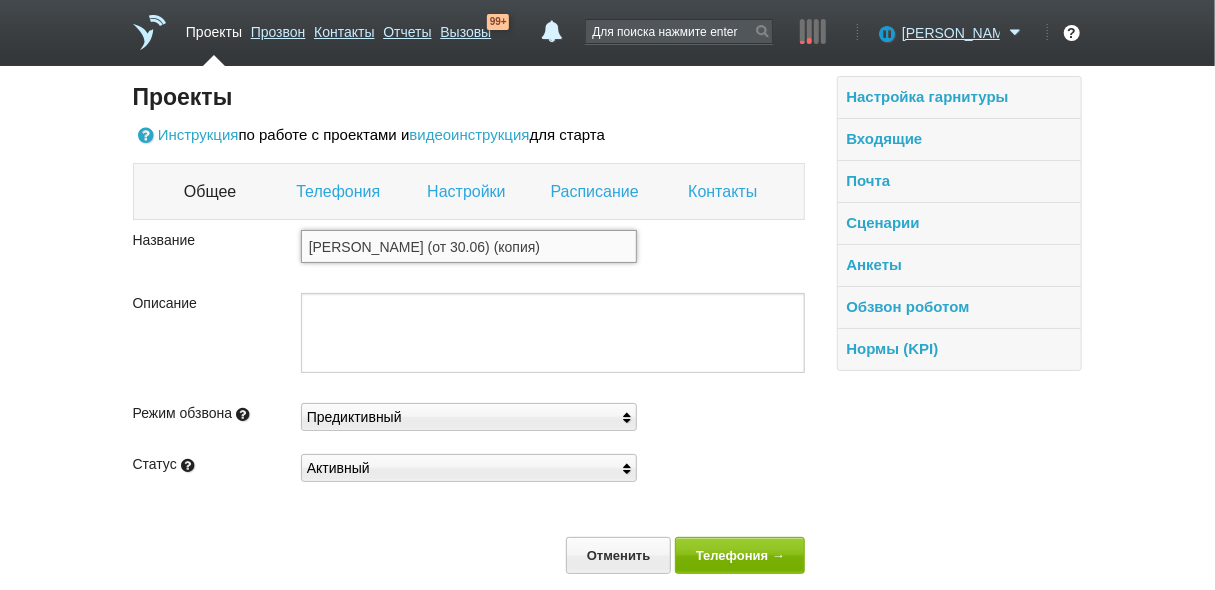 drag, startPoint x: 485, startPoint y: 246, endPoint x: 404, endPoint y: 242, distance: 81.09871 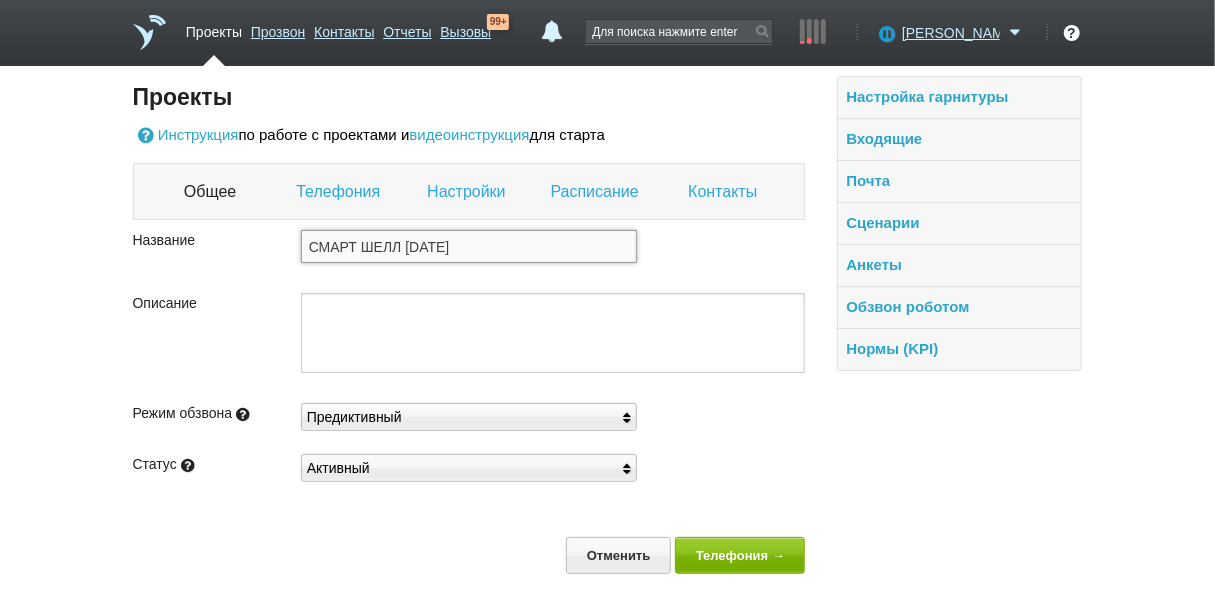type on "СМАРТ ШЕЛЛ [DATE]" 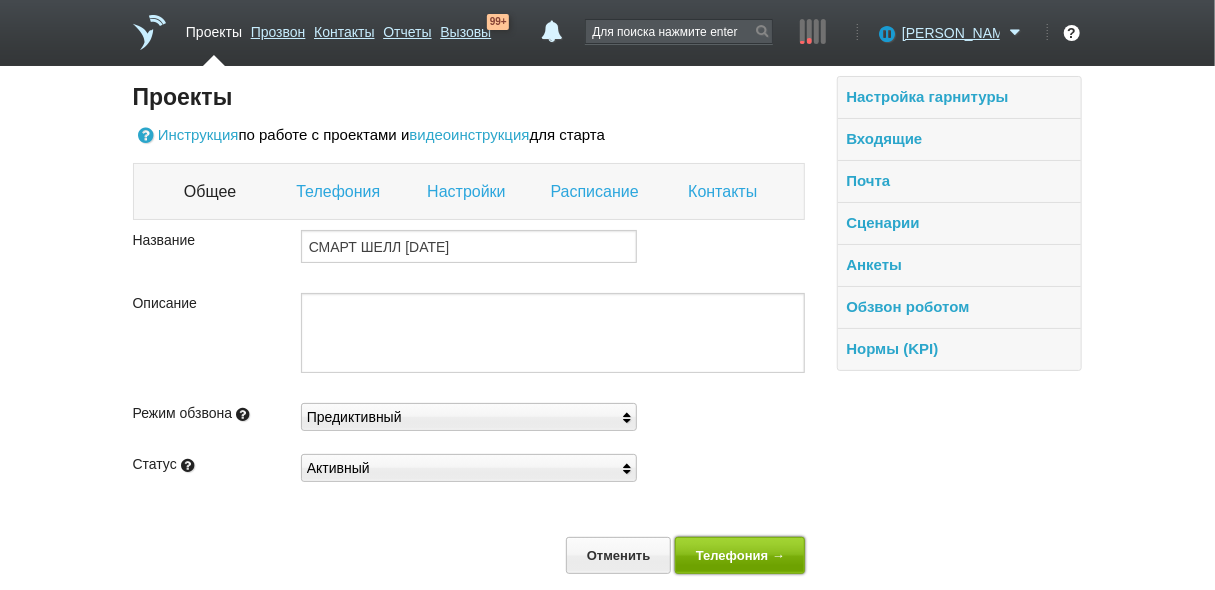 click on "Телефония →" at bounding box center [740, 555] 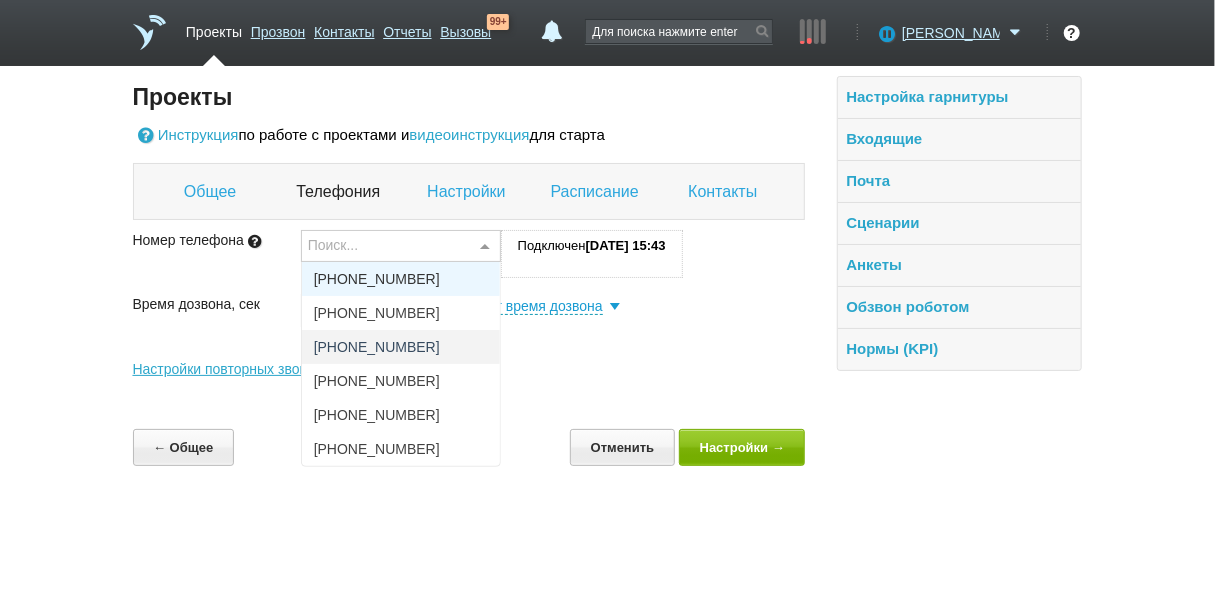 click at bounding box center (485, 247) 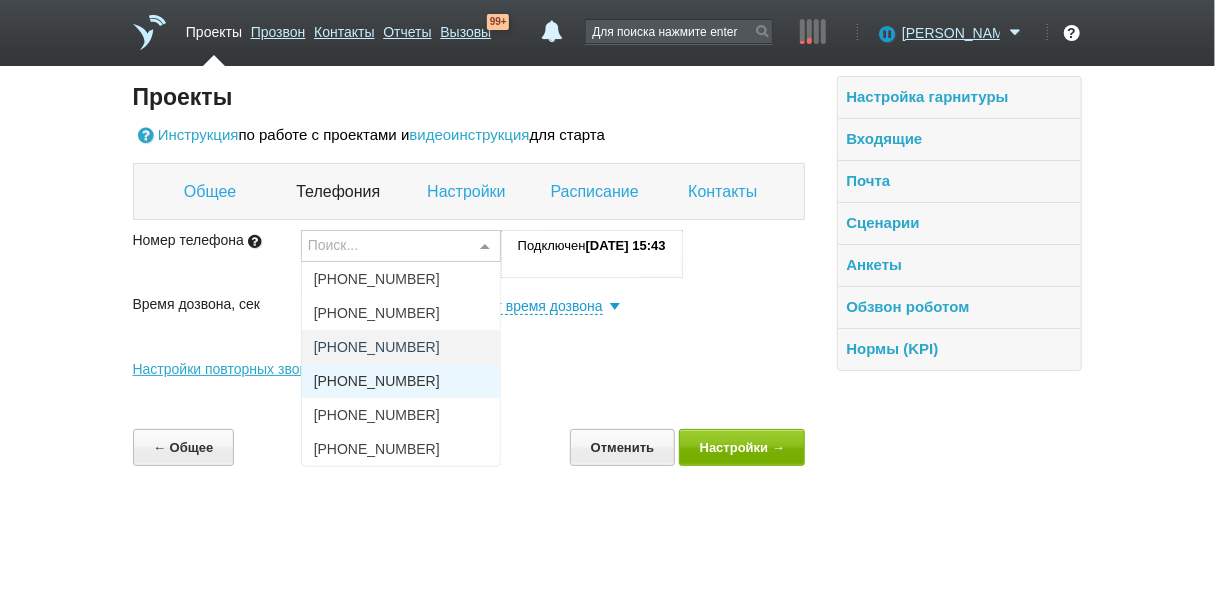 click on "[PHONE_NUMBER]" at bounding box center [401, 381] 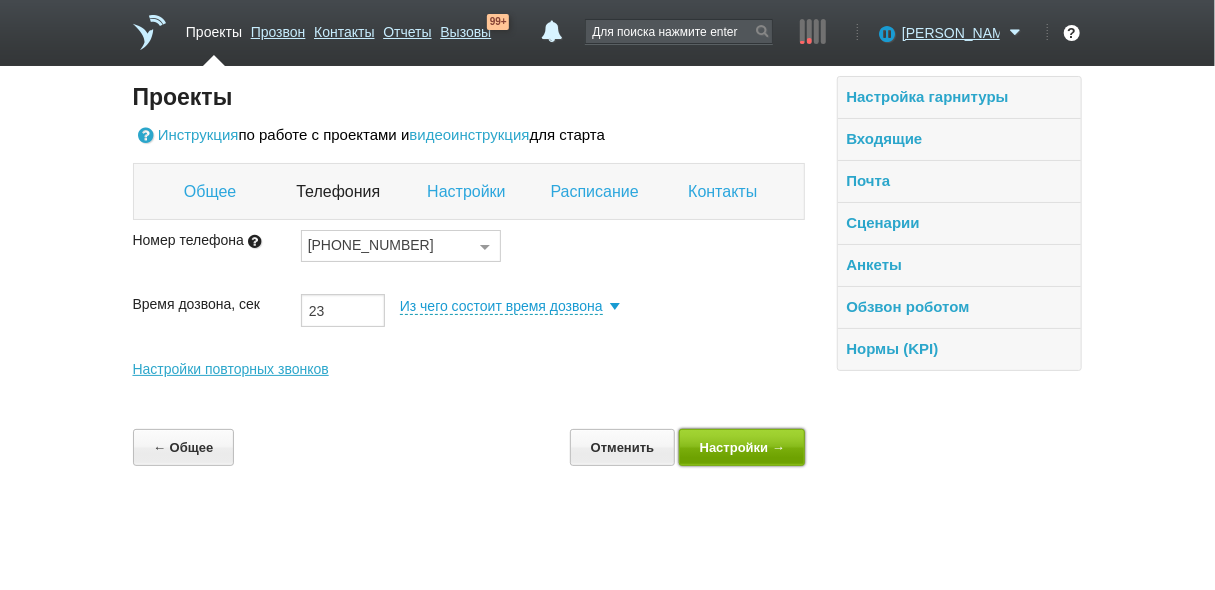 click on "Настройки →" at bounding box center (742, 447) 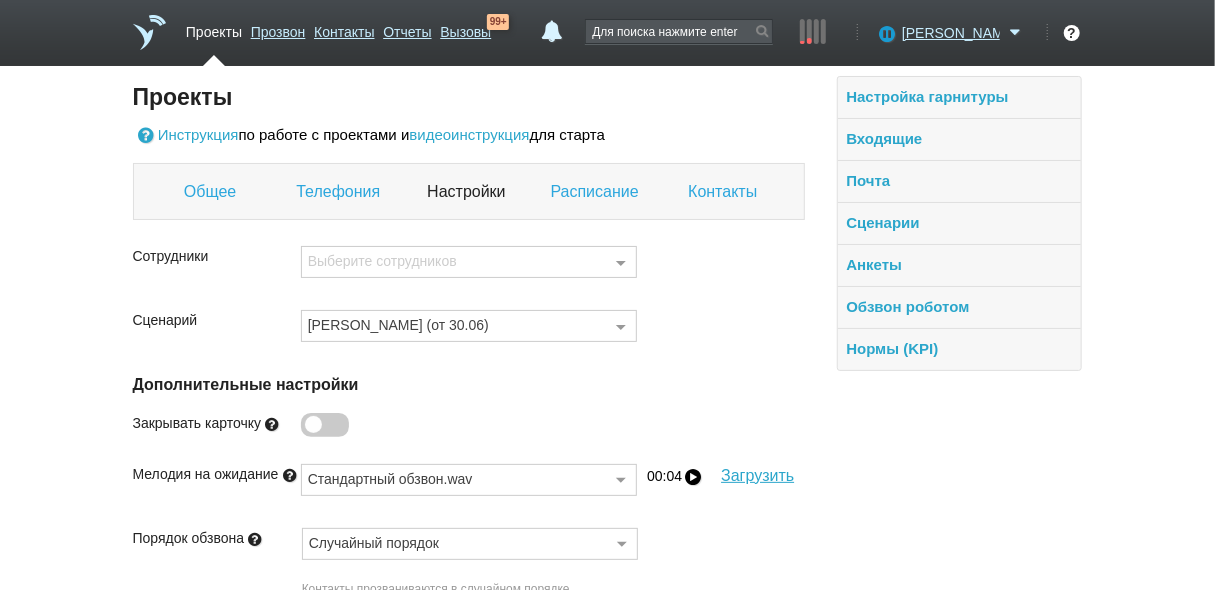 click at bounding box center (621, 263) 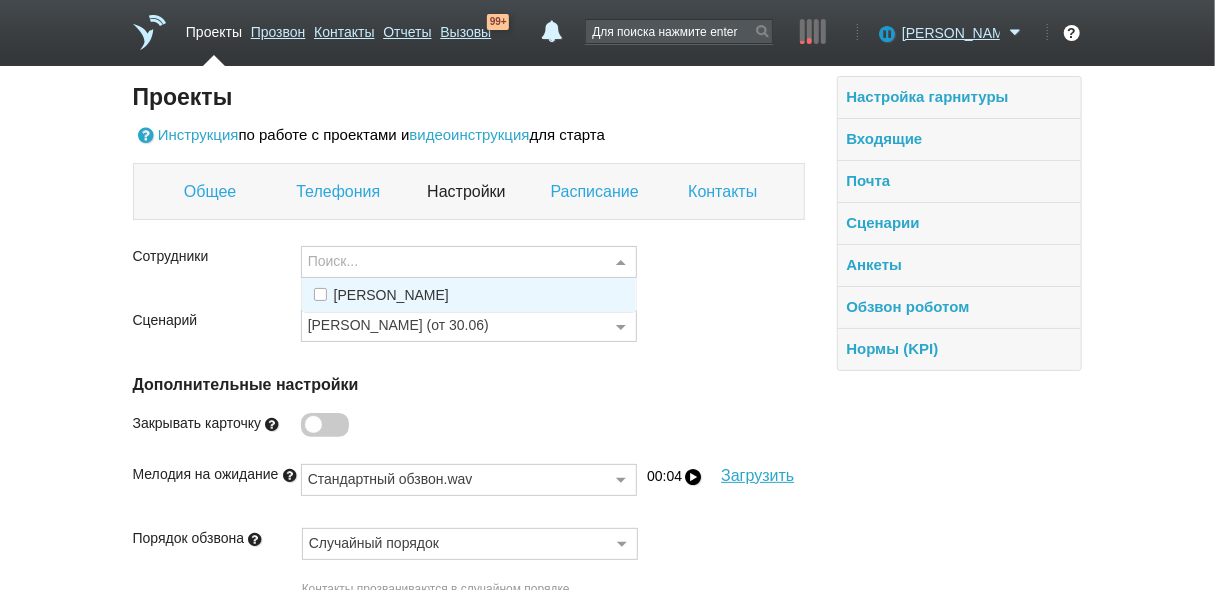 click on "[PERSON_NAME]" at bounding box center [469, 295] 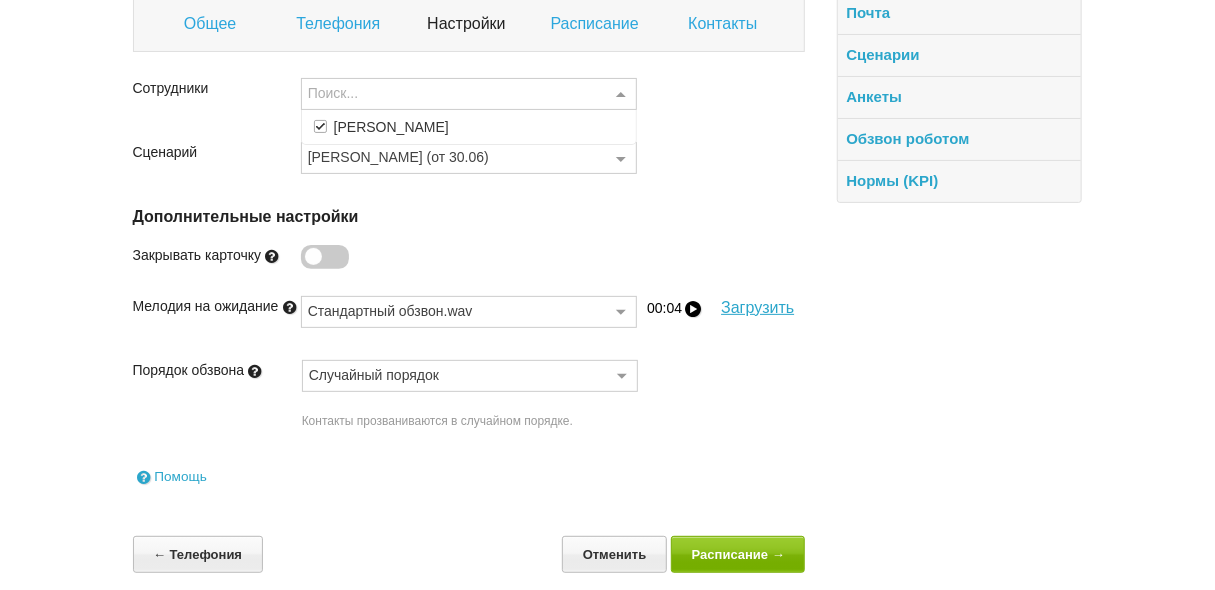 scroll, scrollTop: 181, scrollLeft: 0, axis: vertical 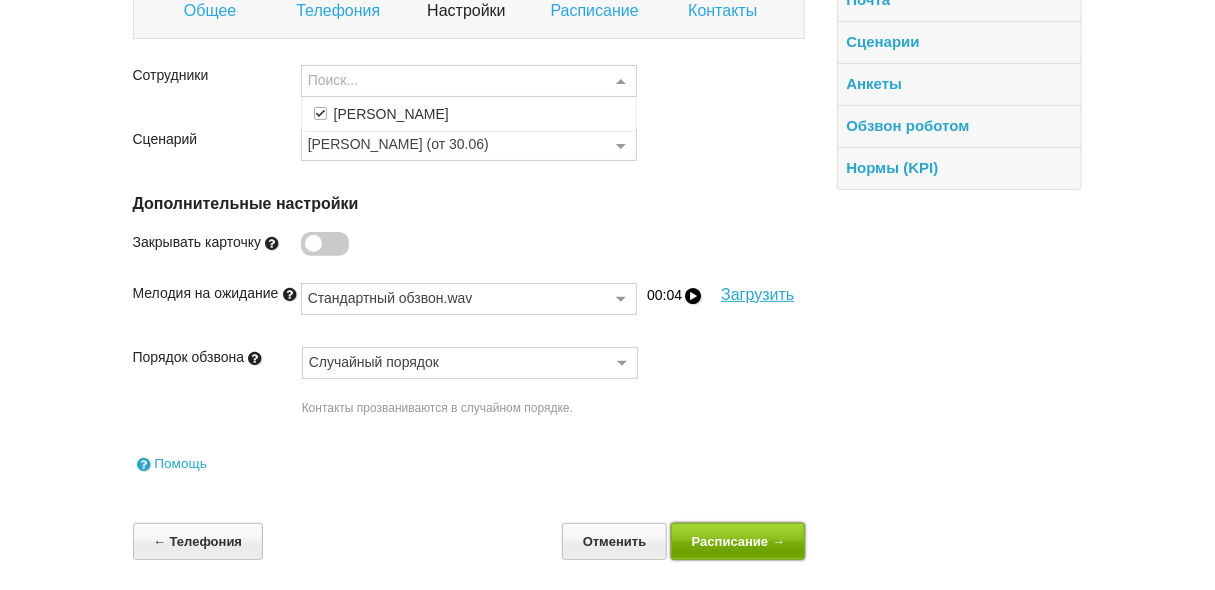 click on "Расписание →" at bounding box center (738, 541) 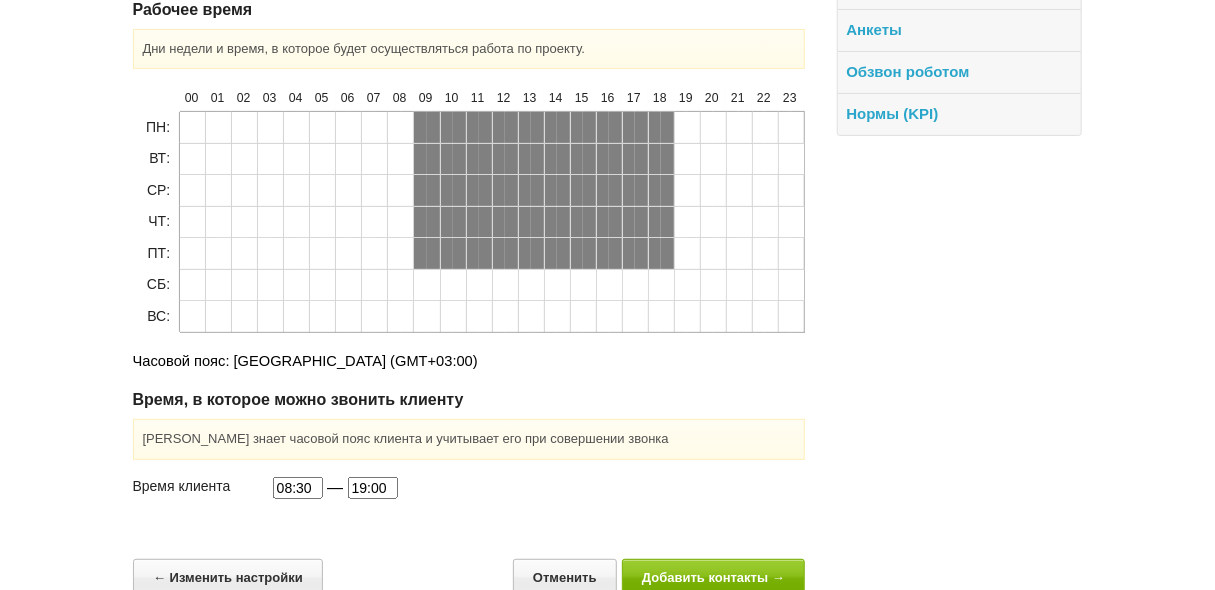 scroll, scrollTop: 269, scrollLeft: 0, axis: vertical 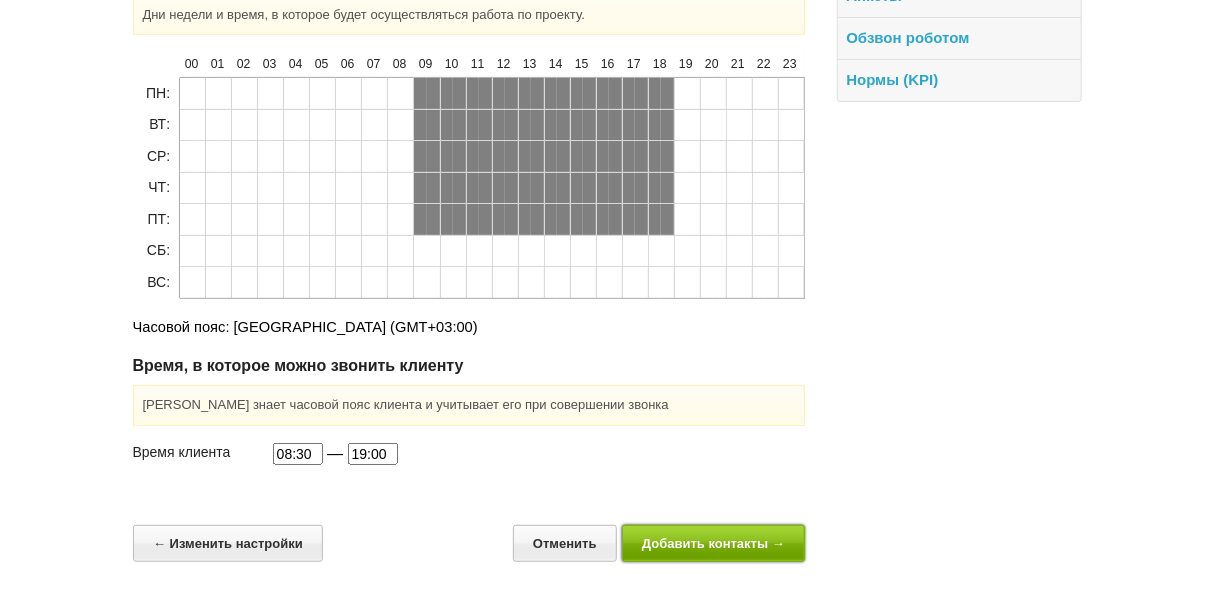 click on "Добавить контакты →" at bounding box center [714, 543] 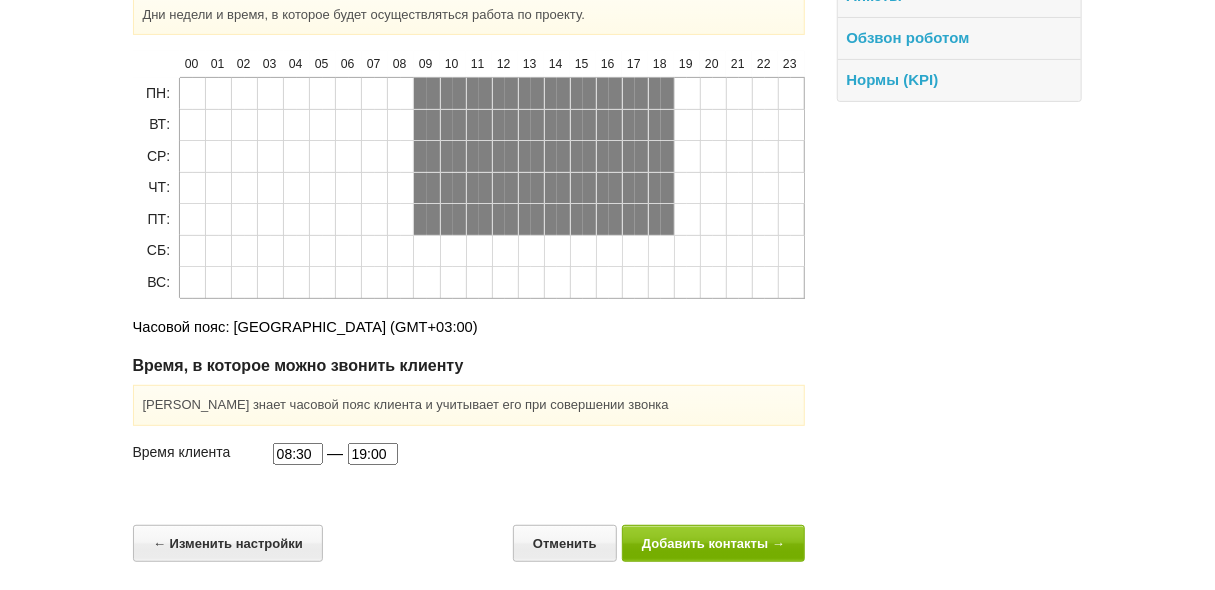 scroll, scrollTop: 0, scrollLeft: 0, axis: both 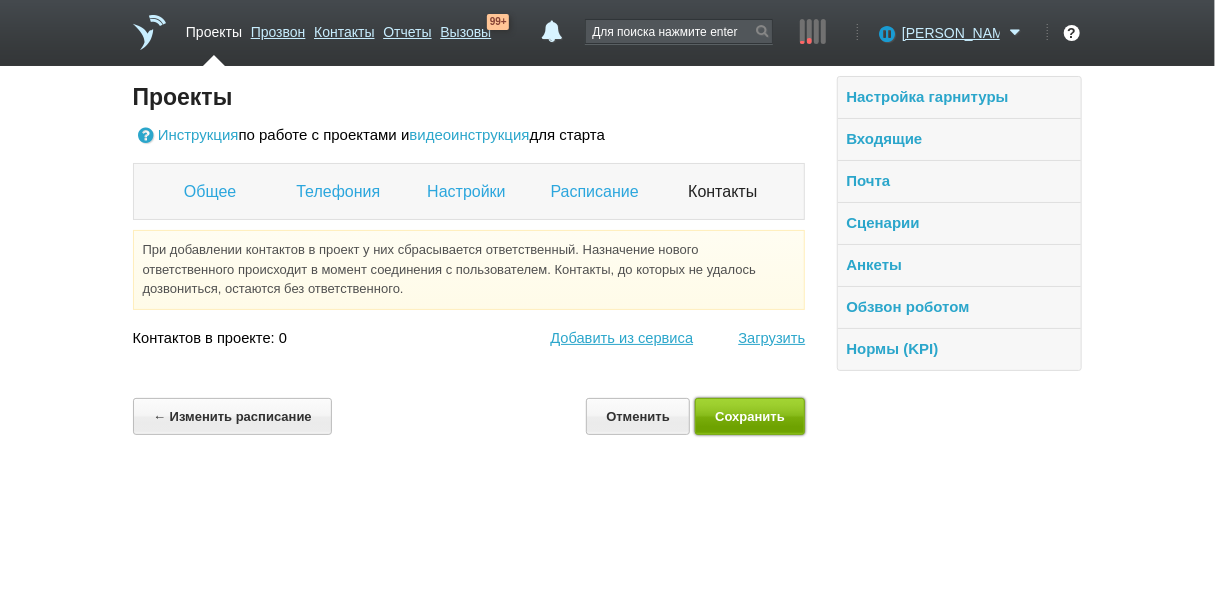 click on "Сохранить" at bounding box center (750, 416) 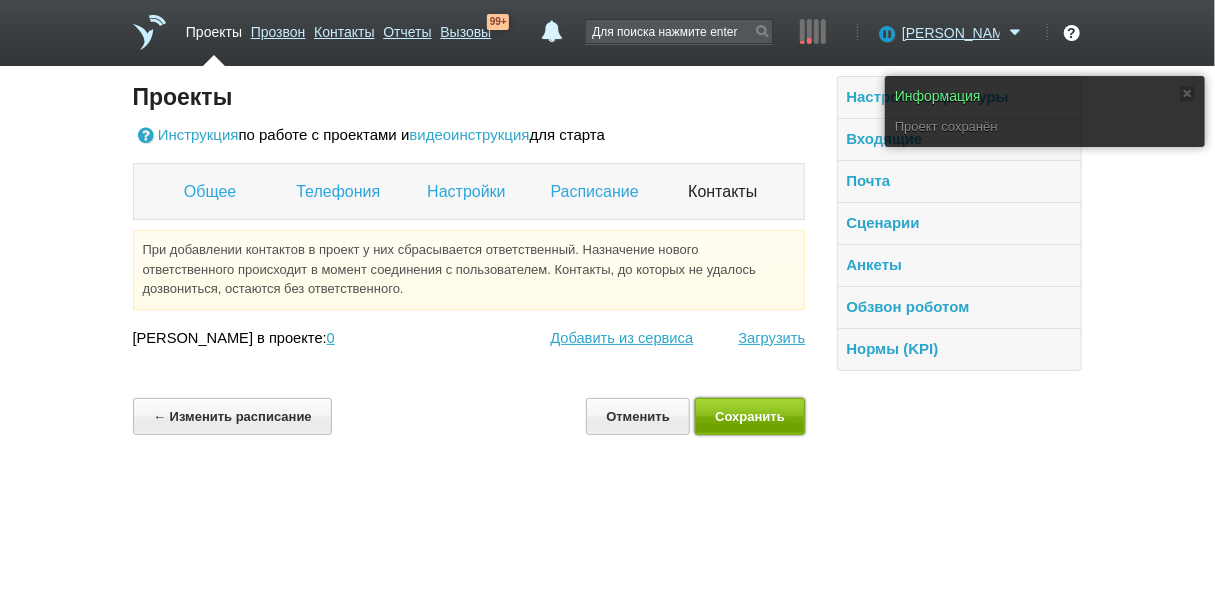 click on "Сохранить" at bounding box center [750, 416] 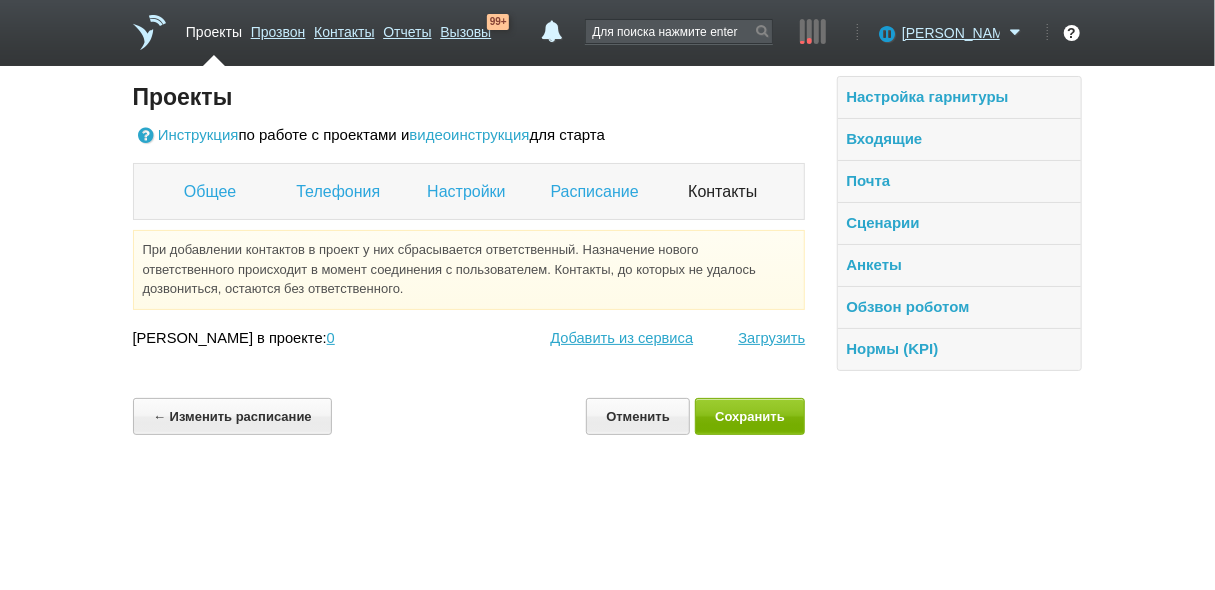 click on "Проекты" at bounding box center (214, 28) 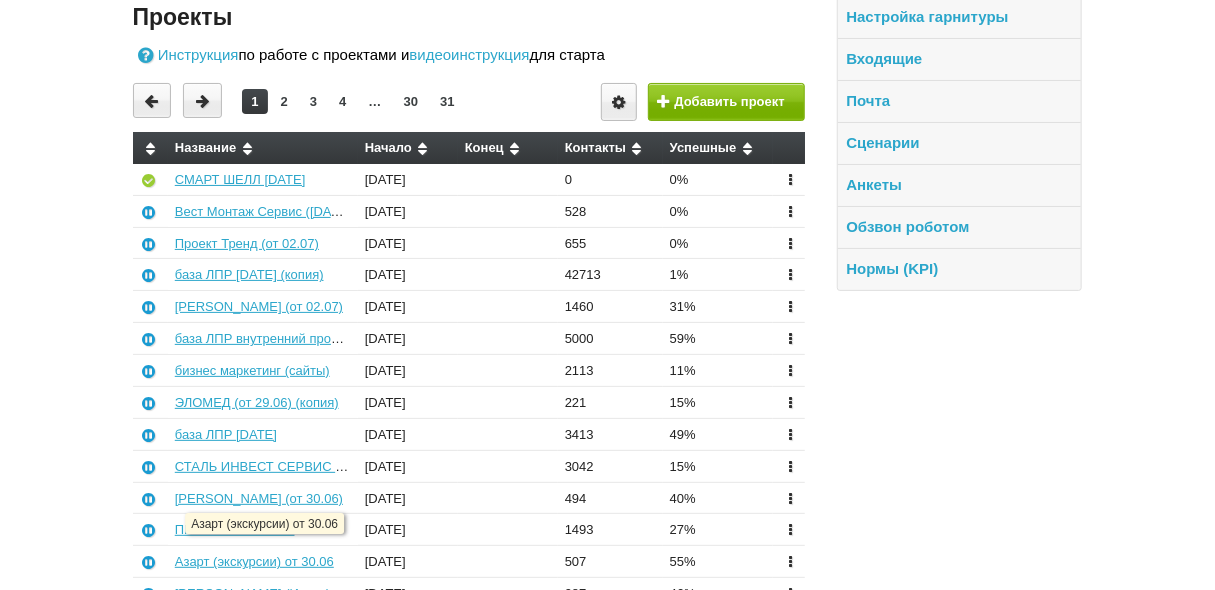 scroll, scrollTop: 160, scrollLeft: 0, axis: vertical 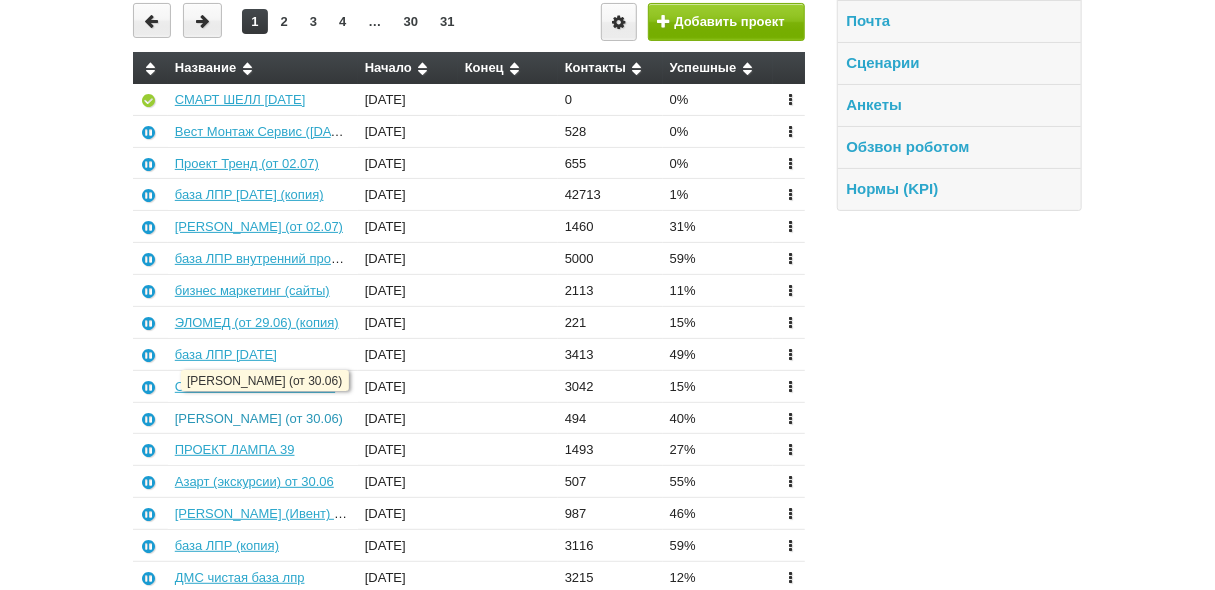 click on "[PERSON_NAME] (от 30.06)" at bounding box center (259, 418) 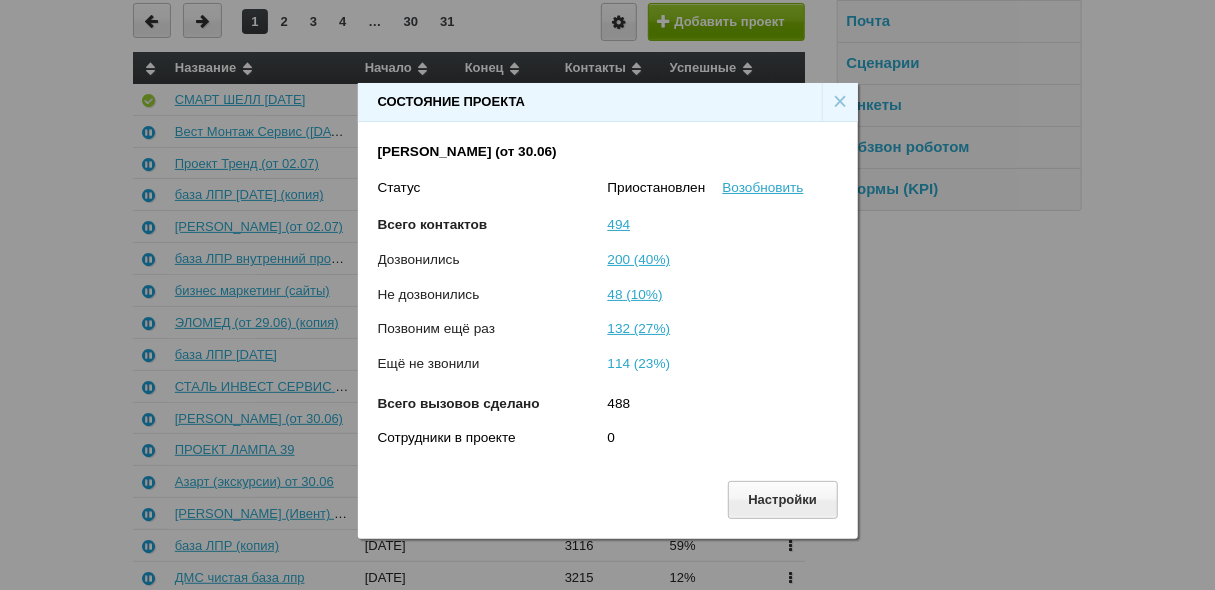 click on "114 (23%)" at bounding box center [639, 363] 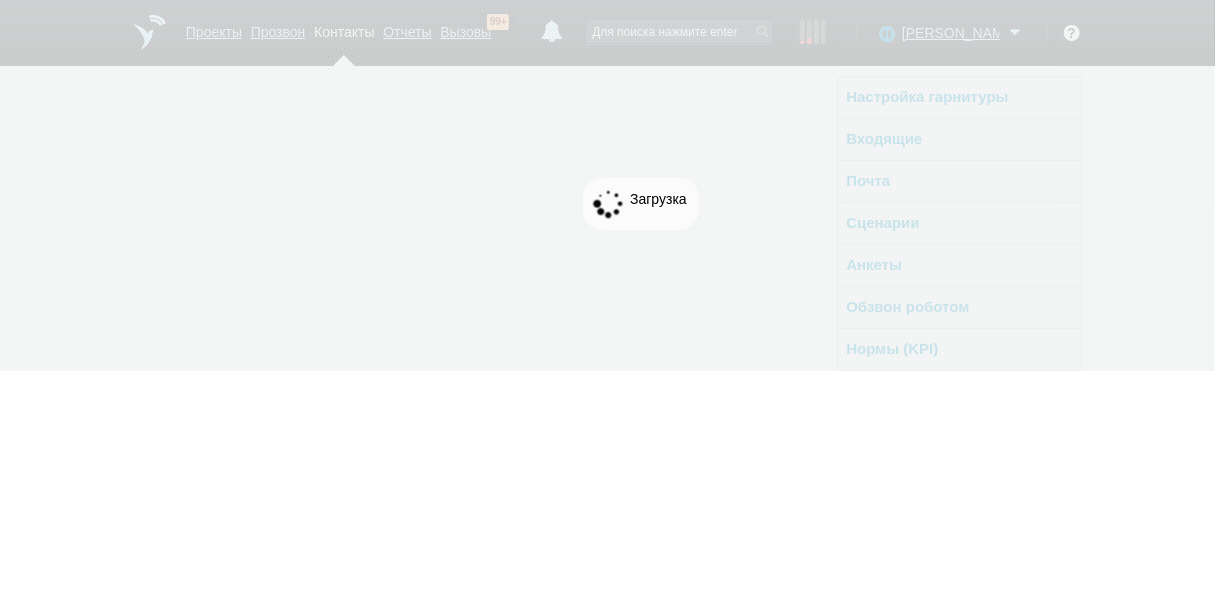 scroll, scrollTop: 0, scrollLeft: 0, axis: both 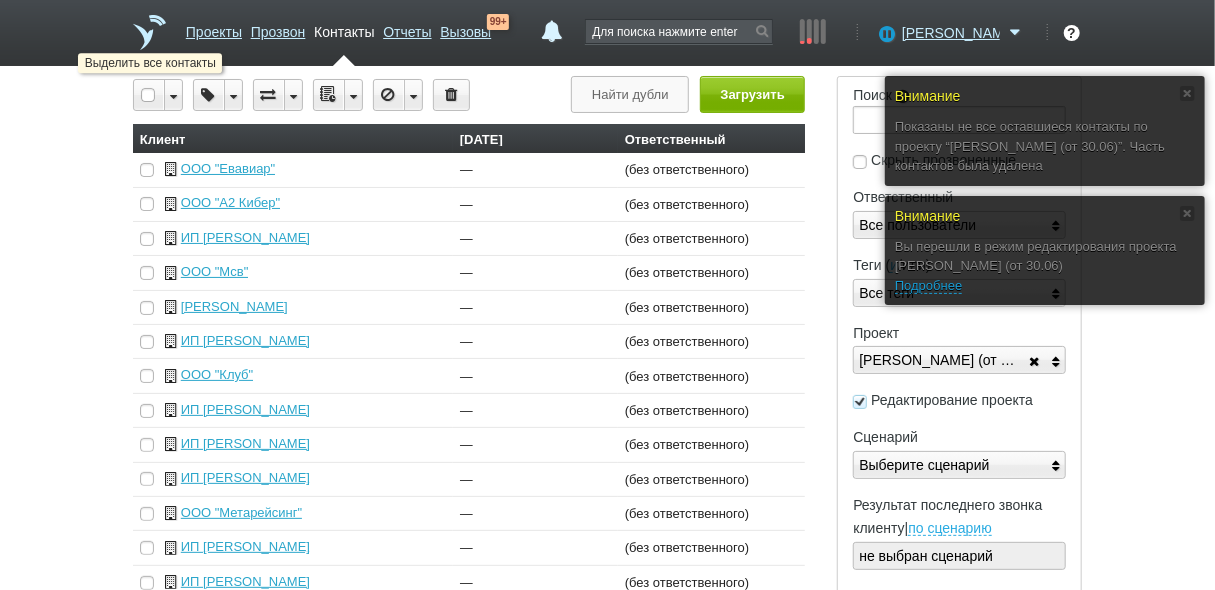 click at bounding box center [149, 95] 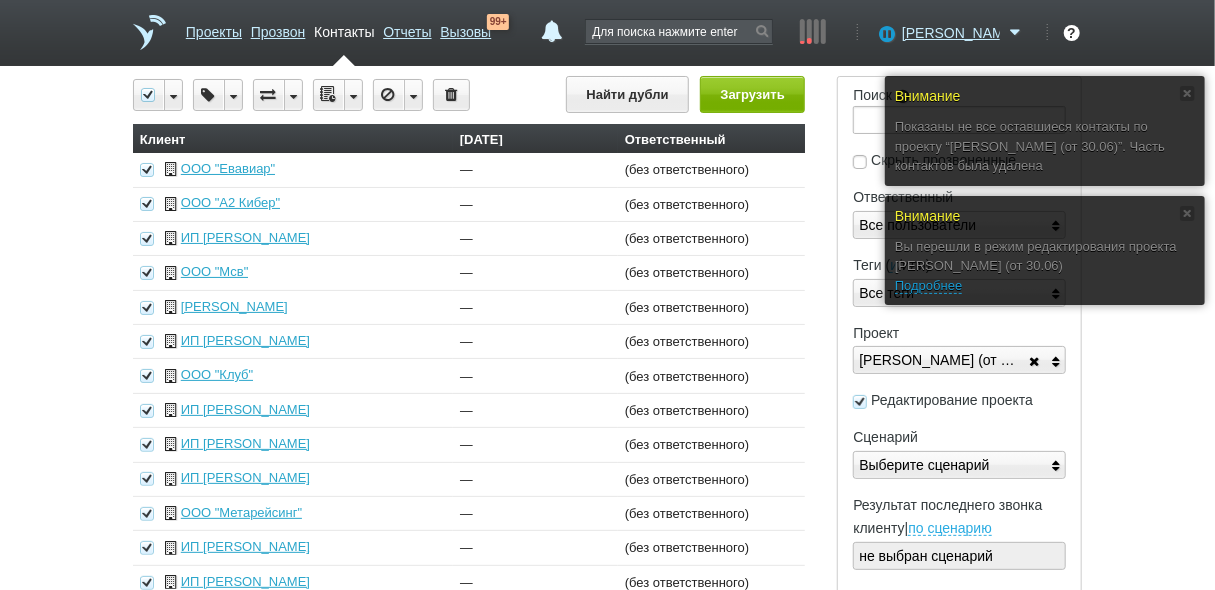 click at bounding box center [353, 95] 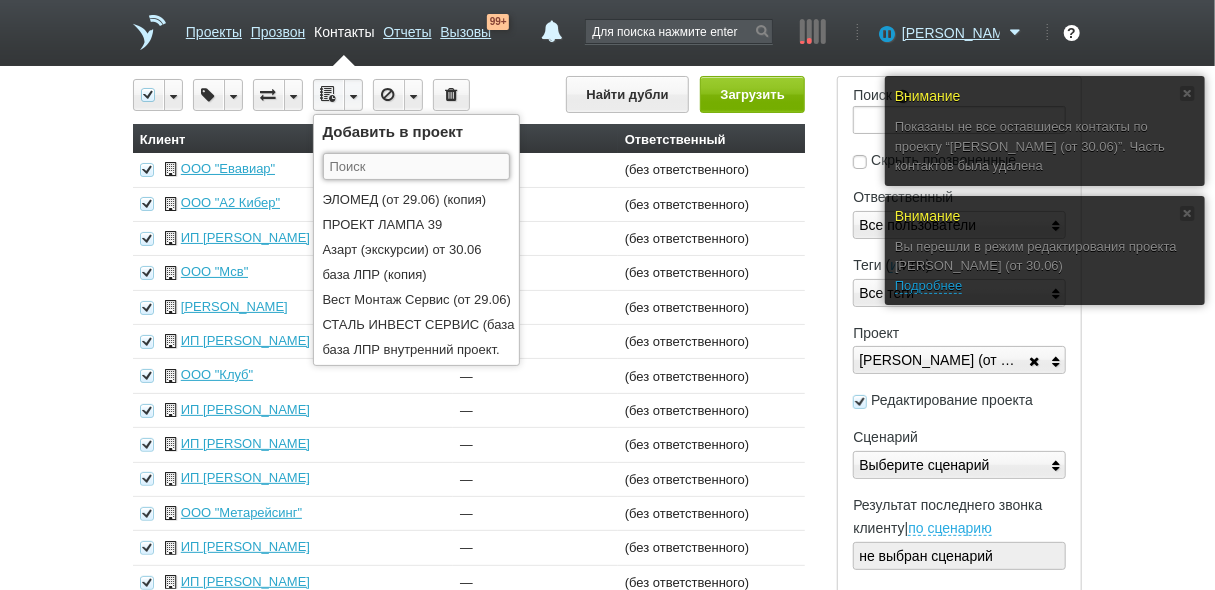 click at bounding box center [416, 166] 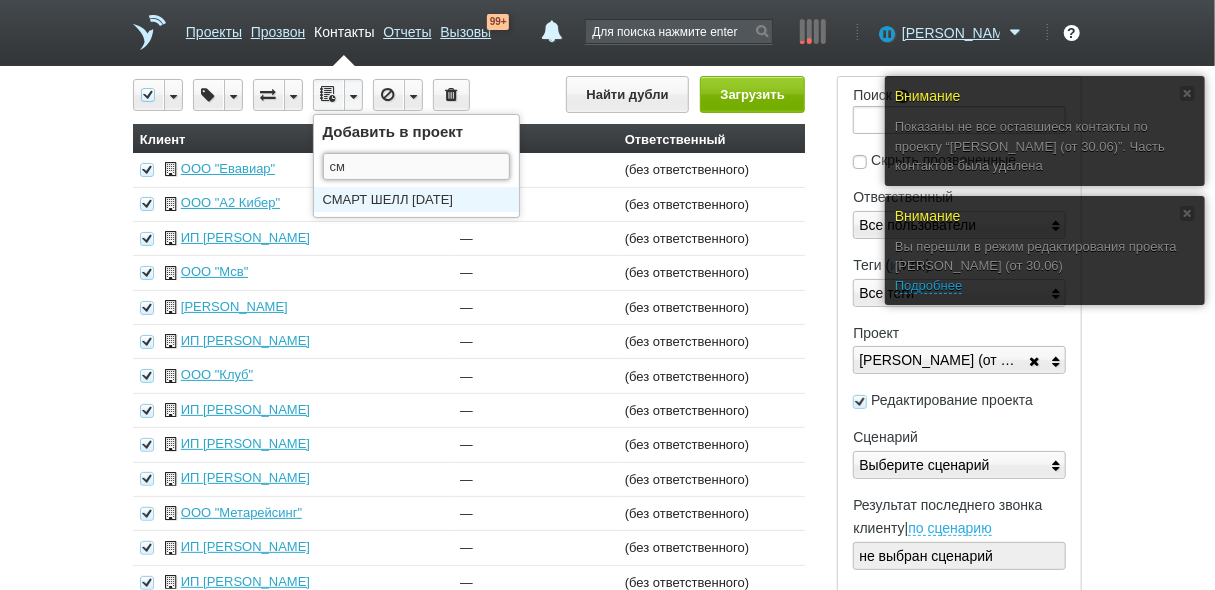 type on "см" 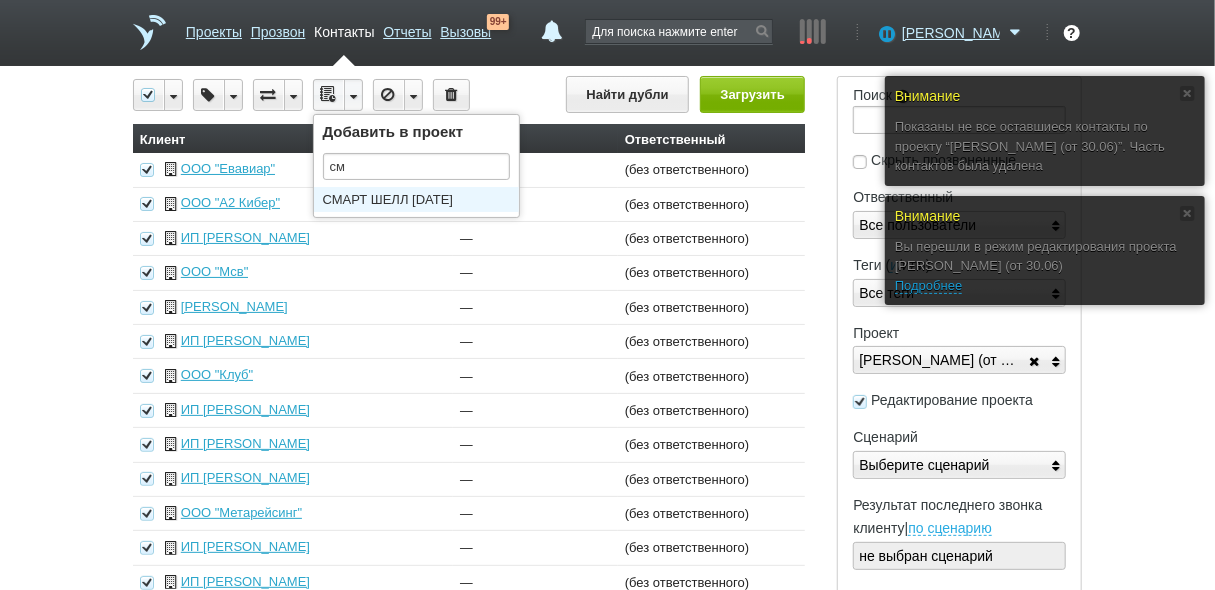 click on "СМАРТ ШЕЛЛ [DATE]" at bounding box center [421, 199] 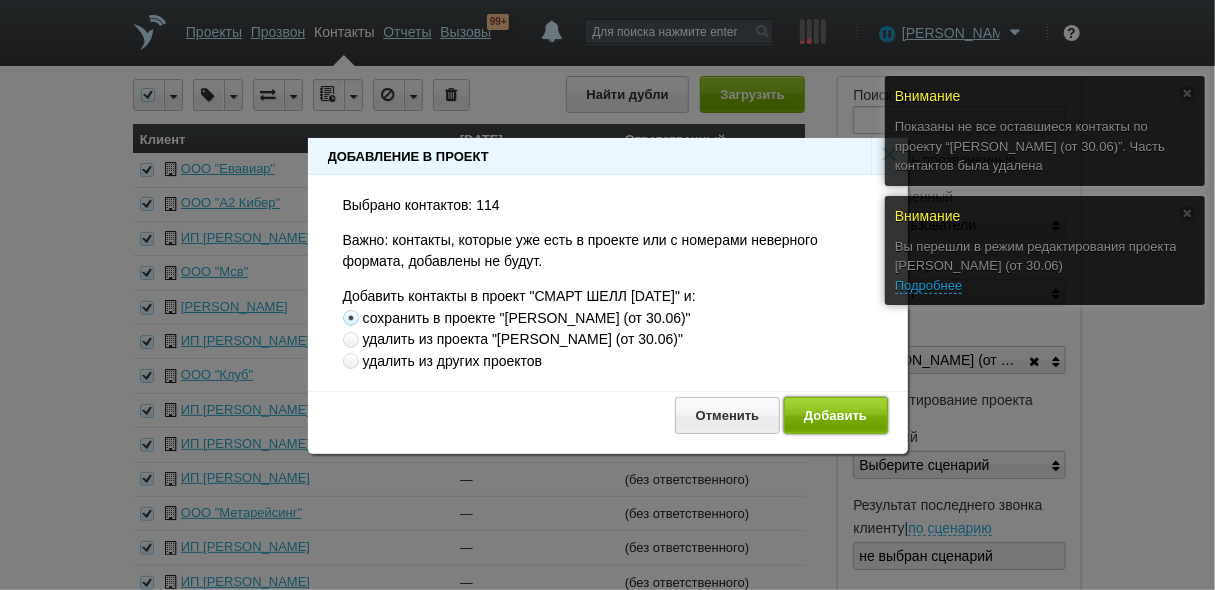click on "Добавить" at bounding box center [836, 415] 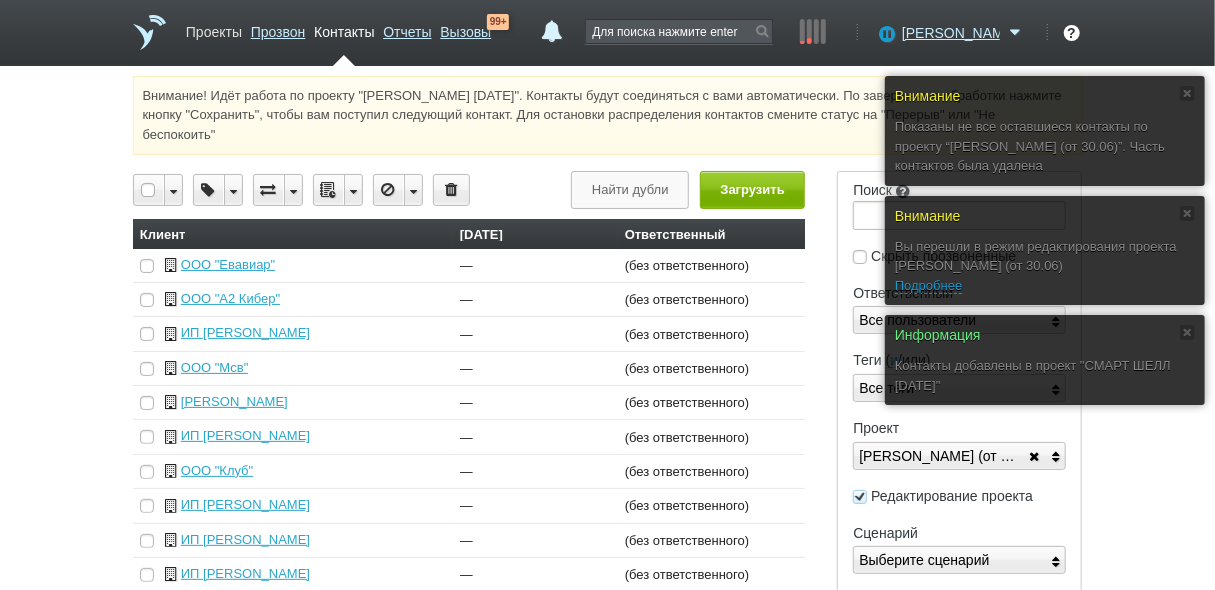 click on "Проекты" at bounding box center (214, 28) 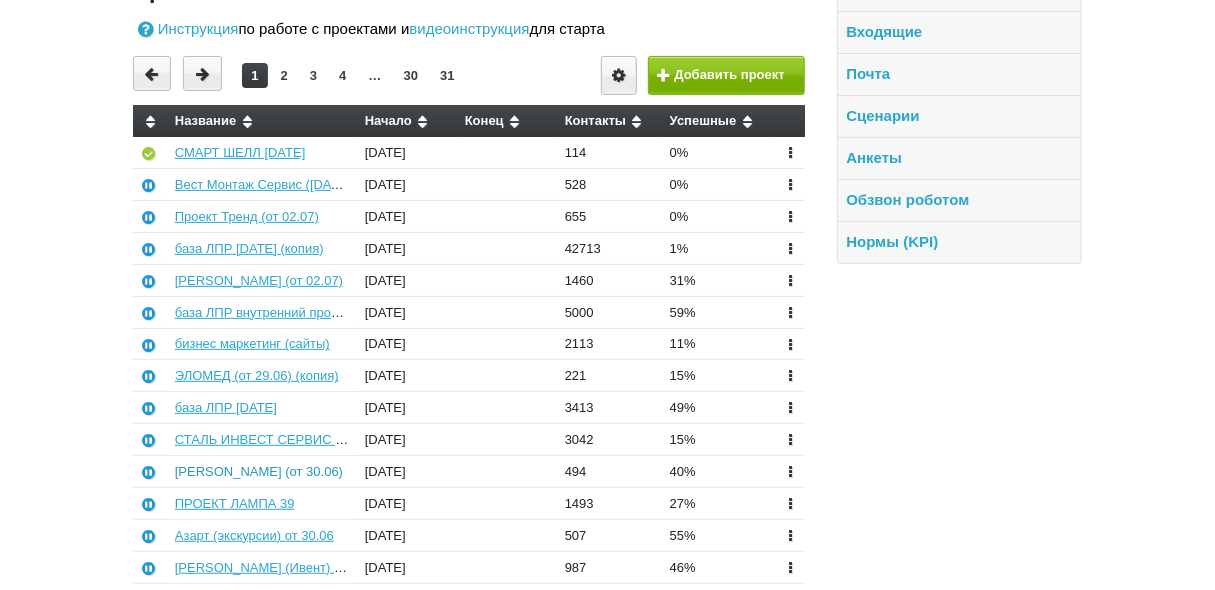 scroll, scrollTop: 240, scrollLeft: 0, axis: vertical 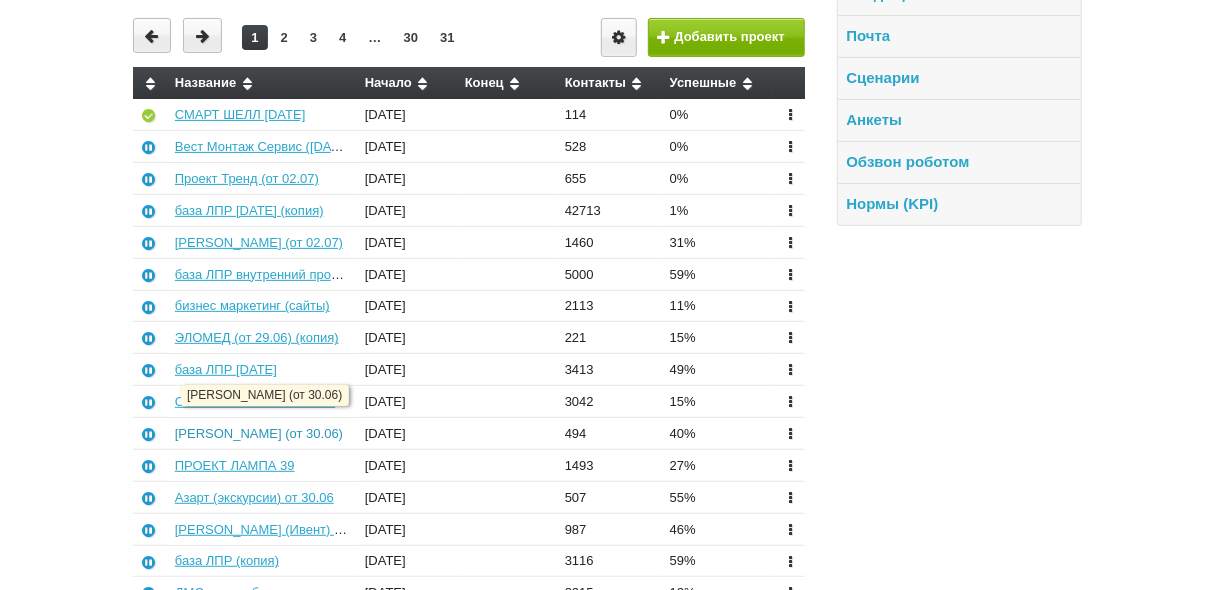 click on "[PERSON_NAME] (от 30.06)" at bounding box center (259, 433) 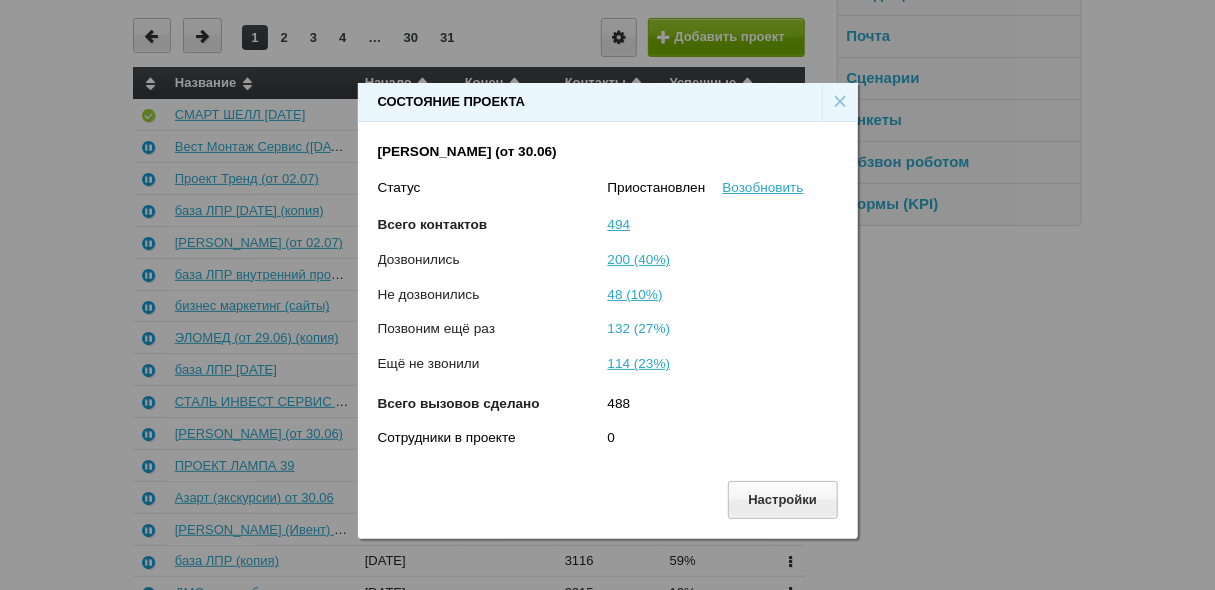 click on "132 (27%)" at bounding box center (639, 328) 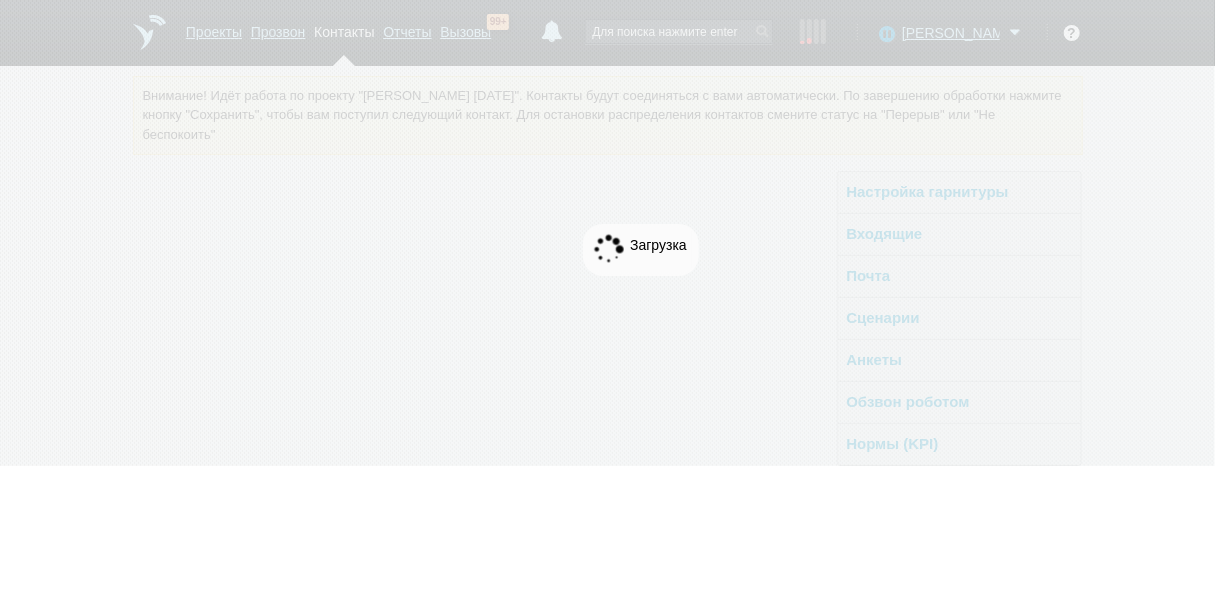 scroll, scrollTop: 0, scrollLeft: 0, axis: both 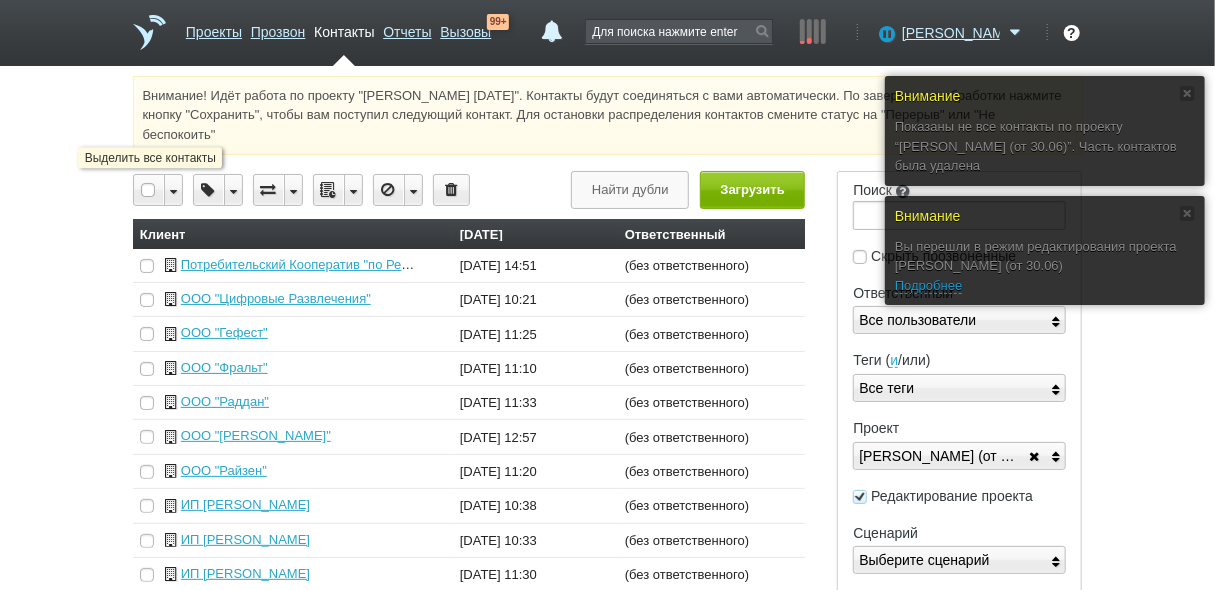click at bounding box center [149, 190] 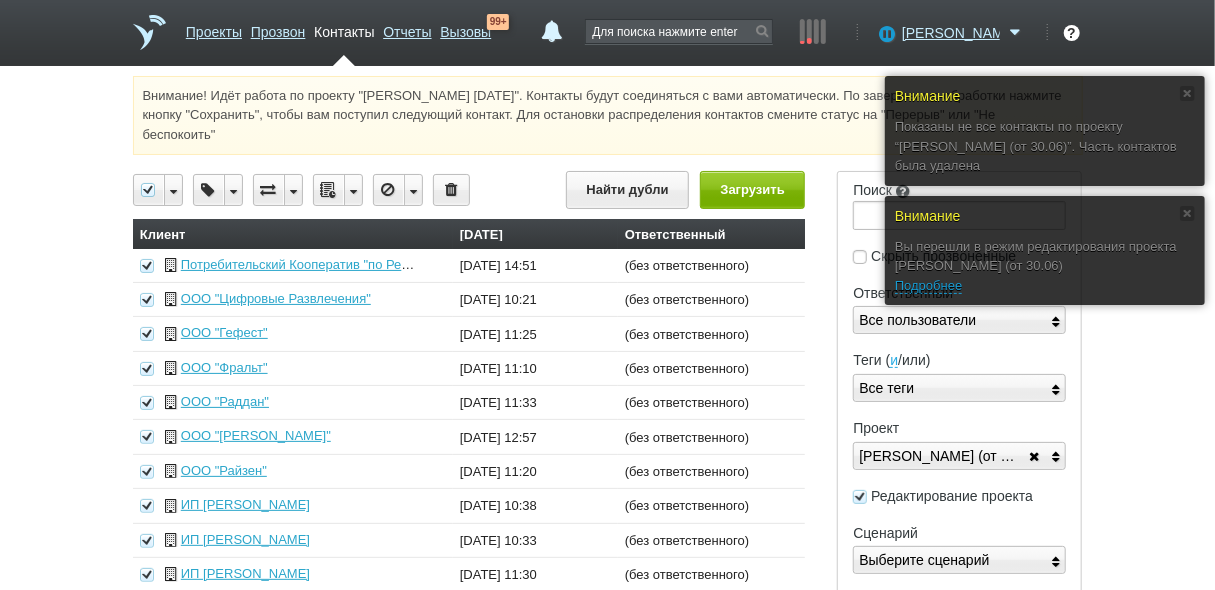 click at bounding box center [353, 190] 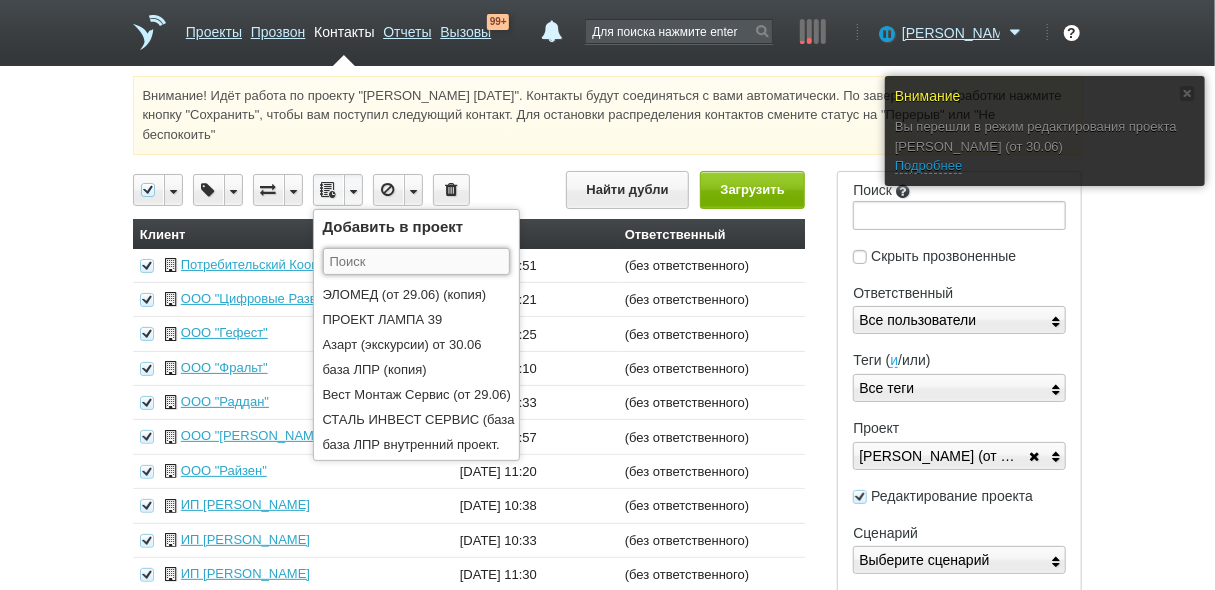 click at bounding box center (416, 261) 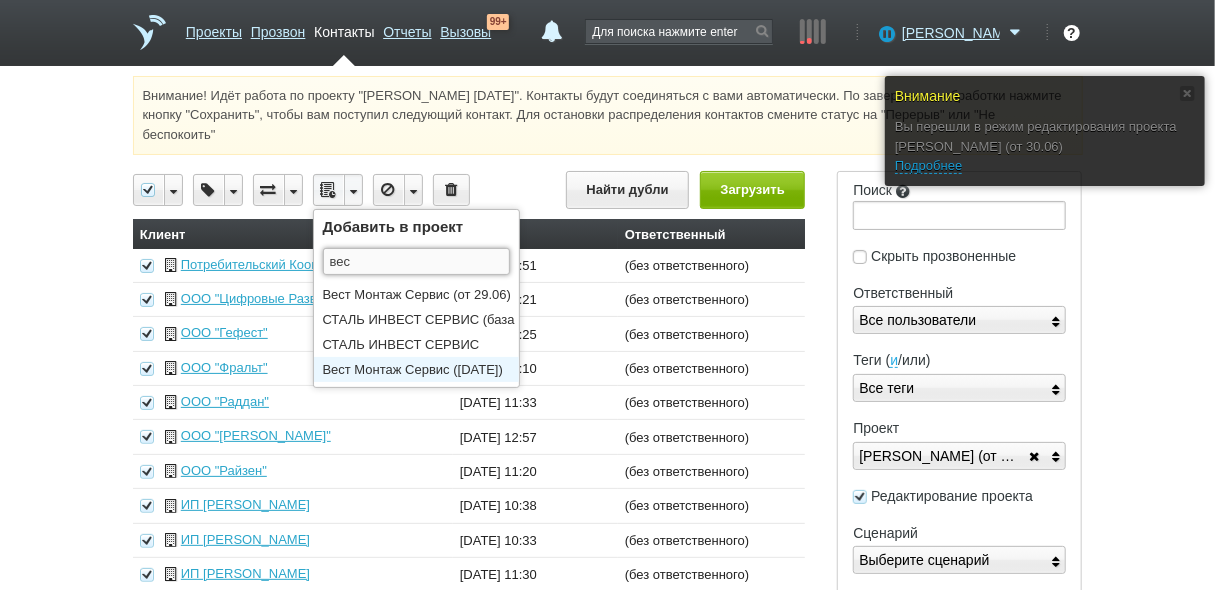 type on "вес" 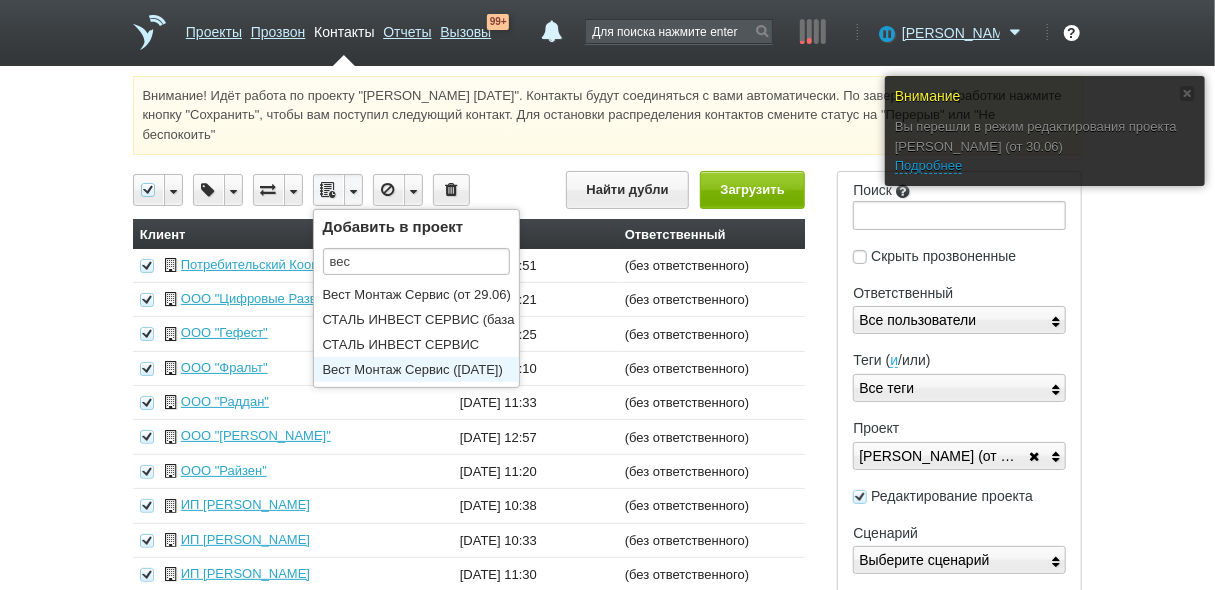 click on "Вест Монтаж Сервис ([DATE])" at bounding box center (421, 369) 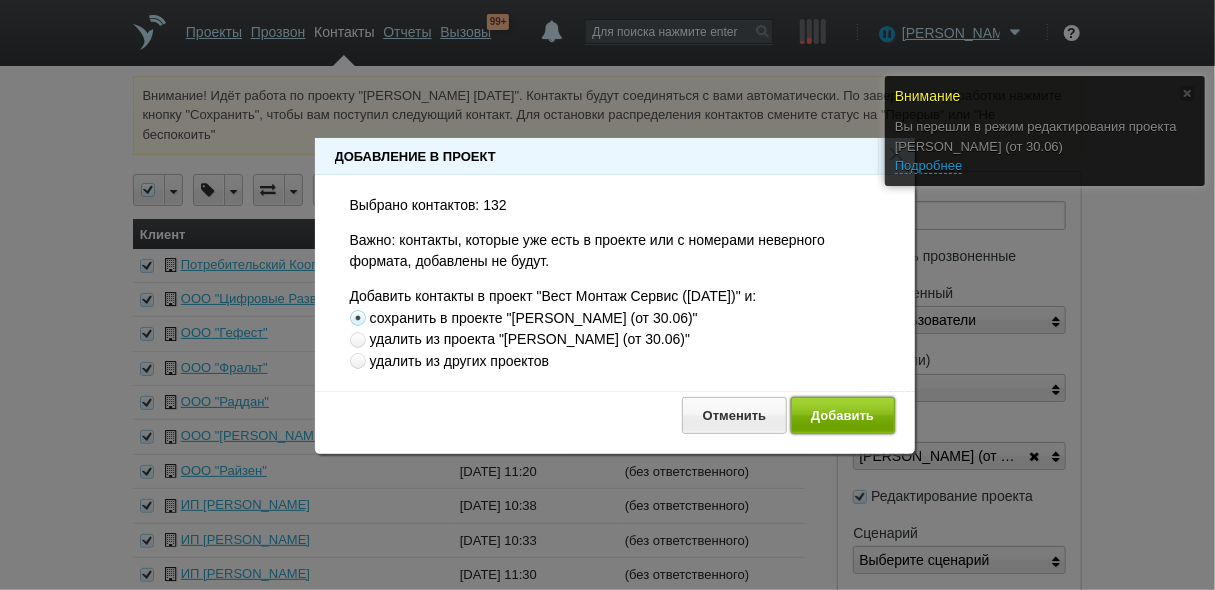 click on "Добавить" at bounding box center (843, 415) 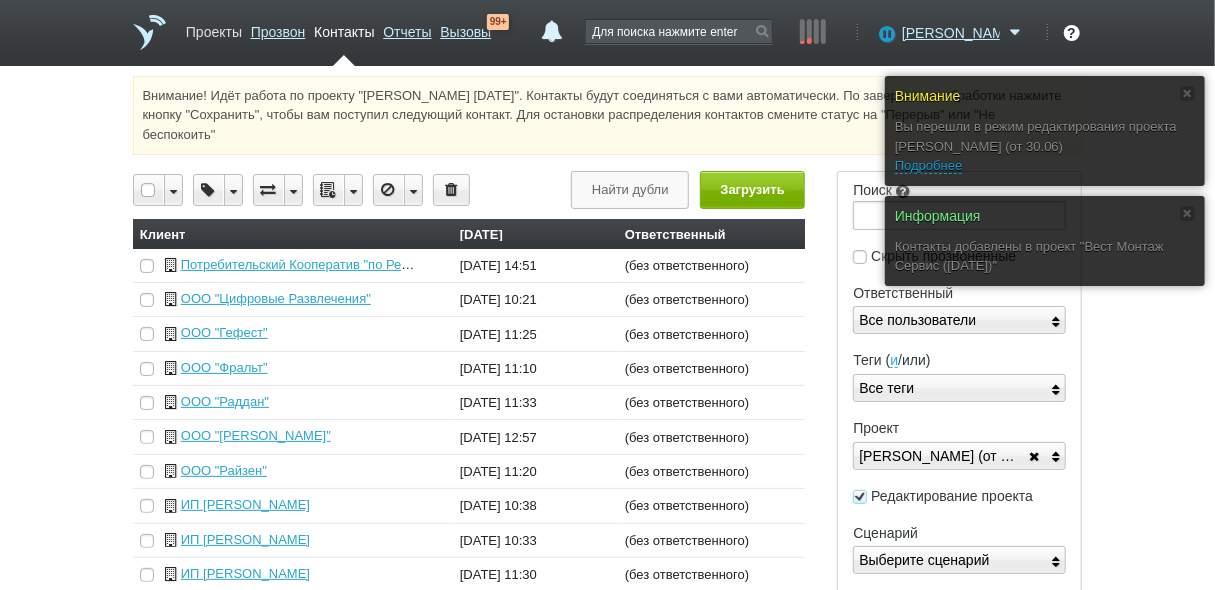 click on "Проекты" at bounding box center [214, 28] 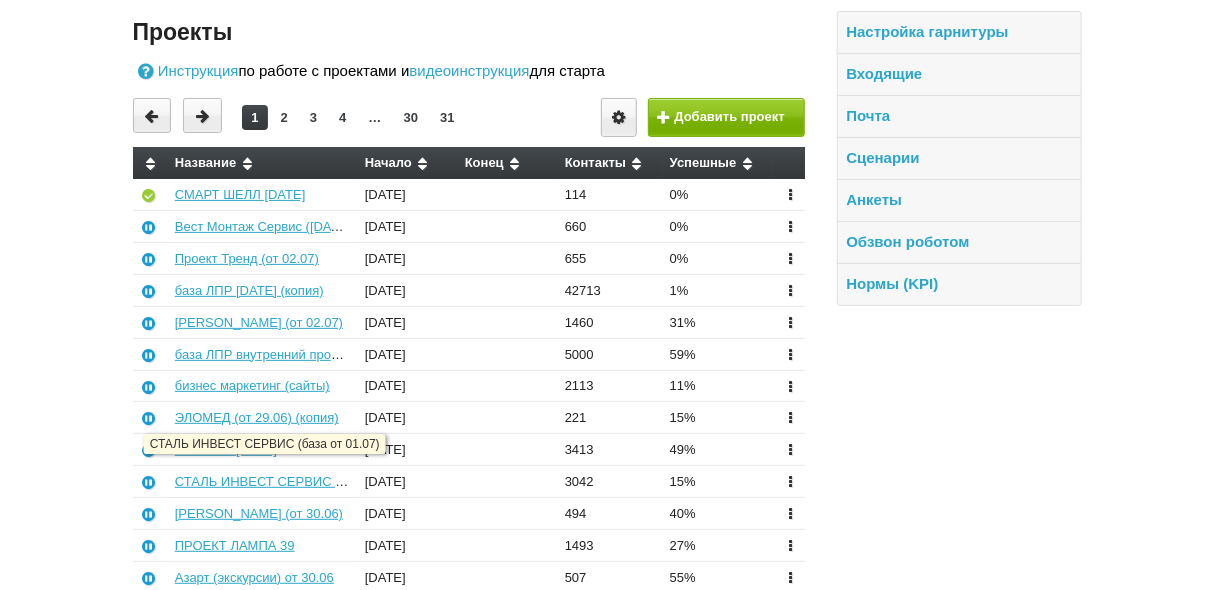 scroll, scrollTop: 240, scrollLeft: 0, axis: vertical 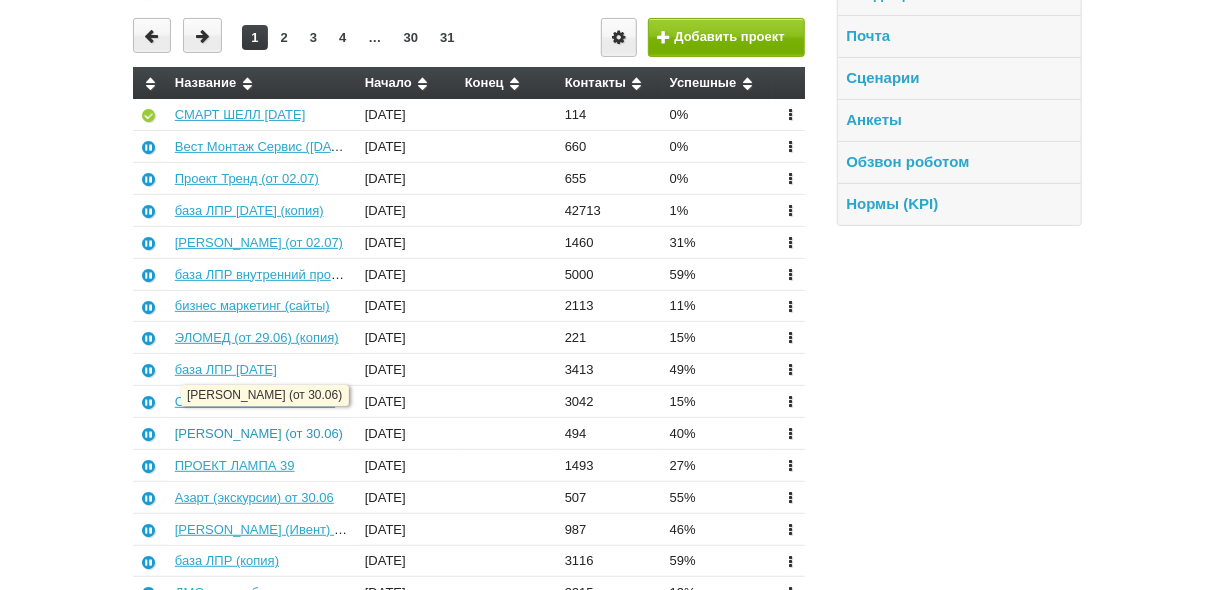 click on "[PERSON_NAME] (от 30.06)" at bounding box center (259, 433) 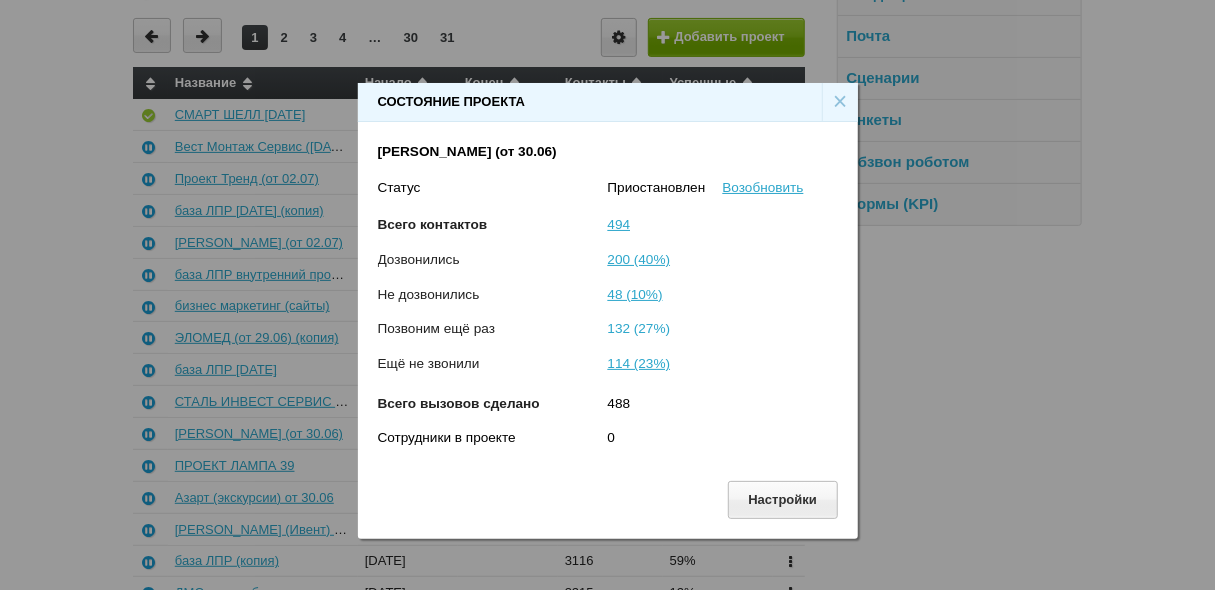 click on "132 (27%)" at bounding box center (639, 328) 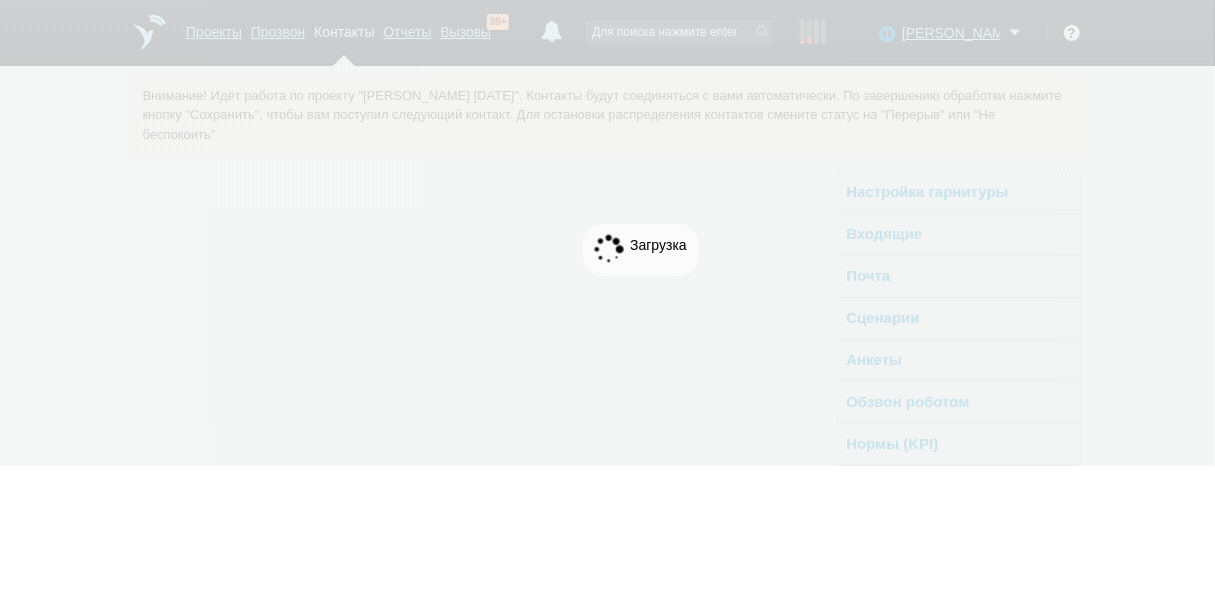 scroll, scrollTop: 0, scrollLeft: 0, axis: both 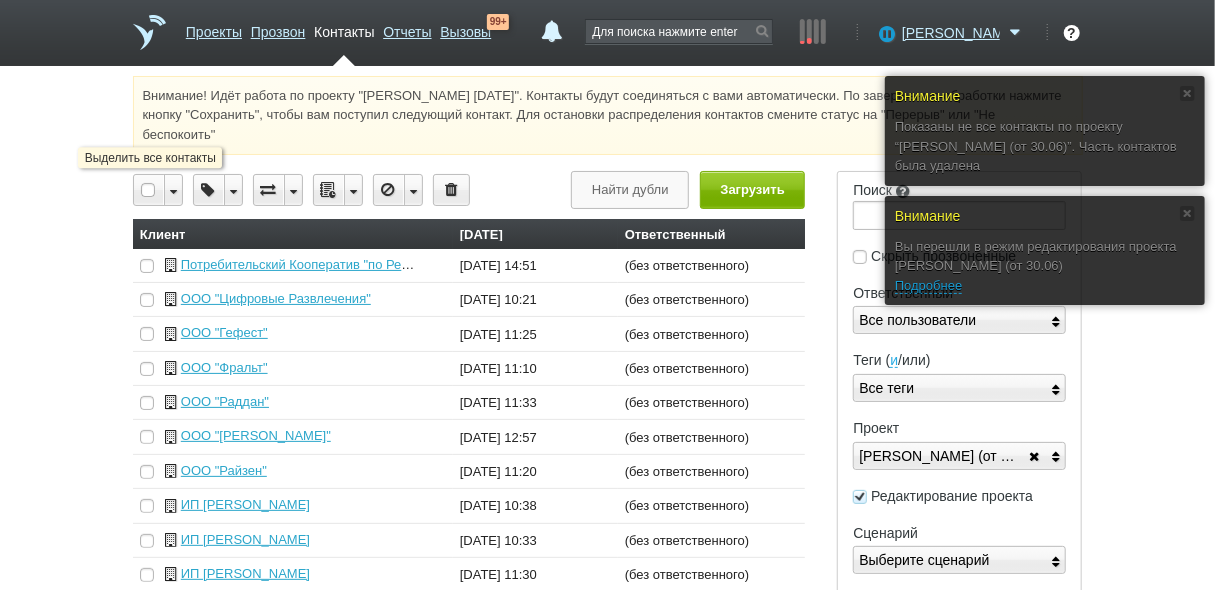 click at bounding box center (149, 190) 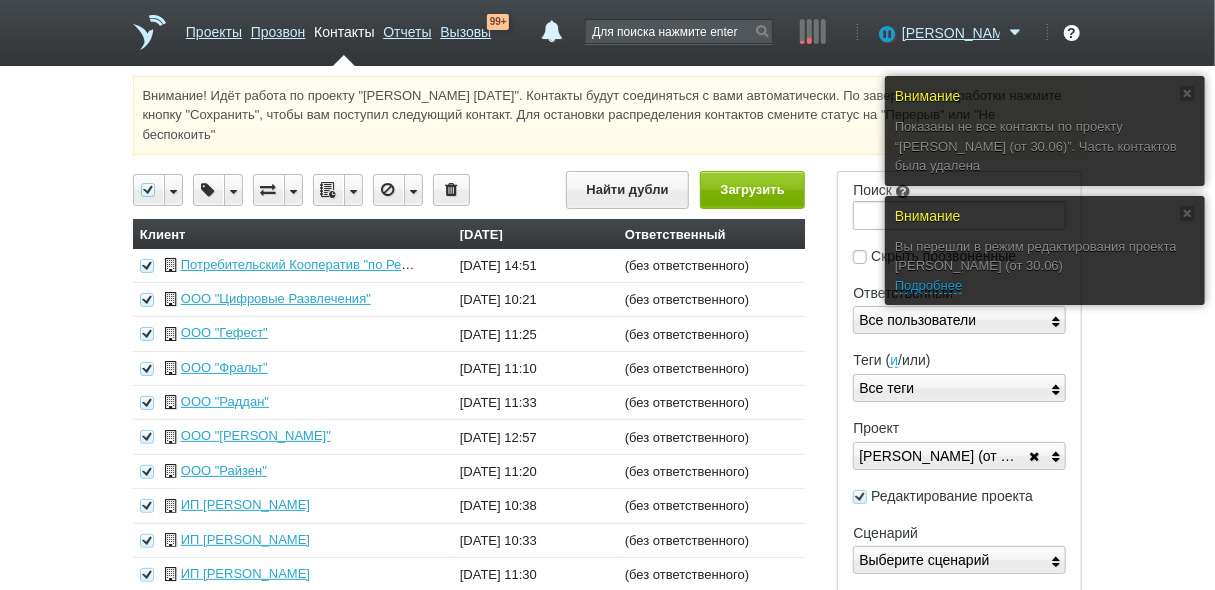 click at bounding box center [353, 190] 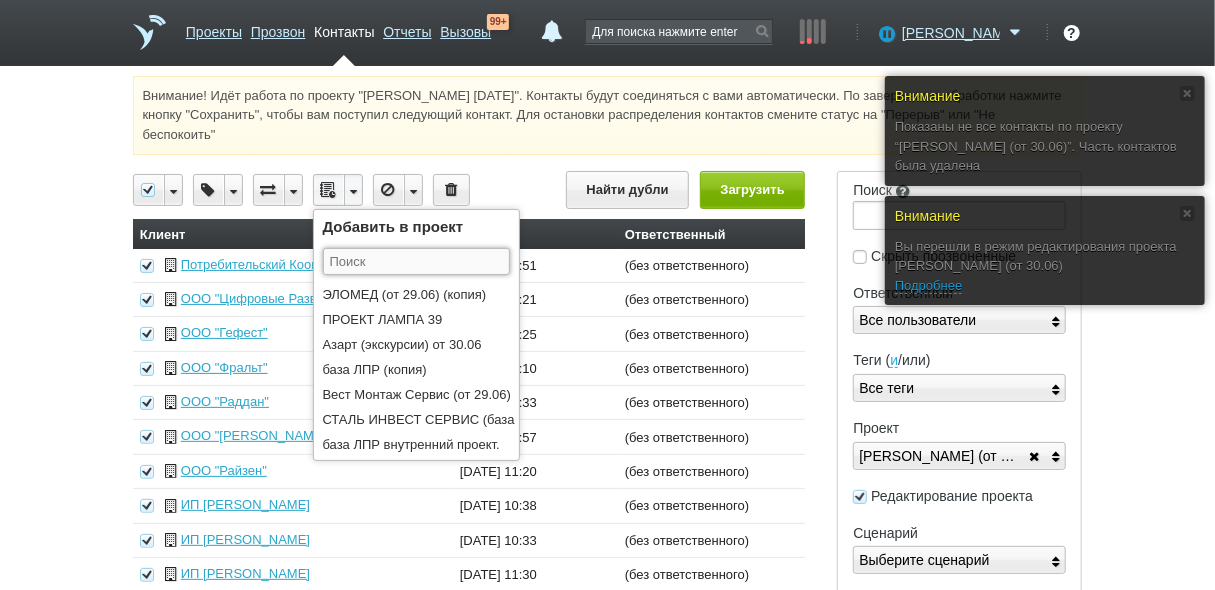 click at bounding box center [416, 261] 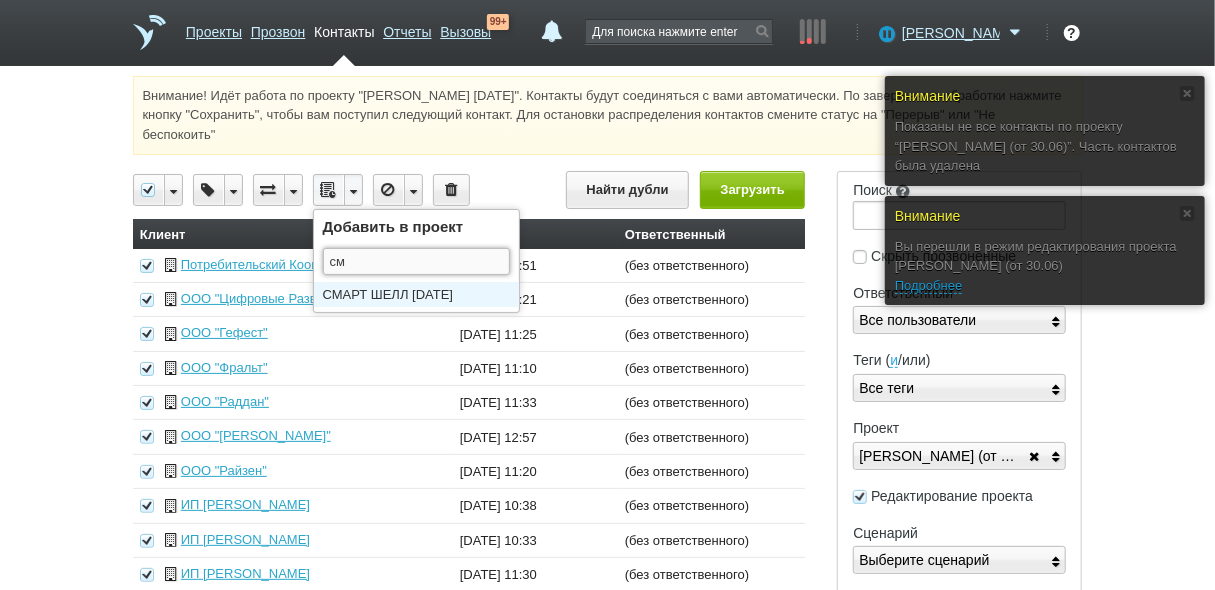 type on "см" 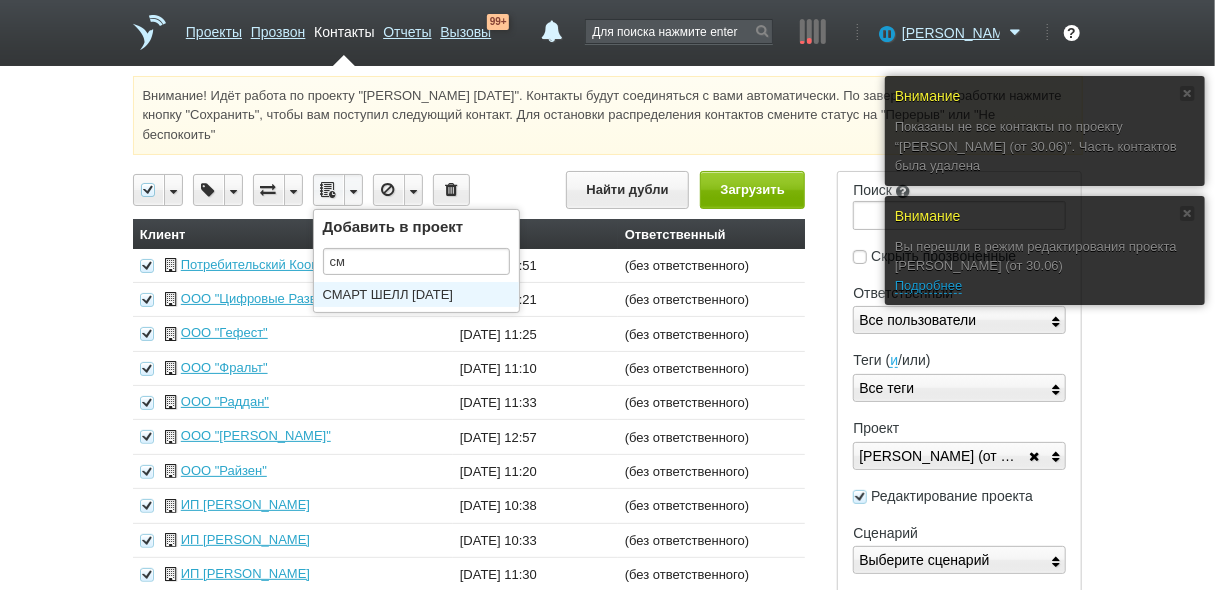 click on "СМАРТ ШЕЛЛ [DATE]" at bounding box center [421, 294] 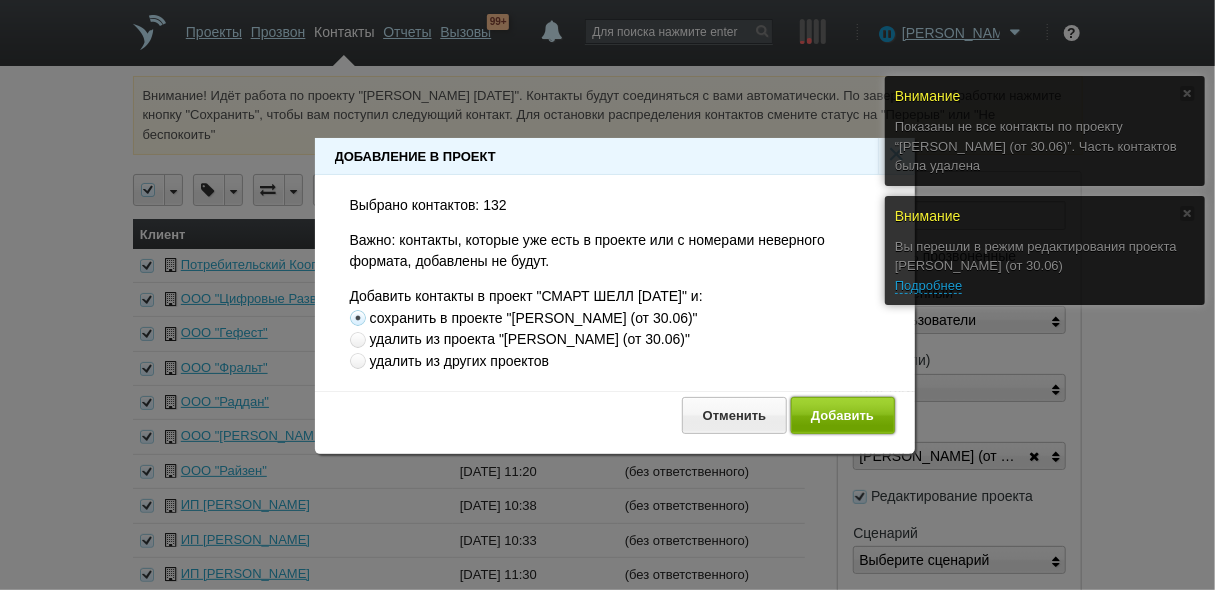 click on "Добавить" at bounding box center (843, 415) 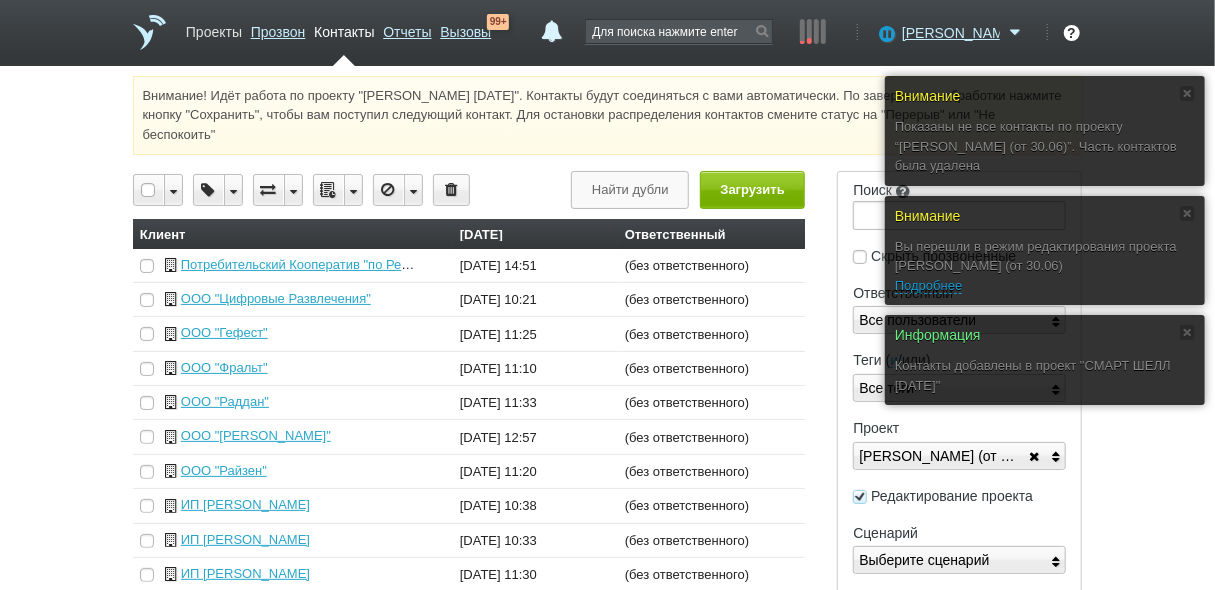 click on "Проекты" at bounding box center (214, 28) 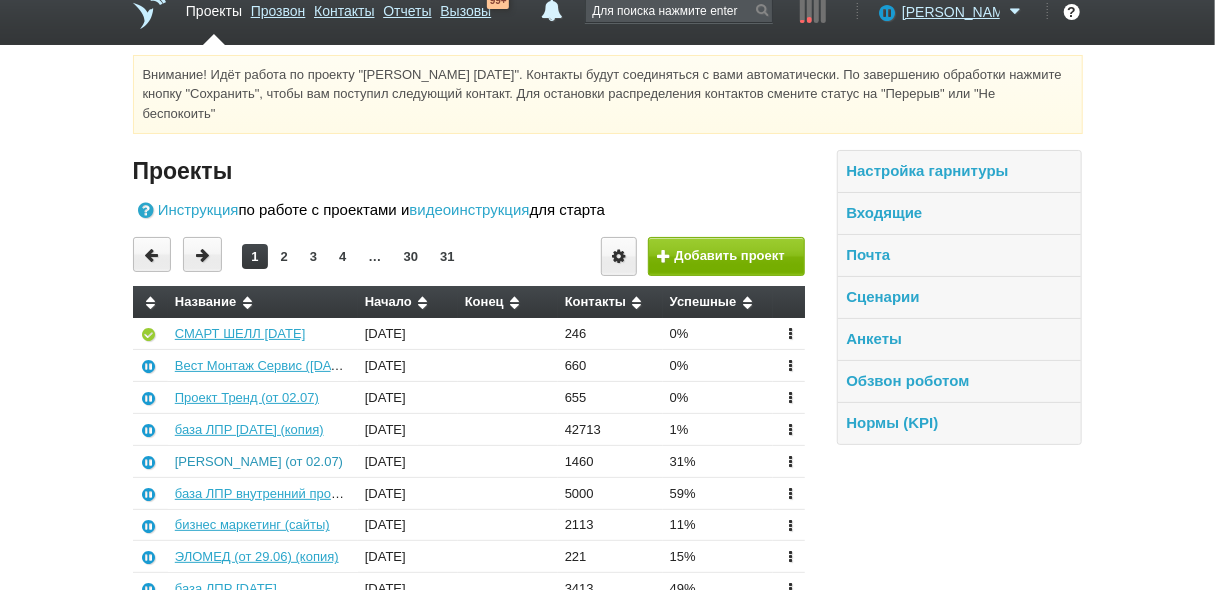 scroll, scrollTop: 240, scrollLeft: 0, axis: vertical 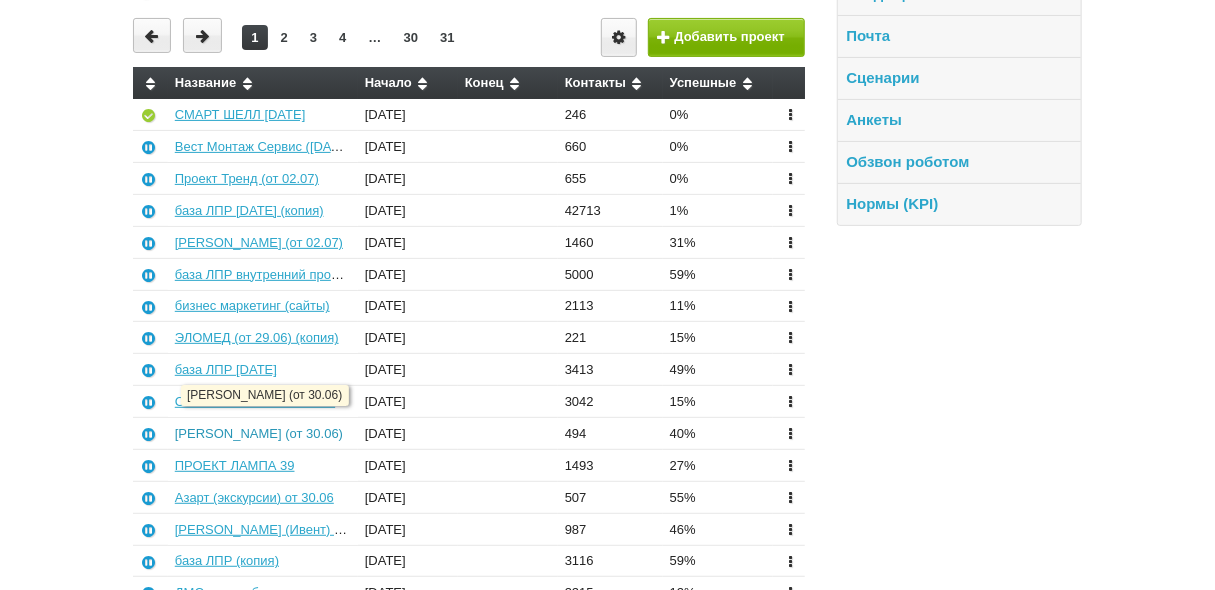click on "[PERSON_NAME] (от 30.06)" at bounding box center (259, 433) 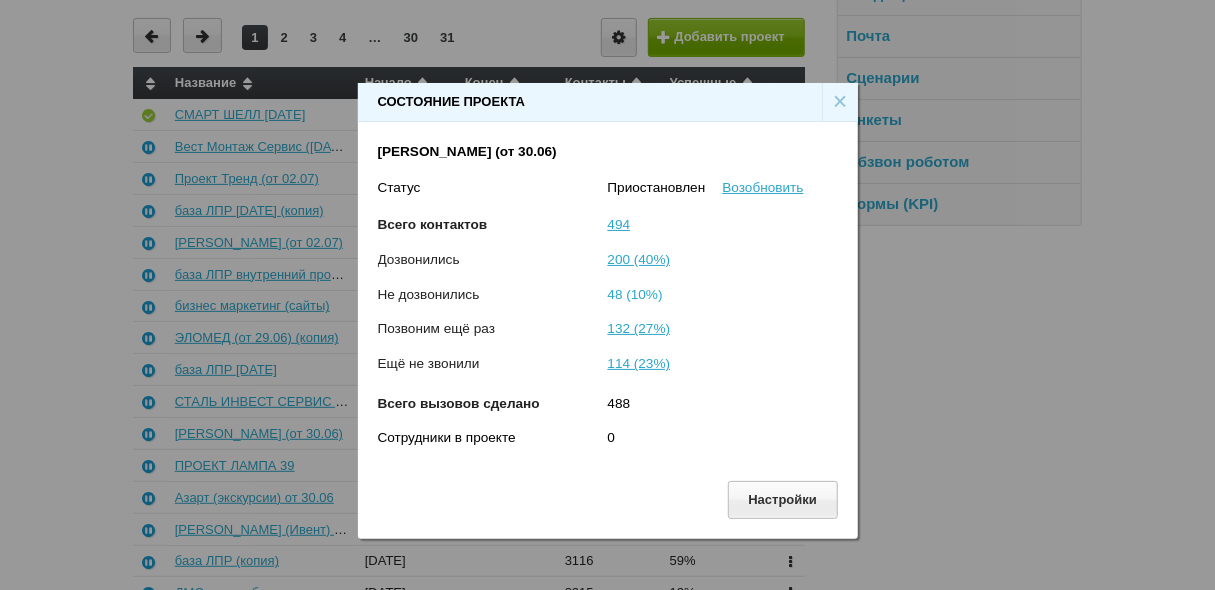 click on "48 (10%)" at bounding box center [635, 294] 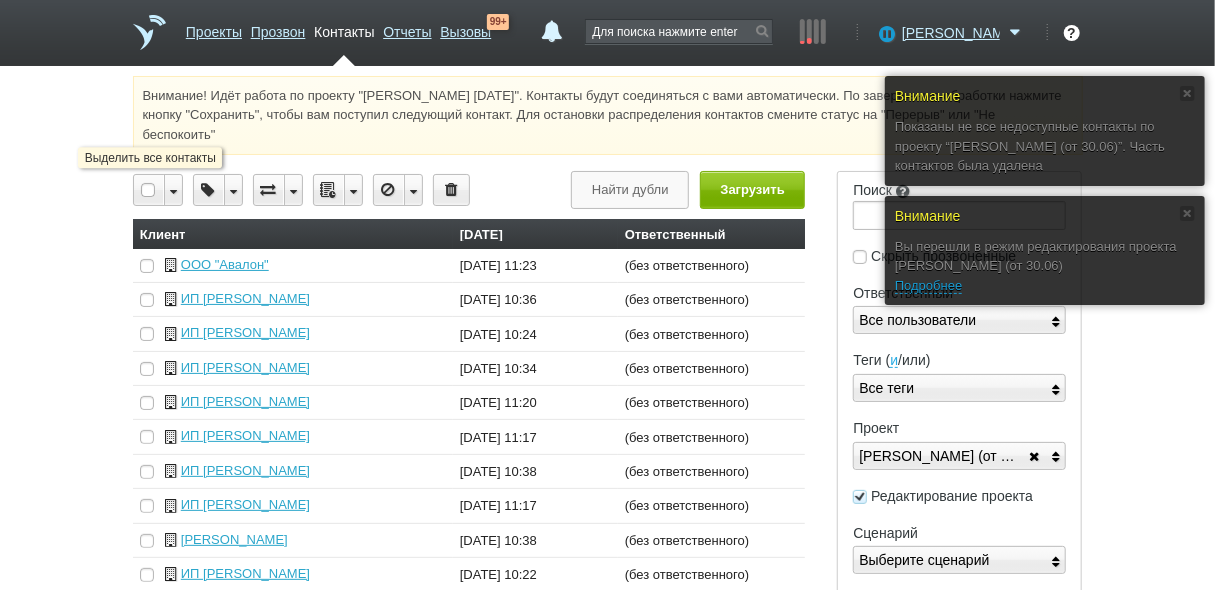 click at bounding box center [149, 190] 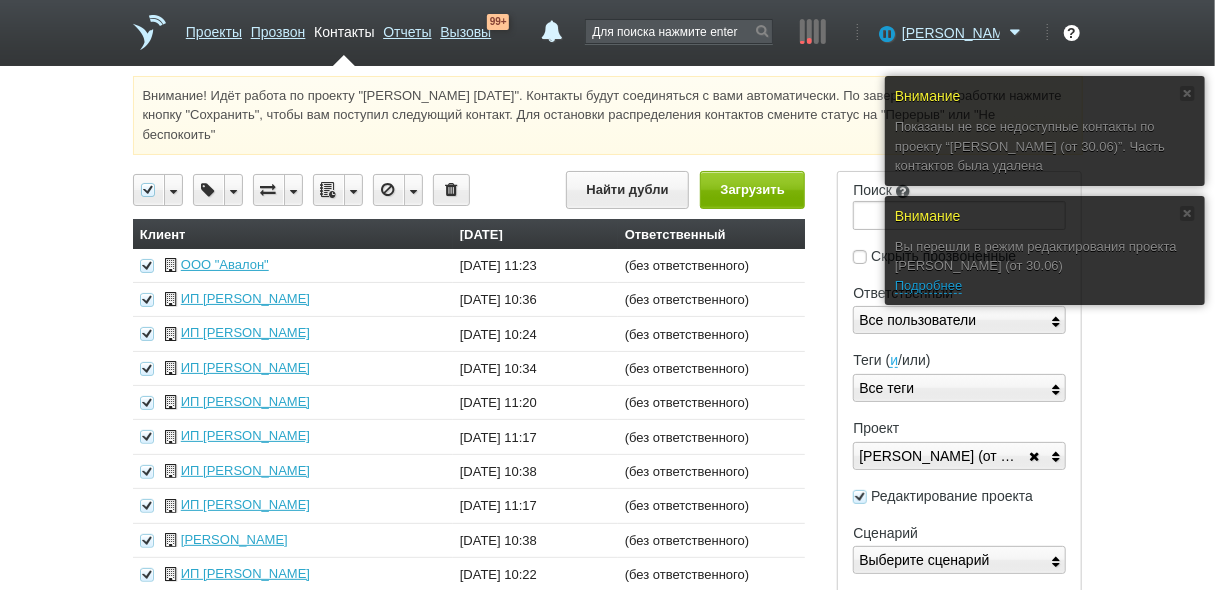 click at bounding box center [353, 190] 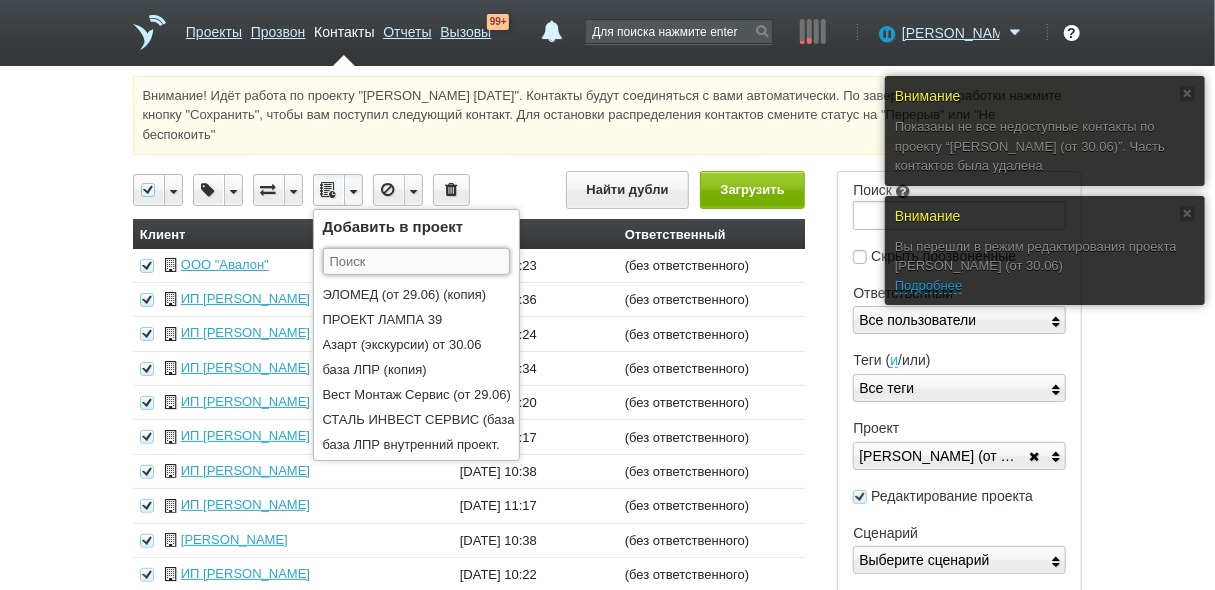 click at bounding box center [416, 261] 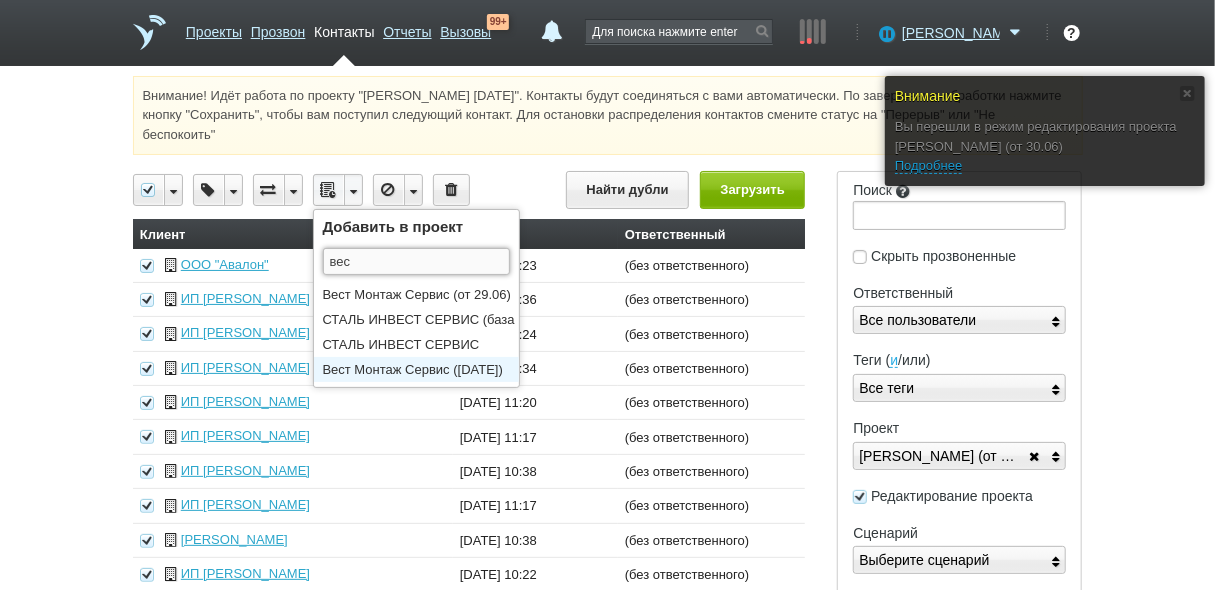 type on "вес" 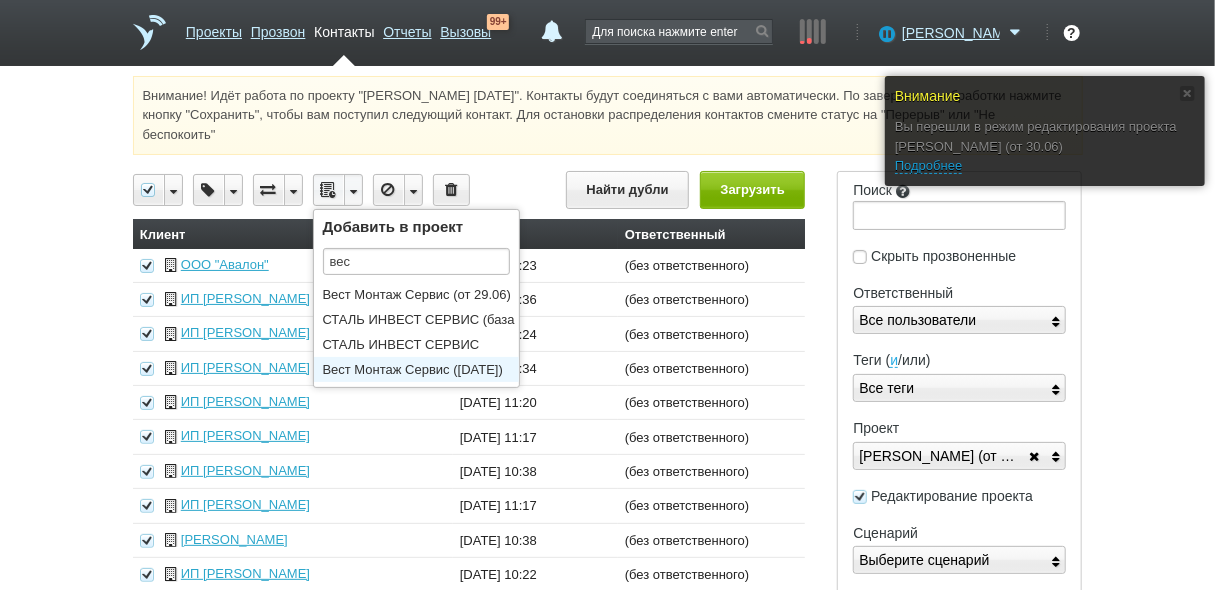 click on "Вест Монтаж Сервис ([DATE])" at bounding box center (421, 369) 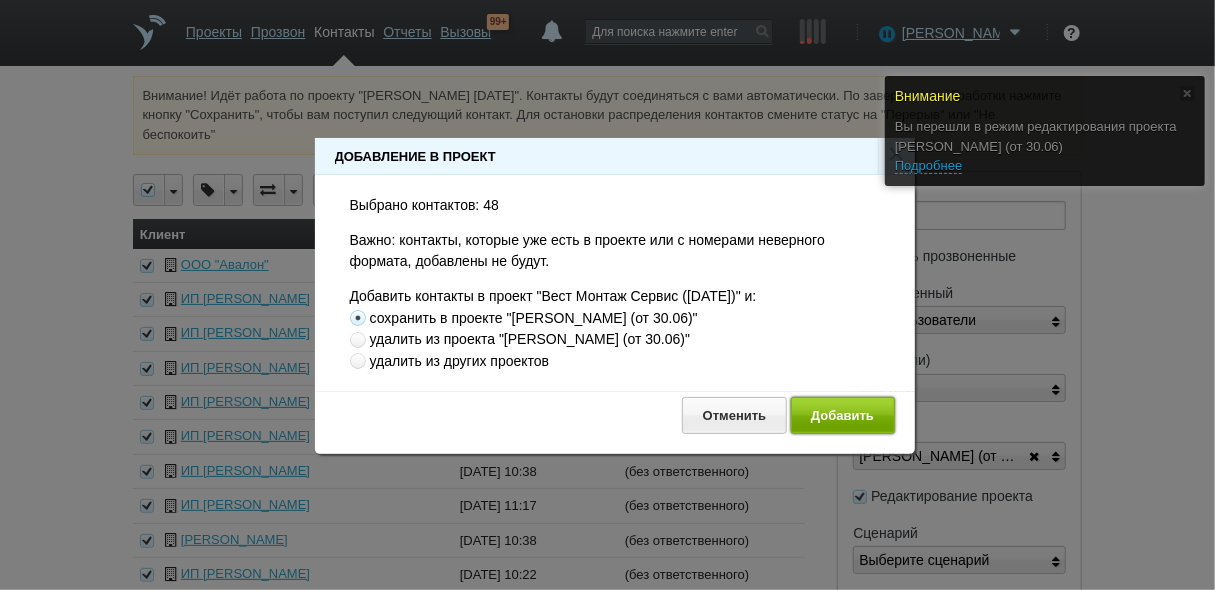 click on "Добавить" at bounding box center [843, 415] 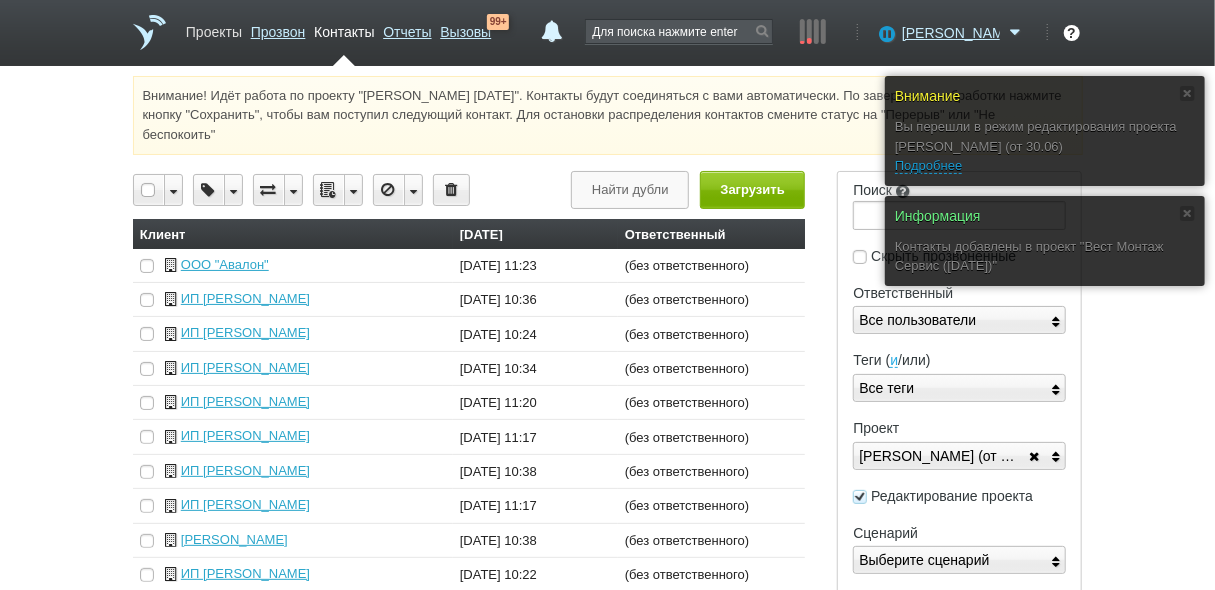 click on "Проекты" at bounding box center (214, 28) 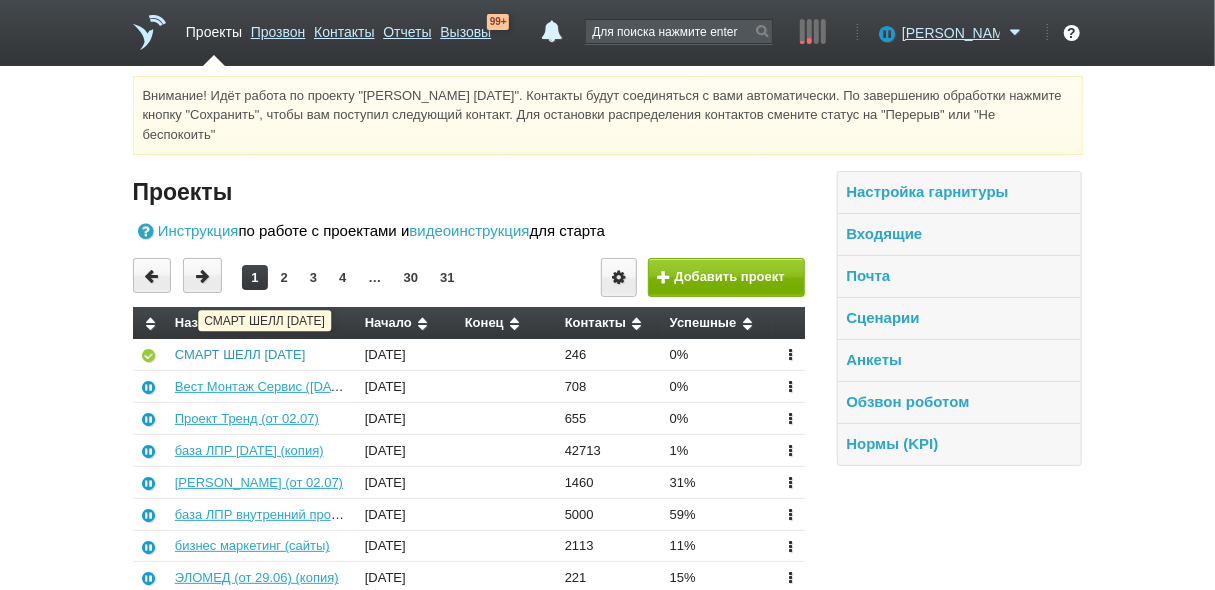 click on "СМАРТ ШЕЛЛ [DATE]" at bounding box center (240, 354) 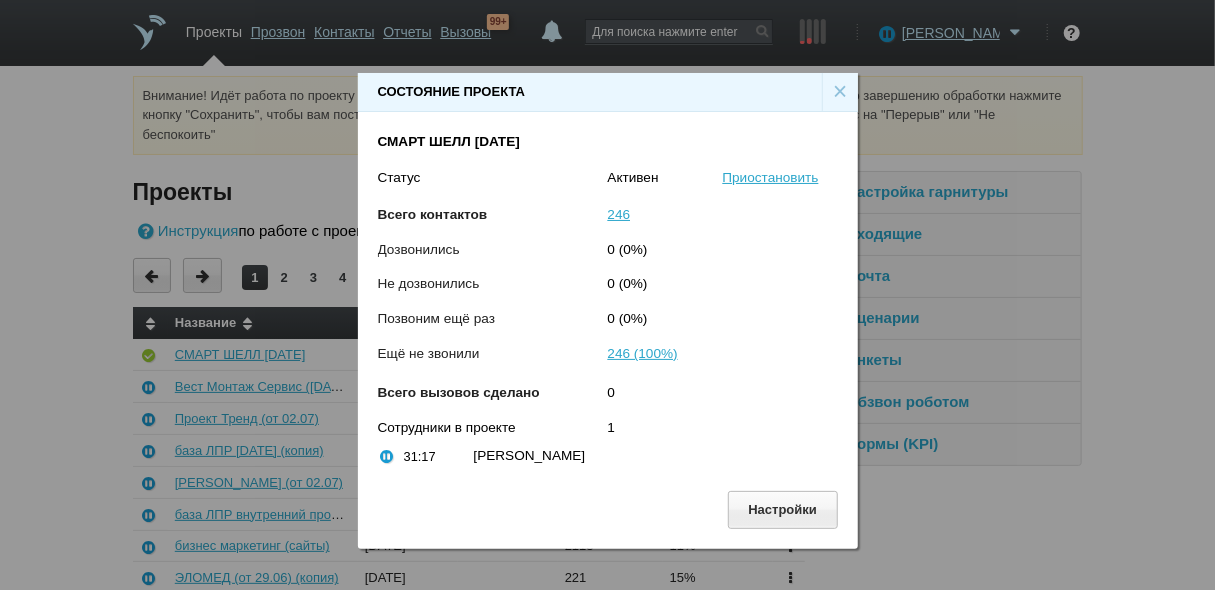 click on "×" at bounding box center (840, 92) 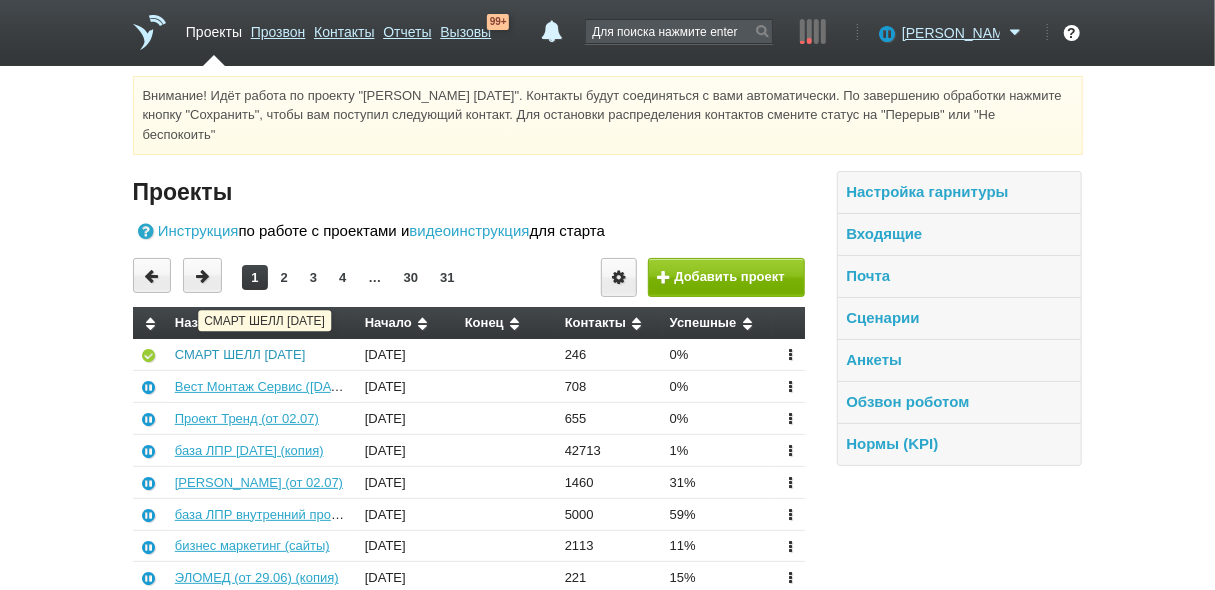 click on "СМАРТ ШЕЛЛ [DATE]" at bounding box center (240, 354) 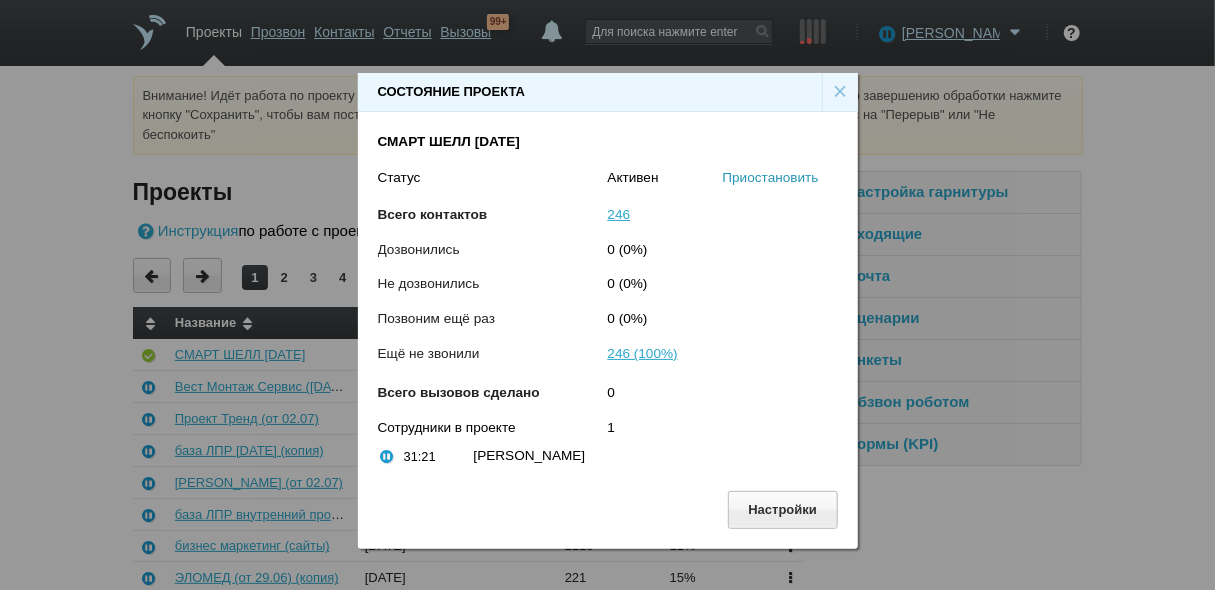 click on "Приостановить" at bounding box center (771, 177) 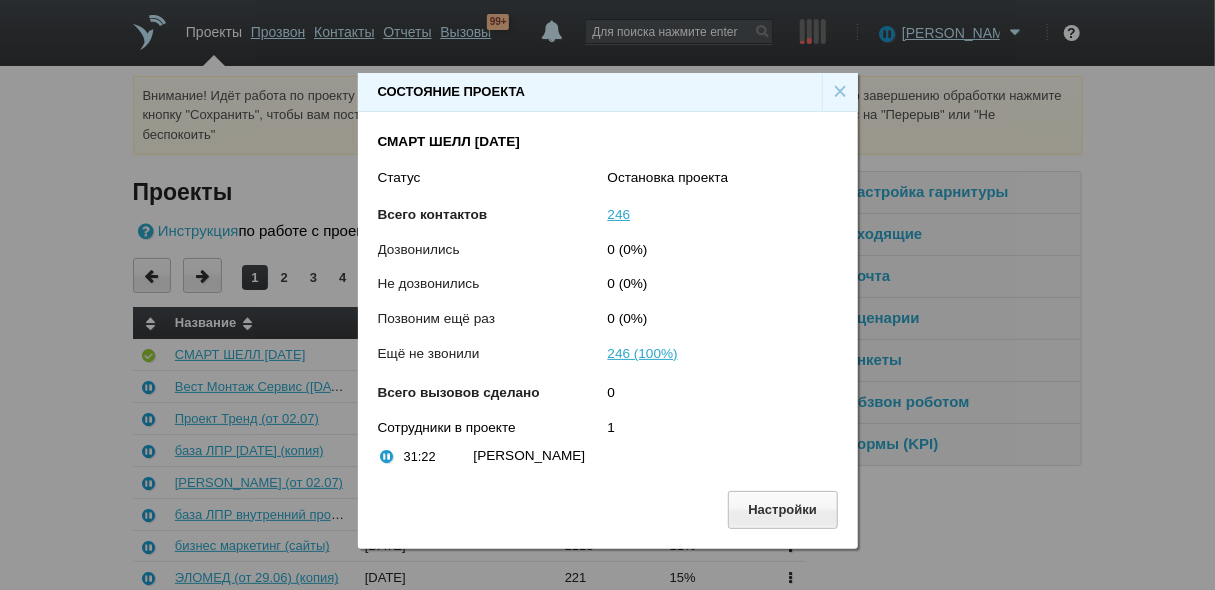 click on "×" at bounding box center (840, 92) 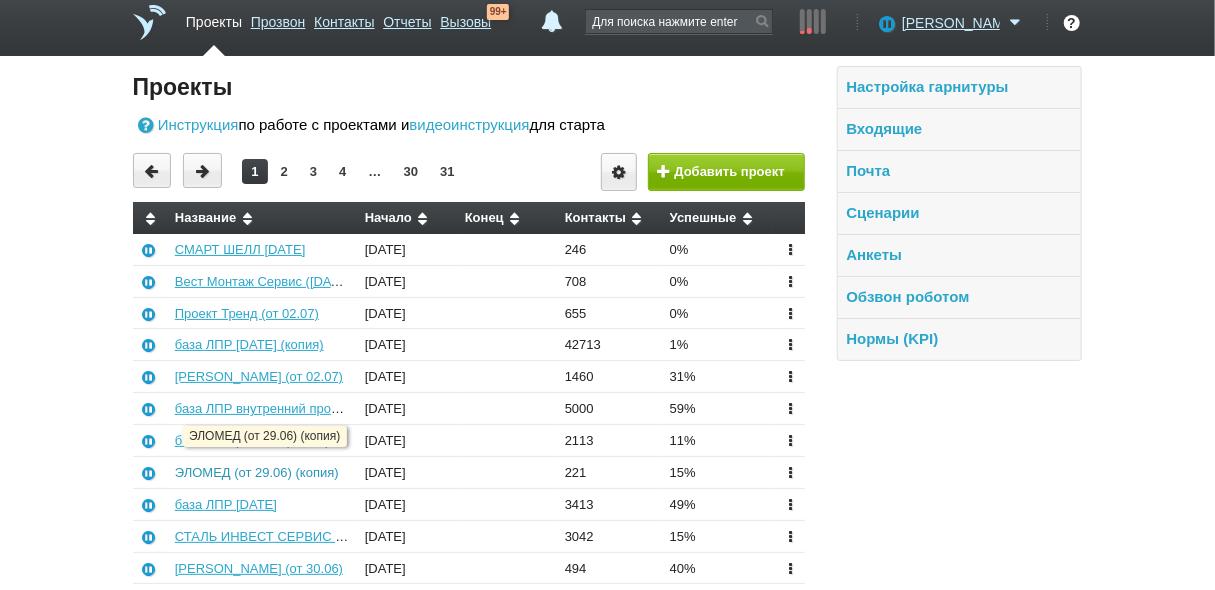 scroll, scrollTop: 160, scrollLeft: 0, axis: vertical 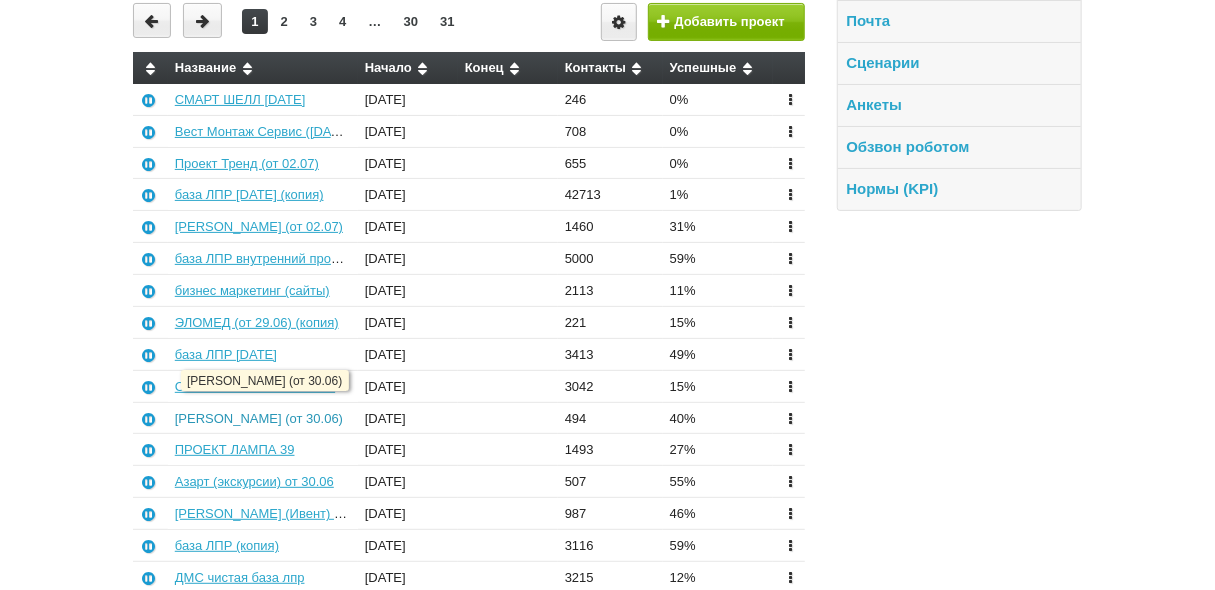 click on "[PERSON_NAME] (от 30.06)" at bounding box center (259, 418) 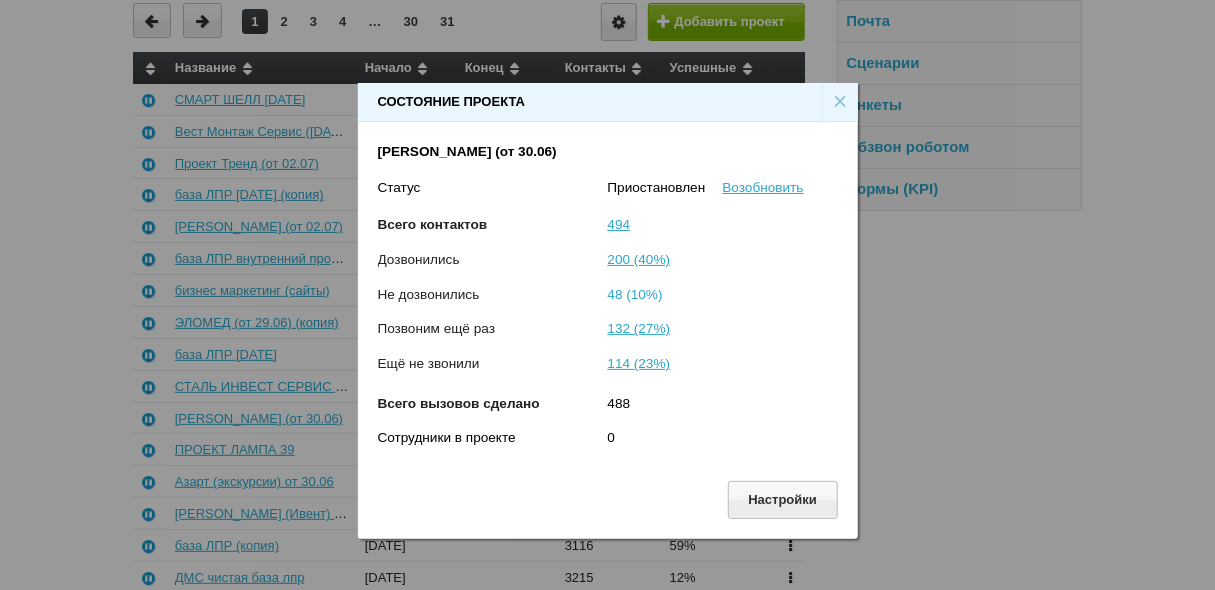 click on "48 (10%)" at bounding box center (635, 294) 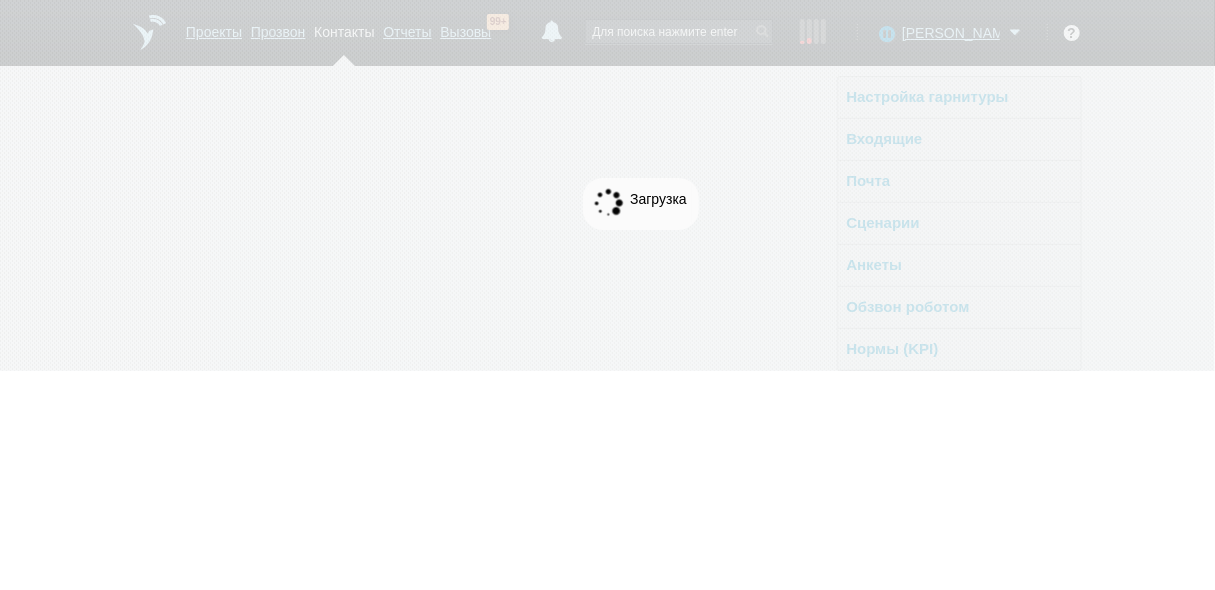 scroll, scrollTop: 0, scrollLeft: 0, axis: both 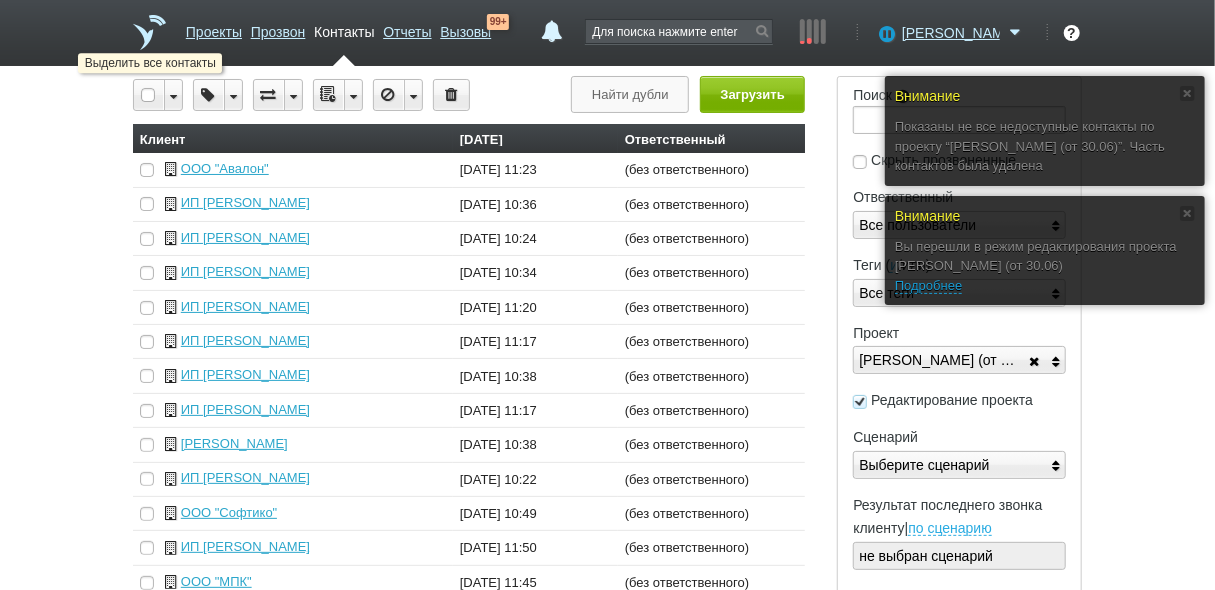 click at bounding box center [149, 95] 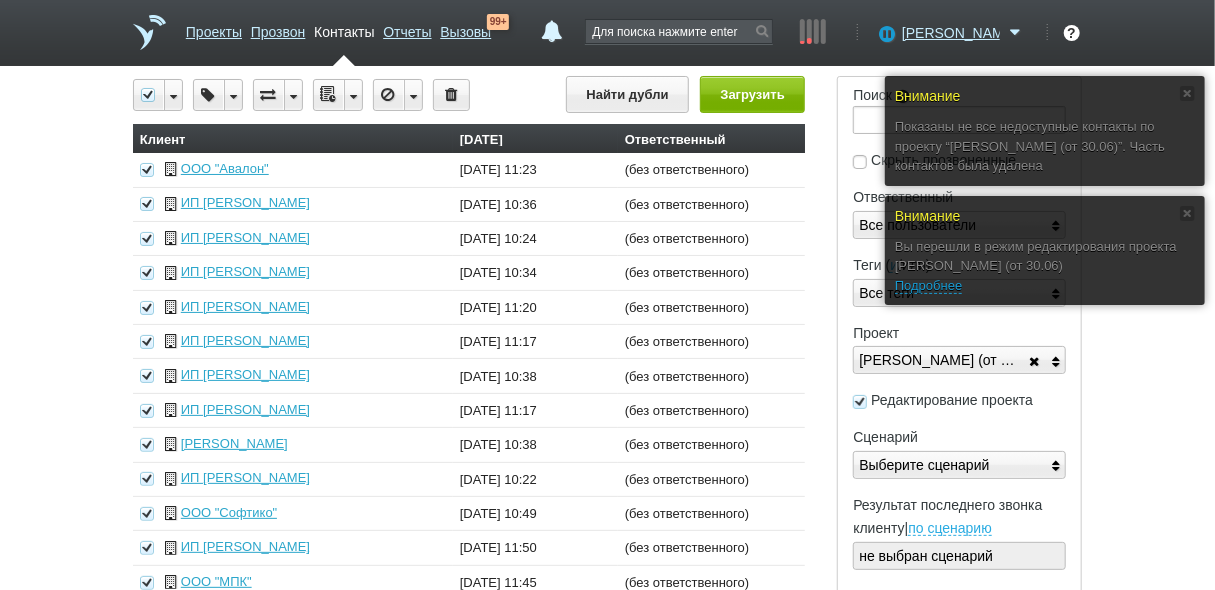 click at bounding box center (353, 95) 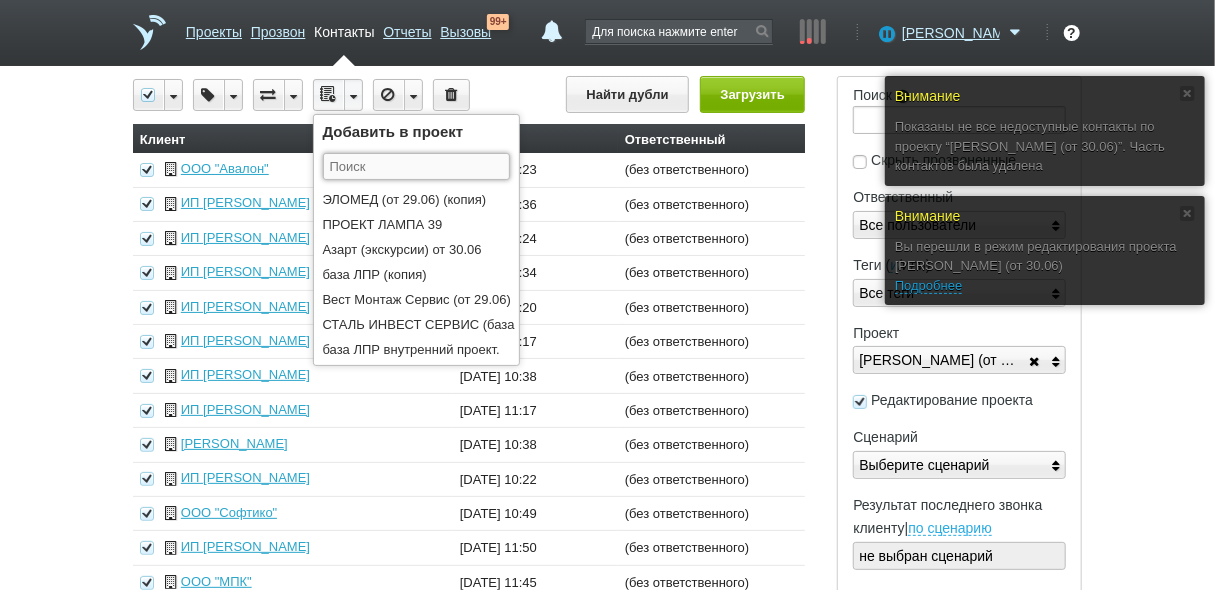 click at bounding box center [416, 166] 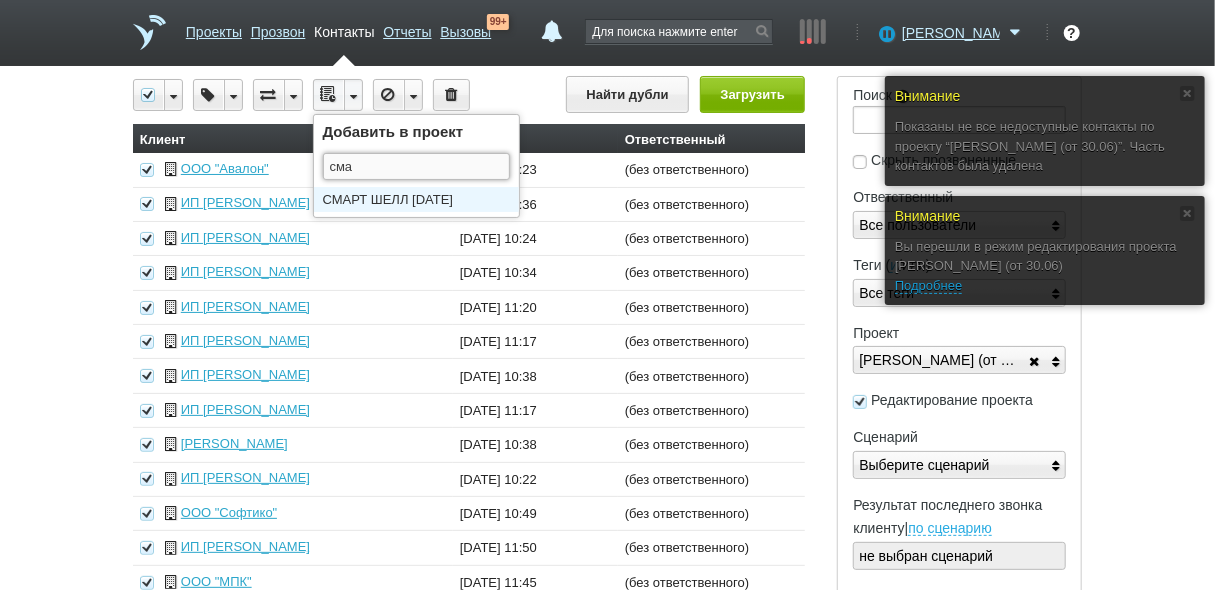 type on "сма" 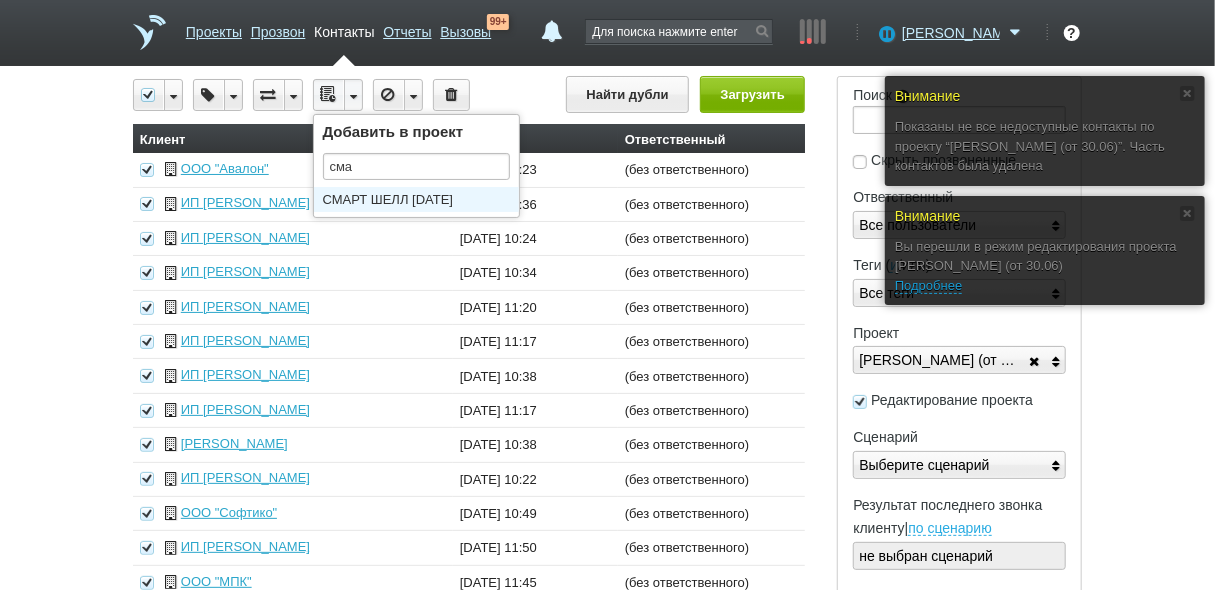 click on "СМАРТ ШЕЛЛ [DATE]" at bounding box center [421, 199] 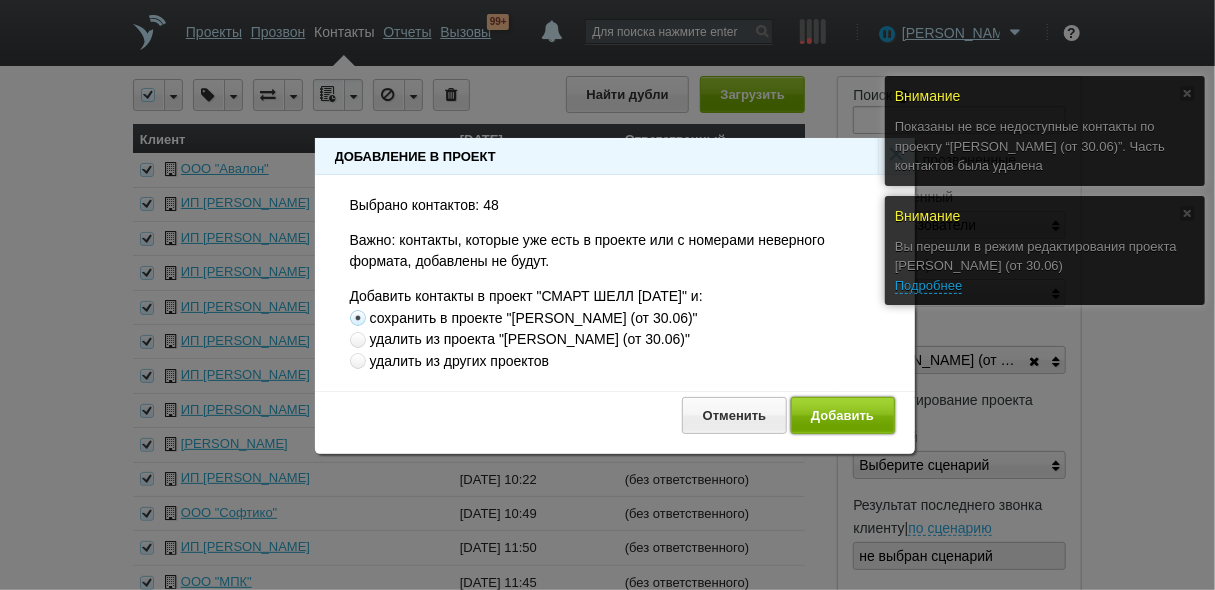 click on "Добавить" at bounding box center (843, 415) 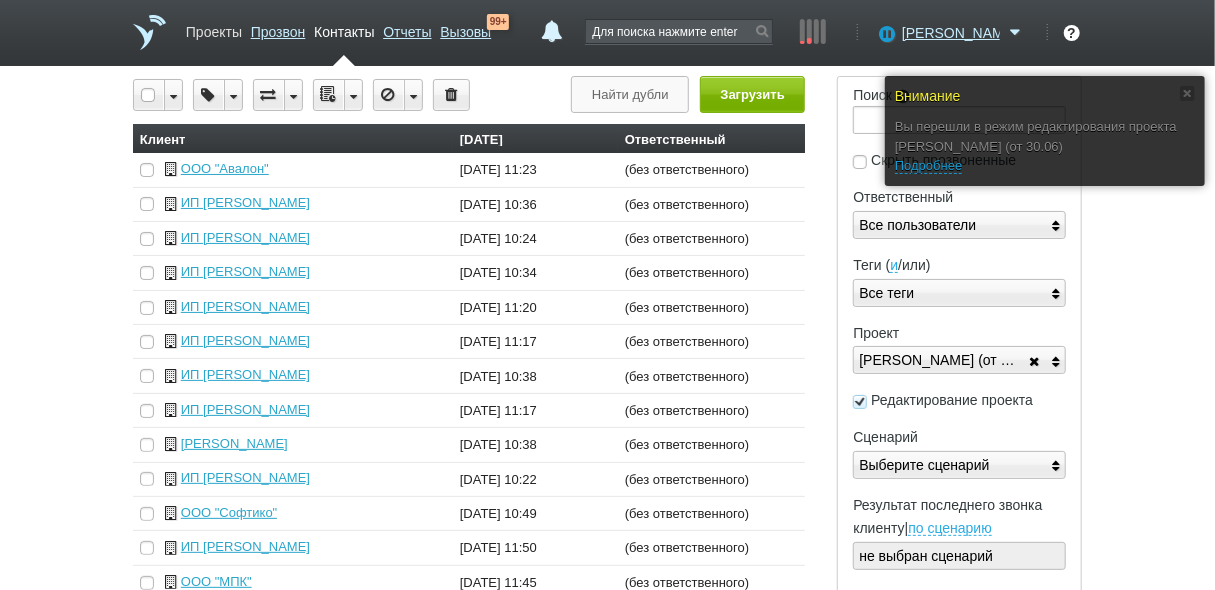 click on "Проекты" at bounding box center (214, 28) 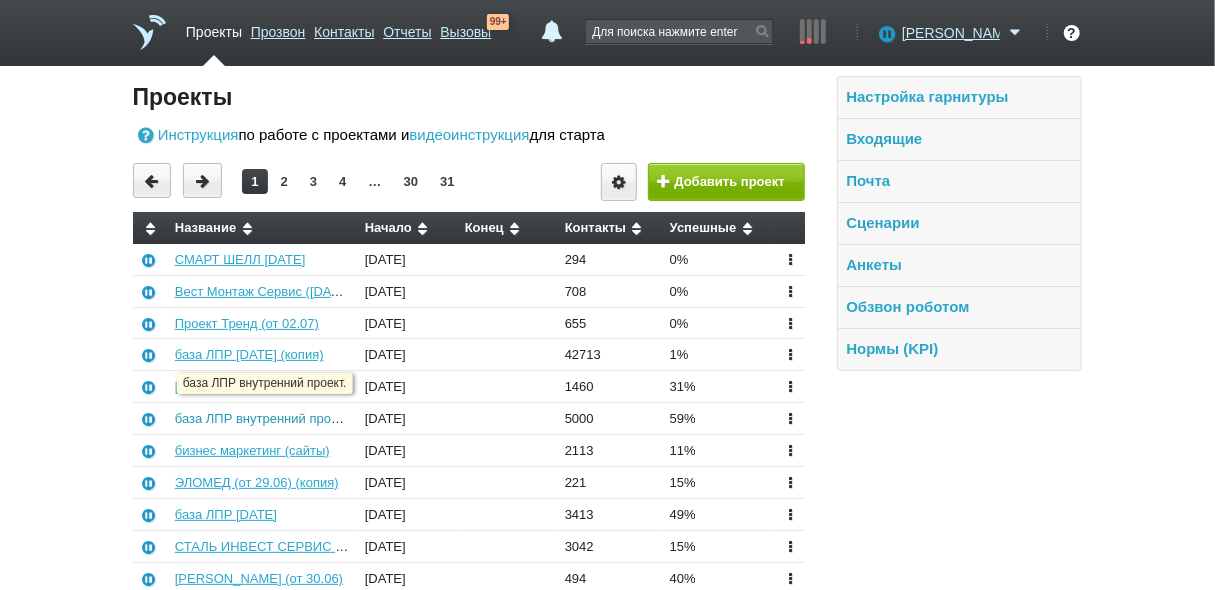 click on "база ЛПР  внутренний проект." at bounding box center [263, 418] 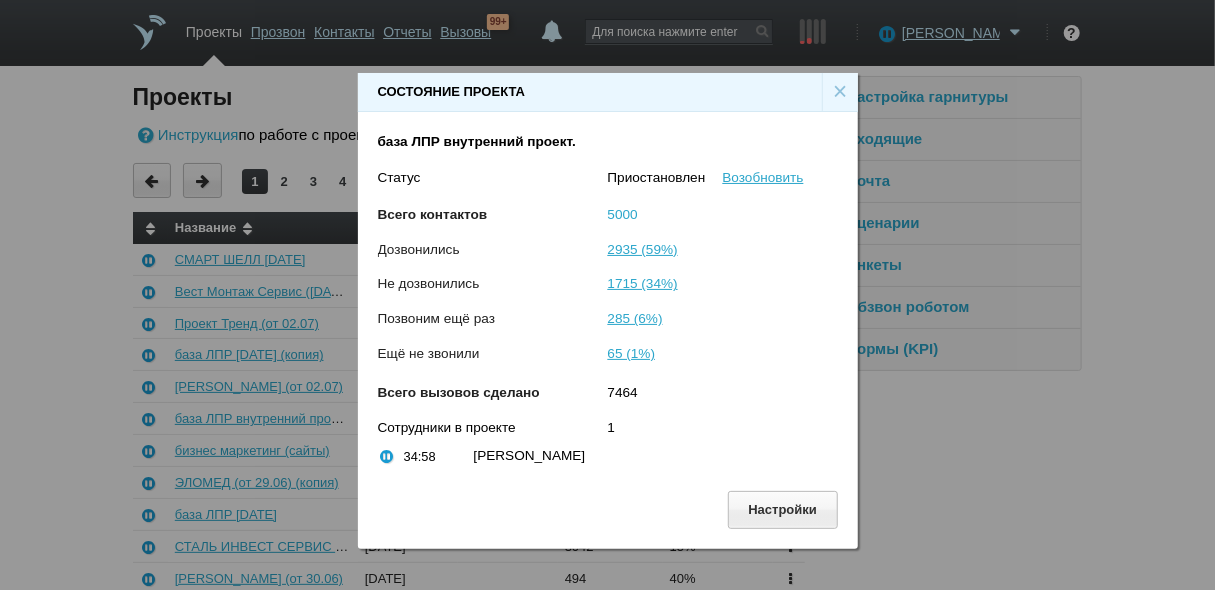 click on "5000" at bounding box center (623, 214) 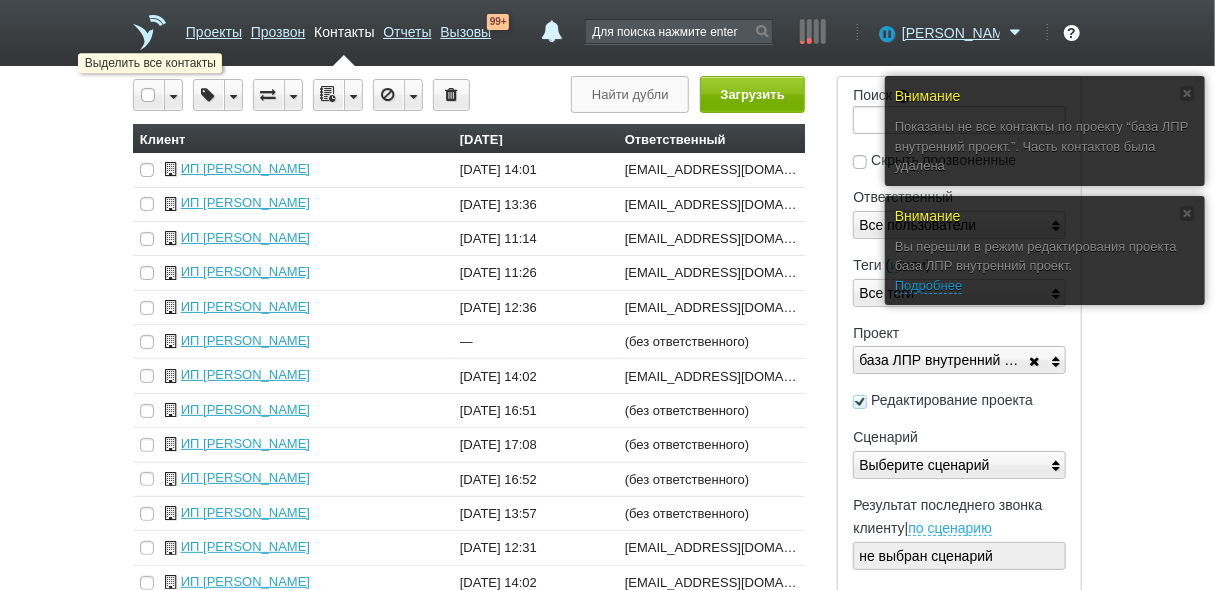 click at bounding box center (149, 95) 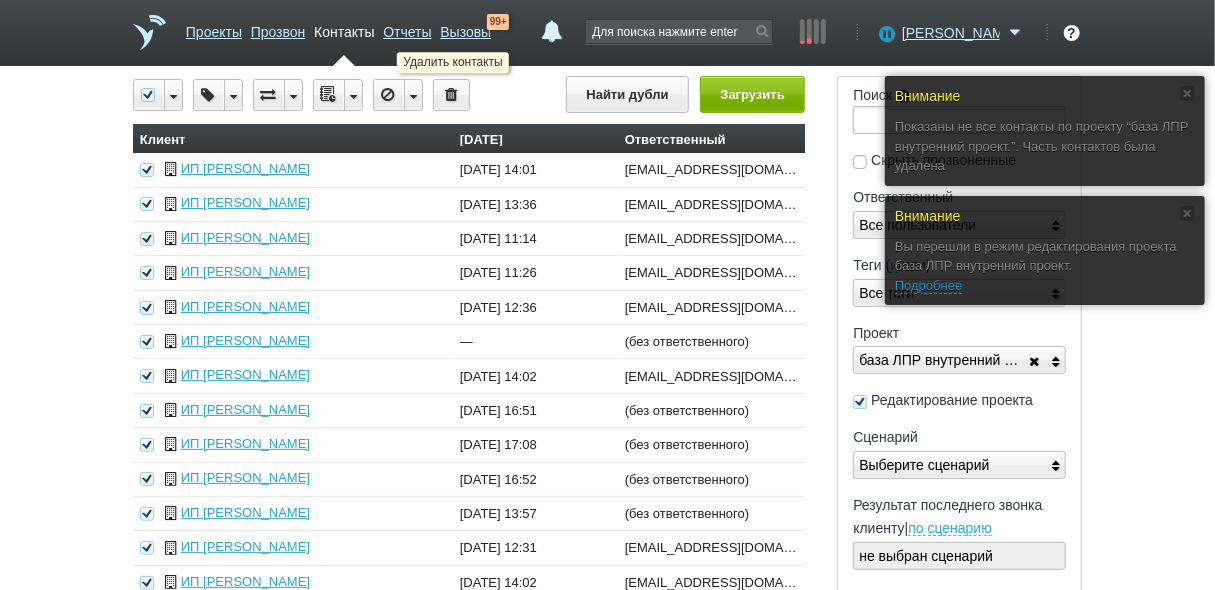 click at bounding box center [451, 95] 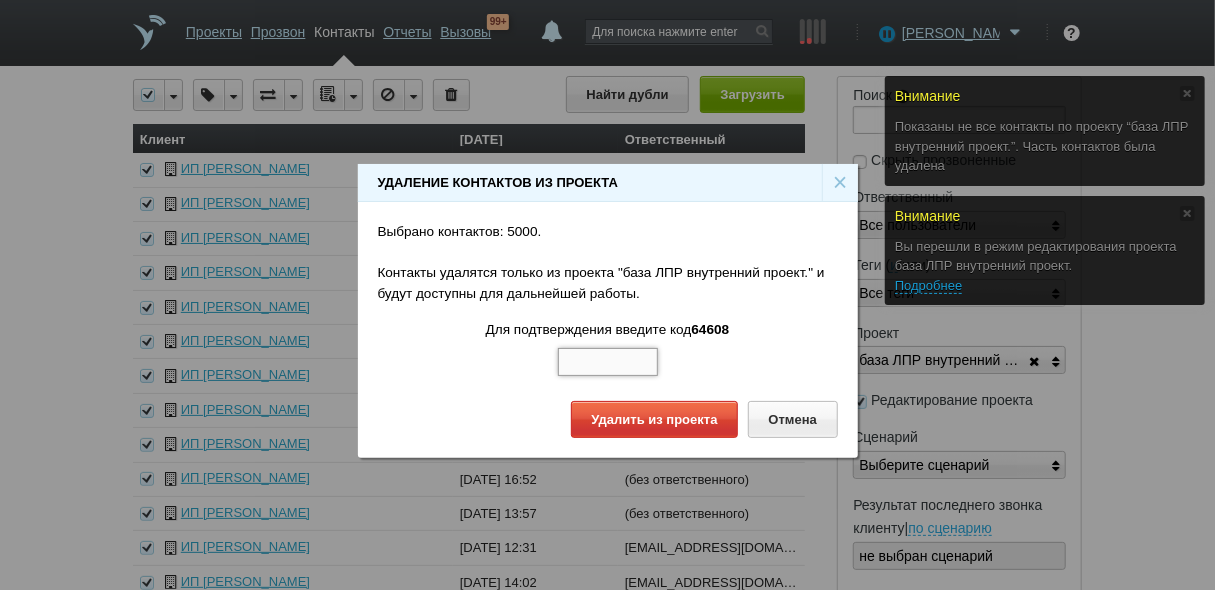 click at bounding box center [608, 362] 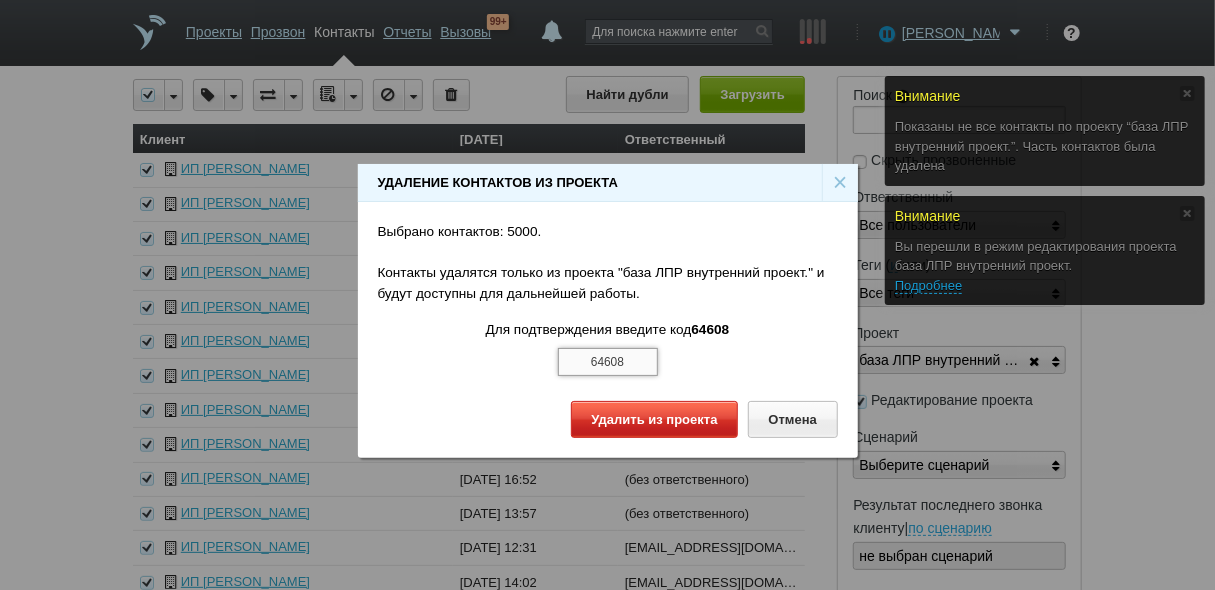 type on "64608" 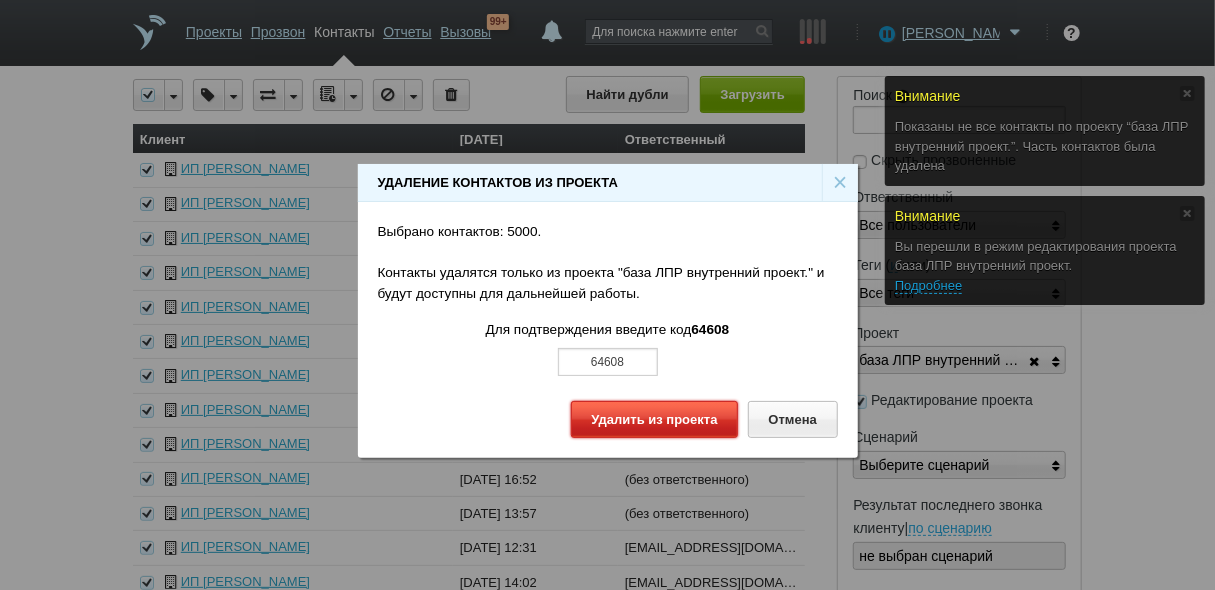 click on "Удалить из проекта" at bounding box center (654, 419) 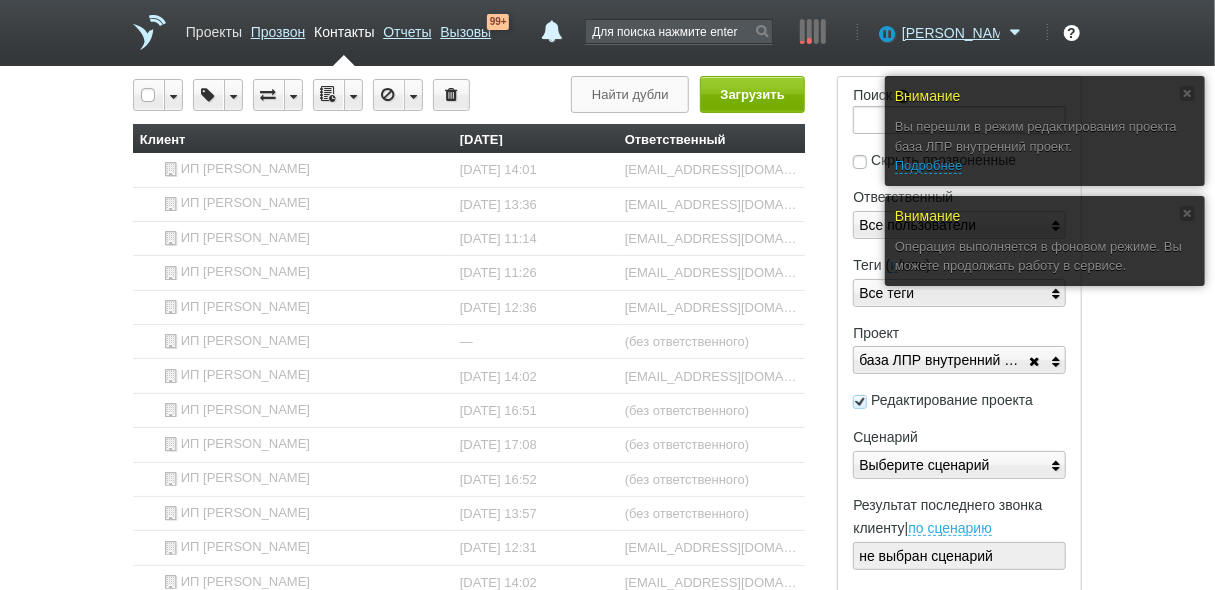 click on "Проекты" at bounding box center (214, 28) 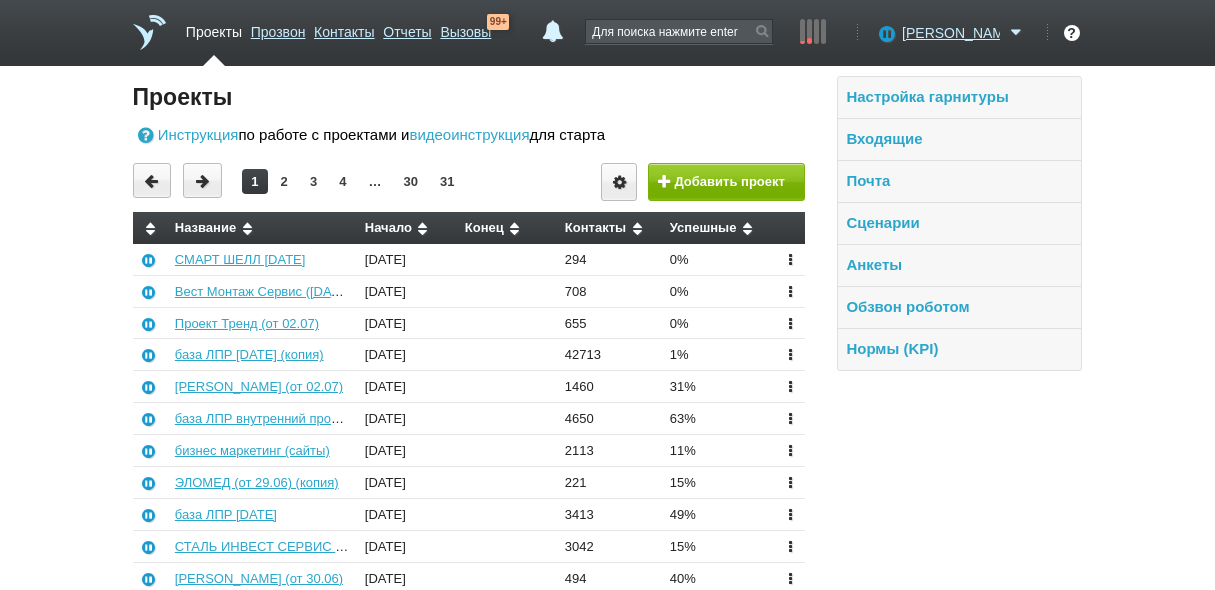 scroll, scrollTop: 0, scrollLeft: 0, axis: both 